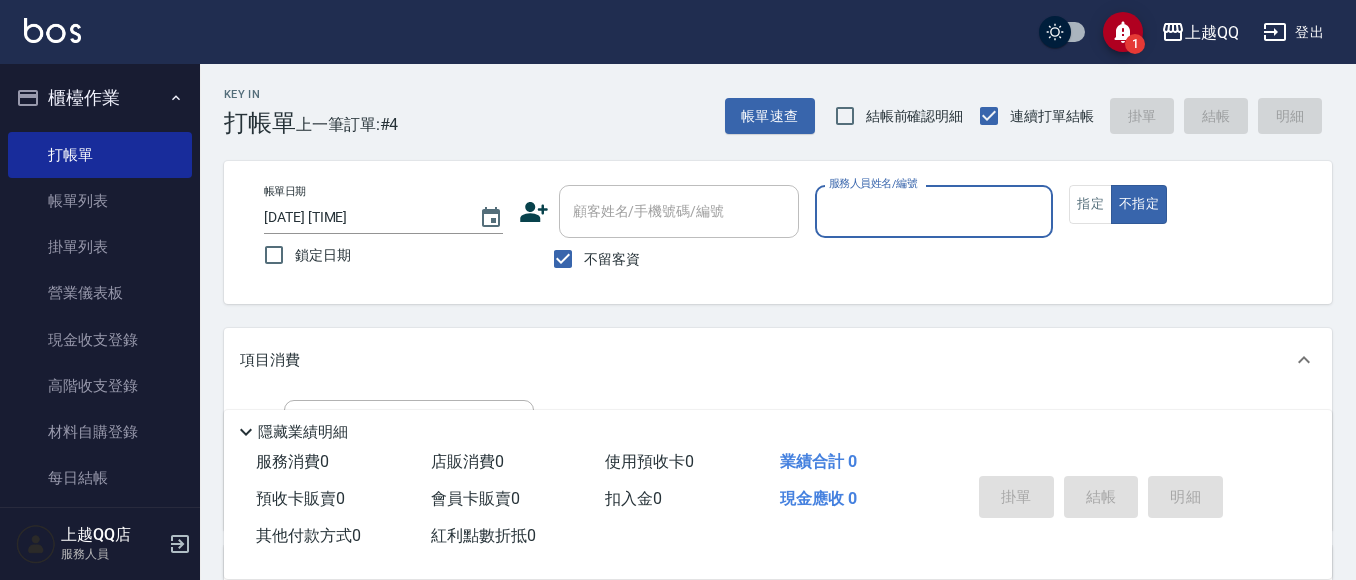 scroll, scrollTop: 0, scrollLeft: 0, axis: both 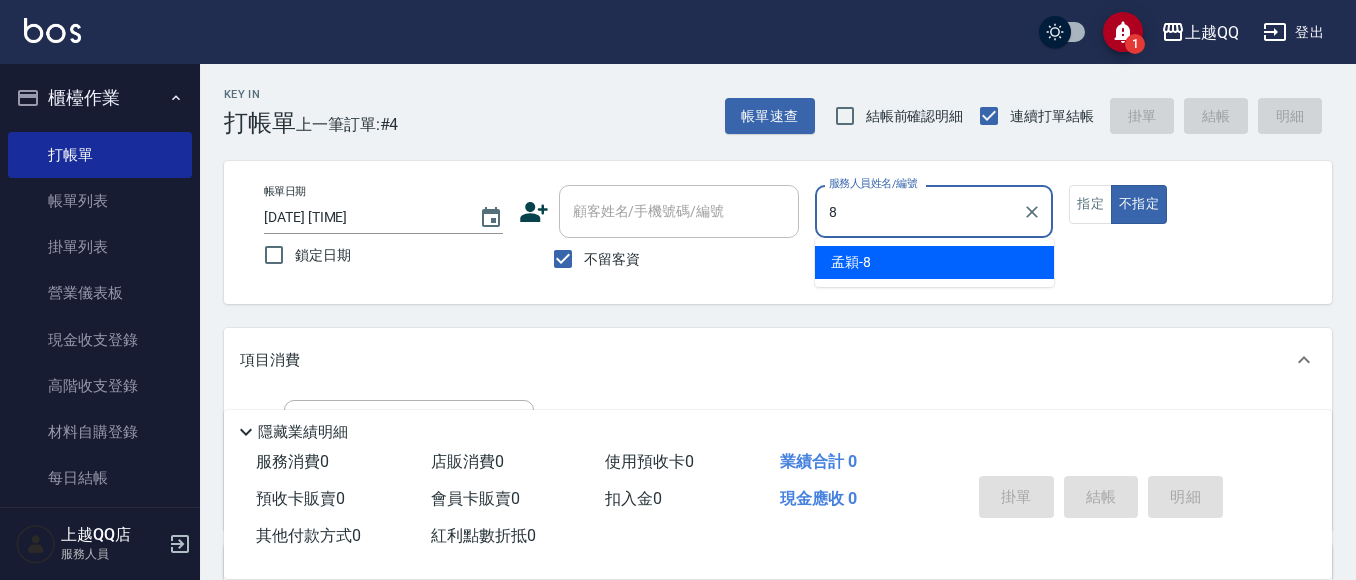 click on "孟穎 -8" at bounding box center (934, 262) 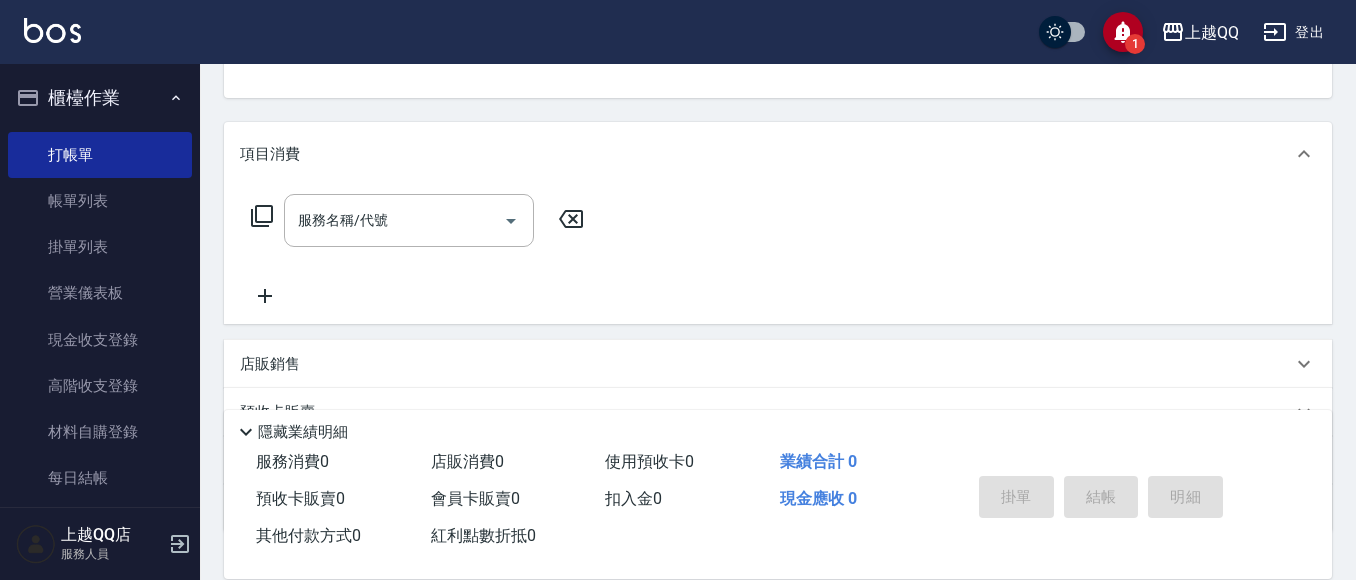 scroll, scrollTop: 305, scrollLeft: 0, axis: vertical 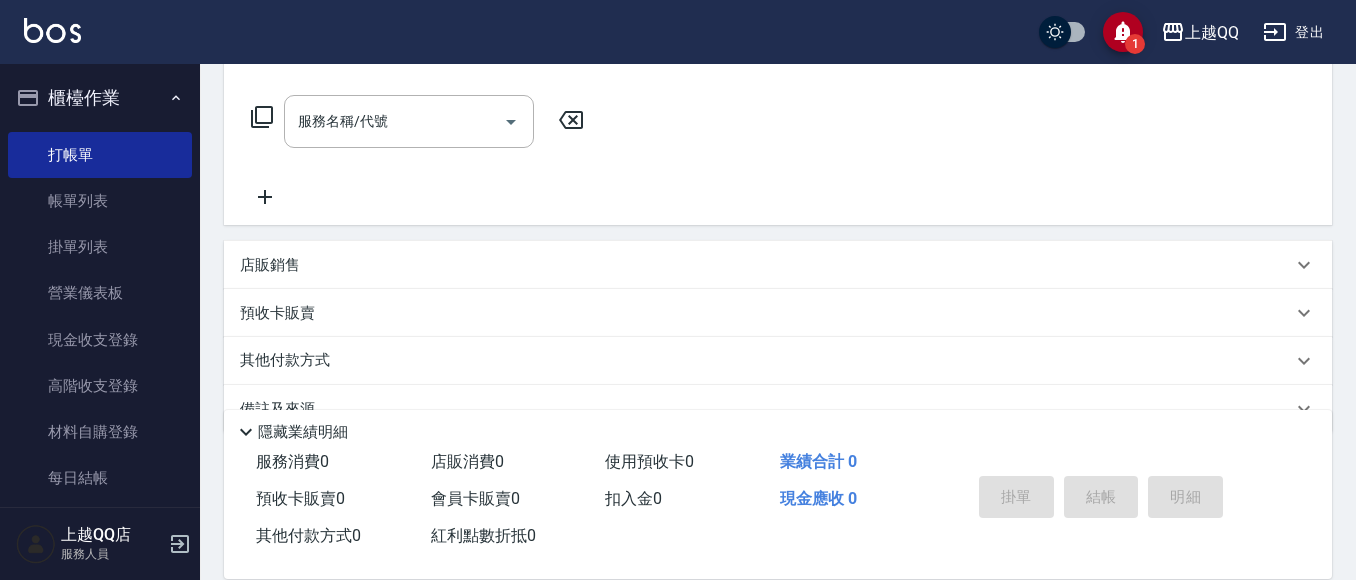 type on "孟穎-8" 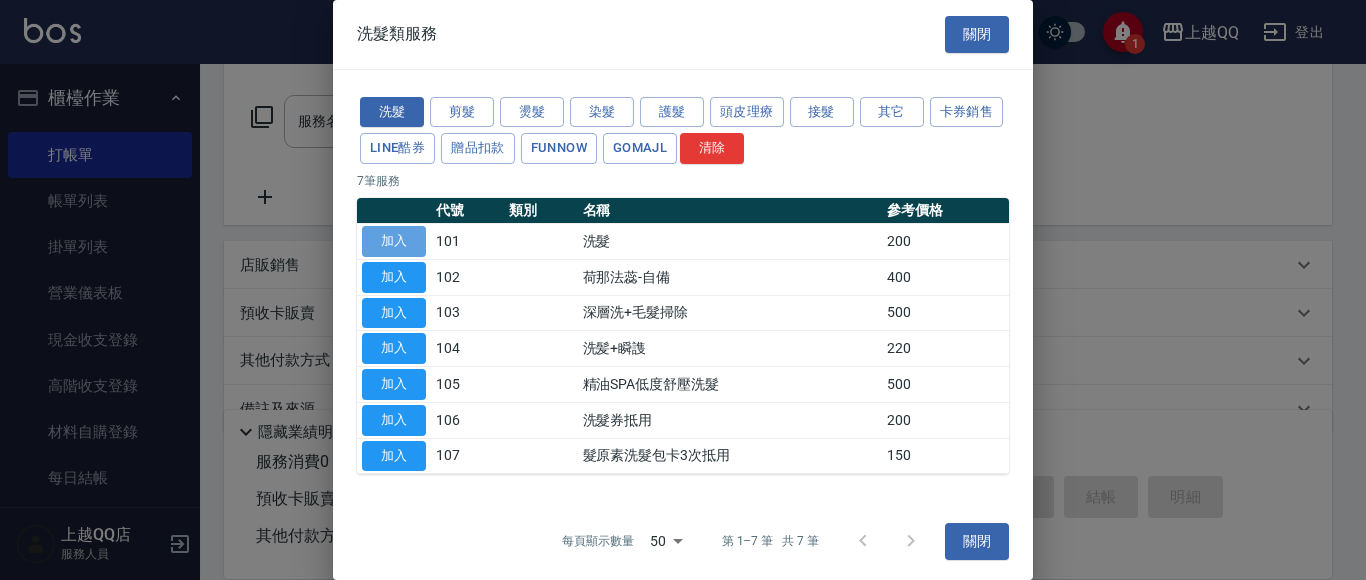 click on "加入" at bounding box center (394, 241) 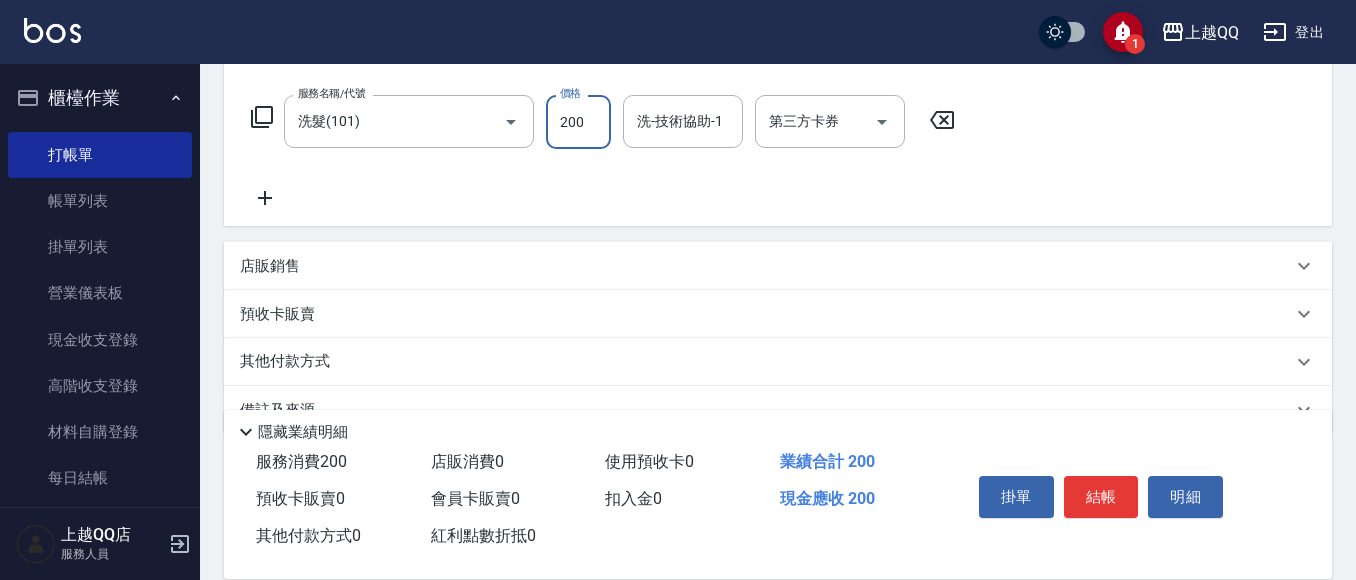 click on "200" at bounding box center (578, 122) 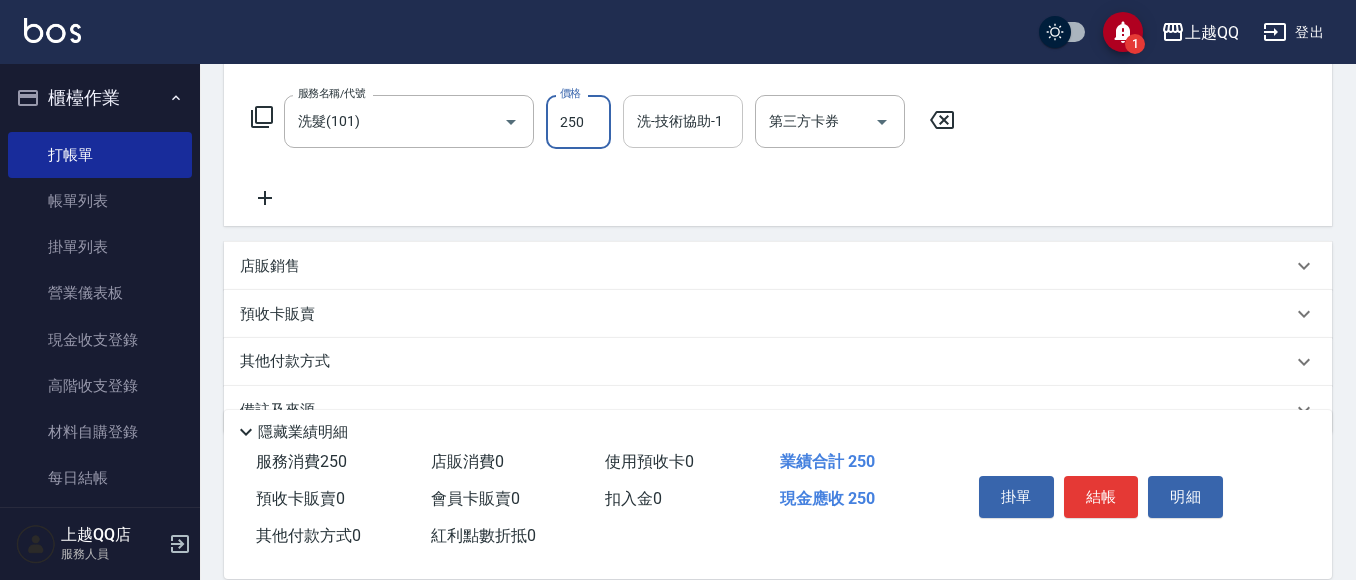 type on "250" 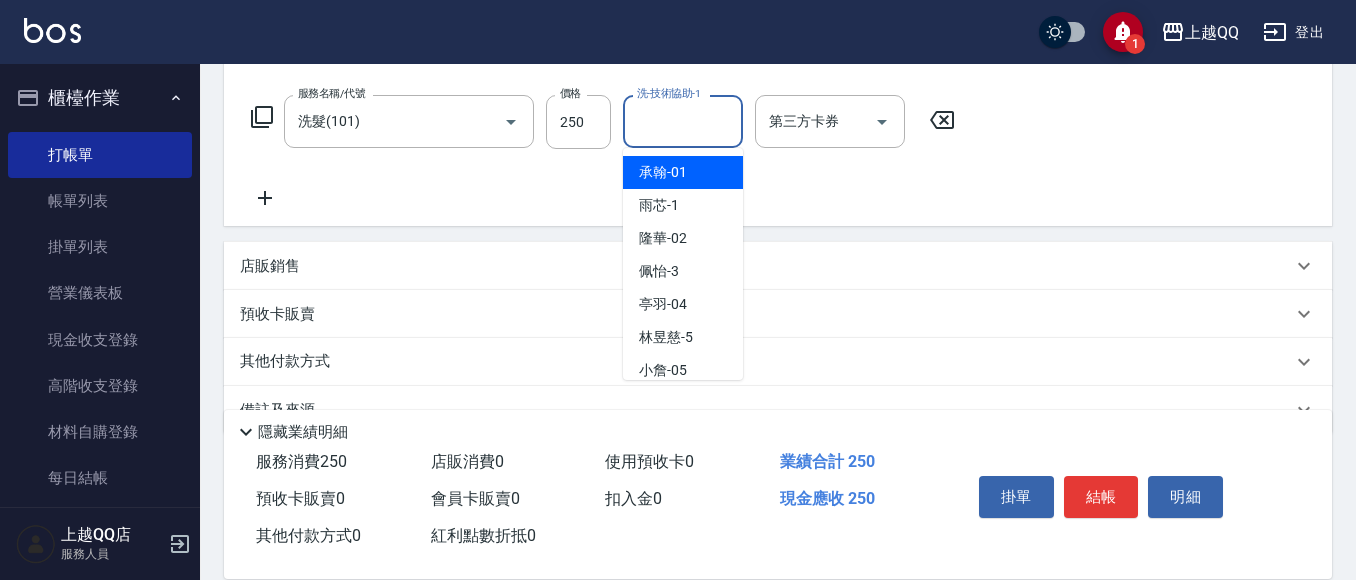 click on "洗-技術協助-1" at bounding box center (683, 121) 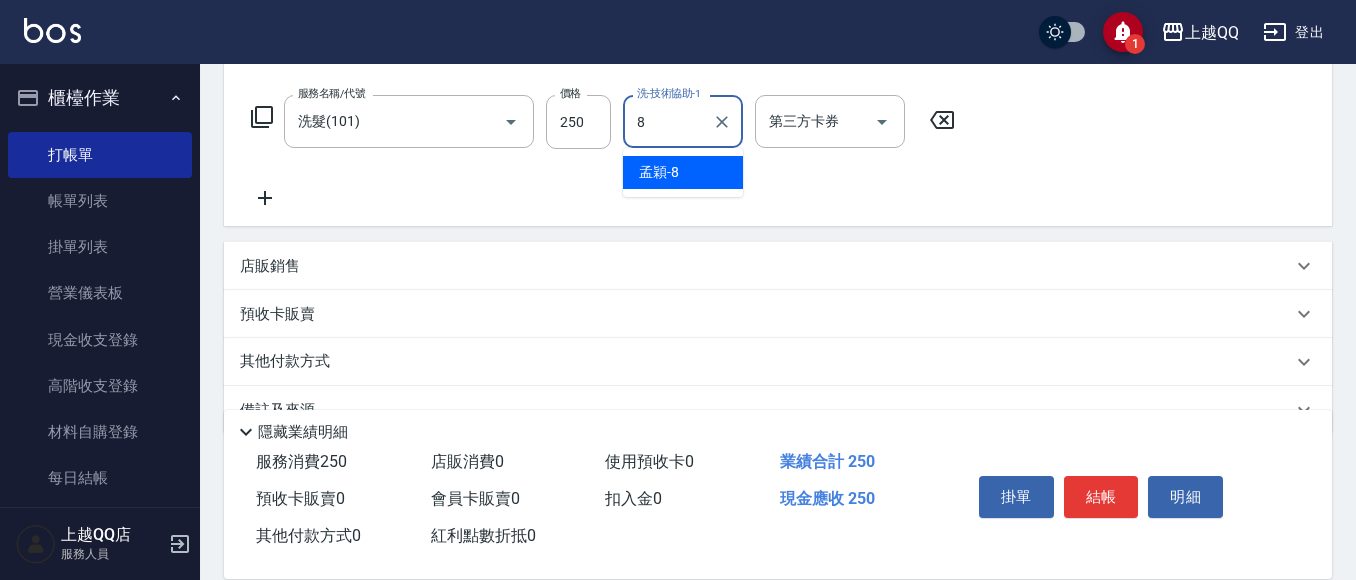 click on "孟穎 -8" at bounding box center [659, 172] 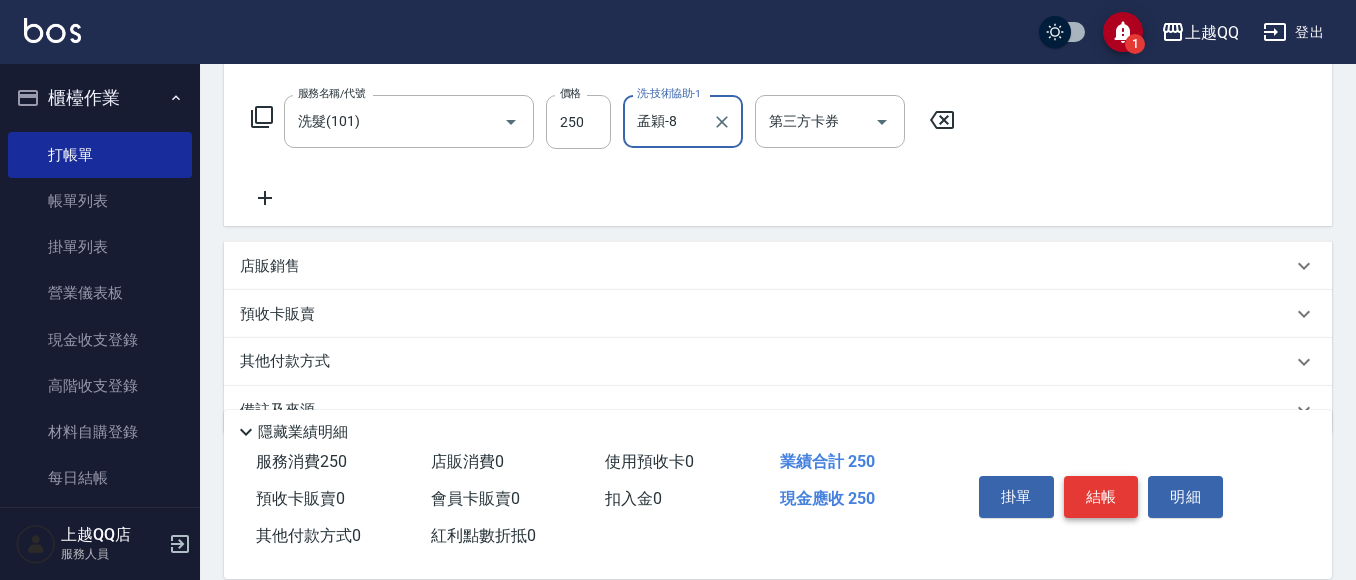 type on "孟穎-8" 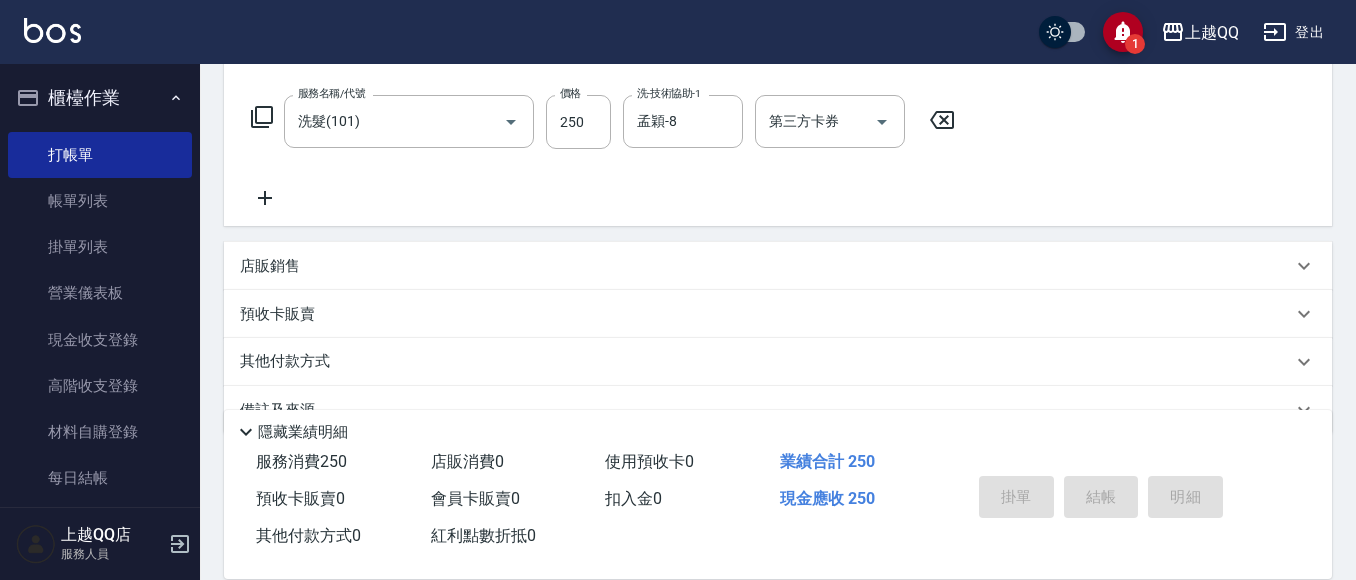 type on "[DATE] [TIME]" 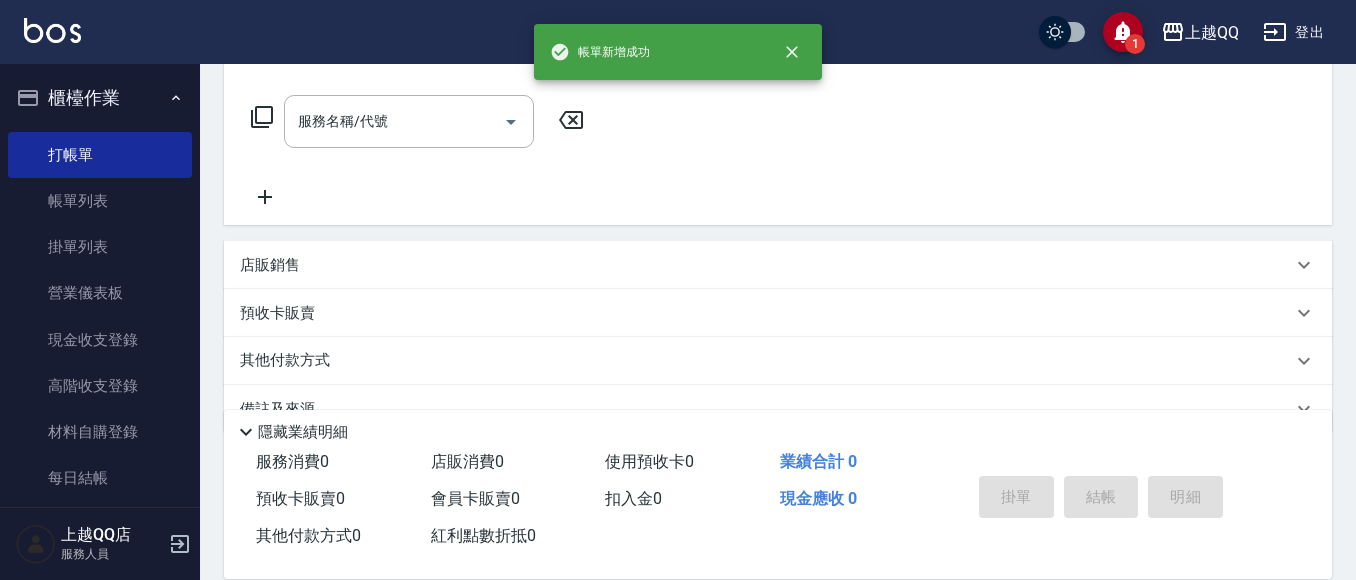 scroll, scrollTop: 0, scrollLeft: 0, axis: both 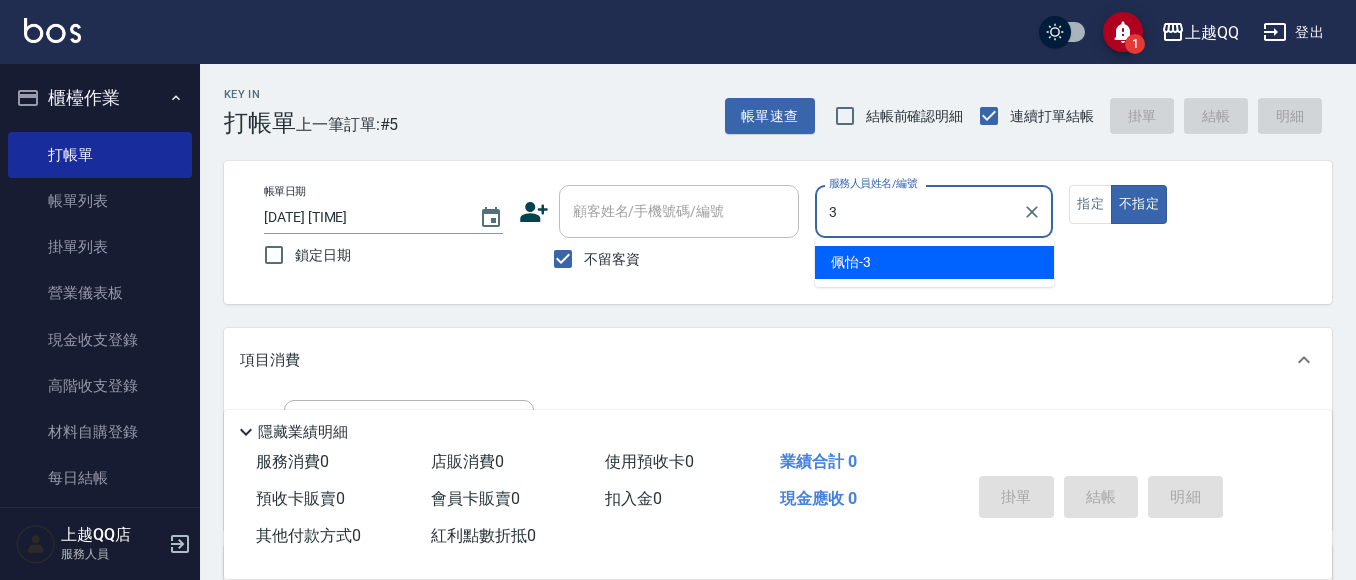type on "3" 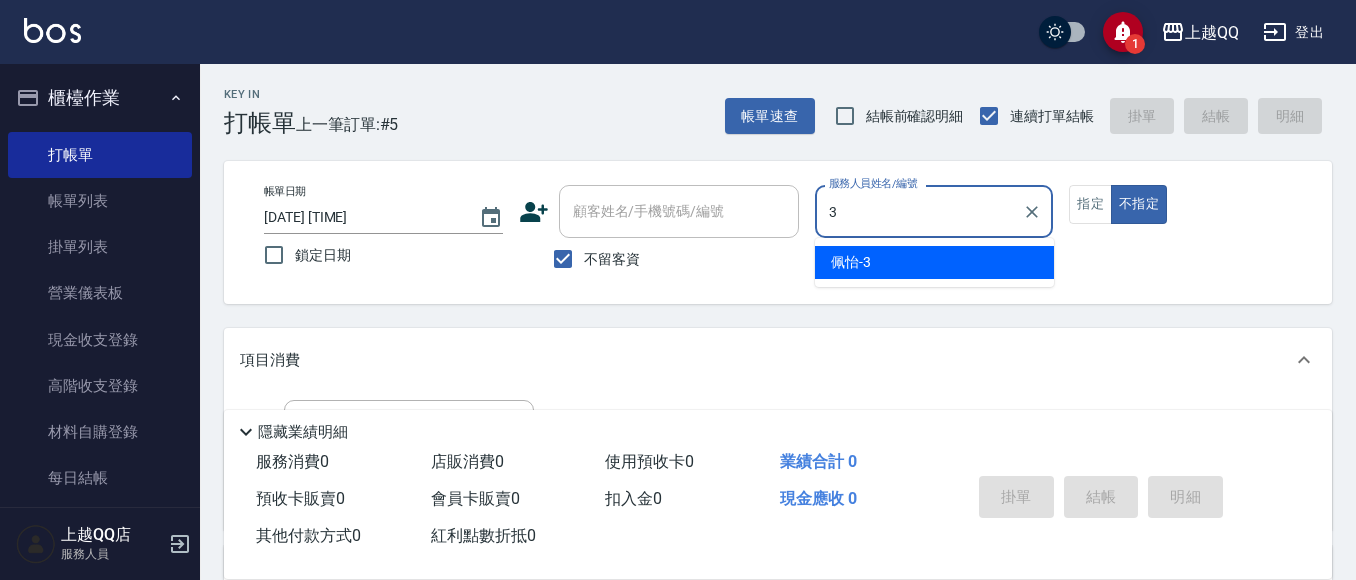type on "false" 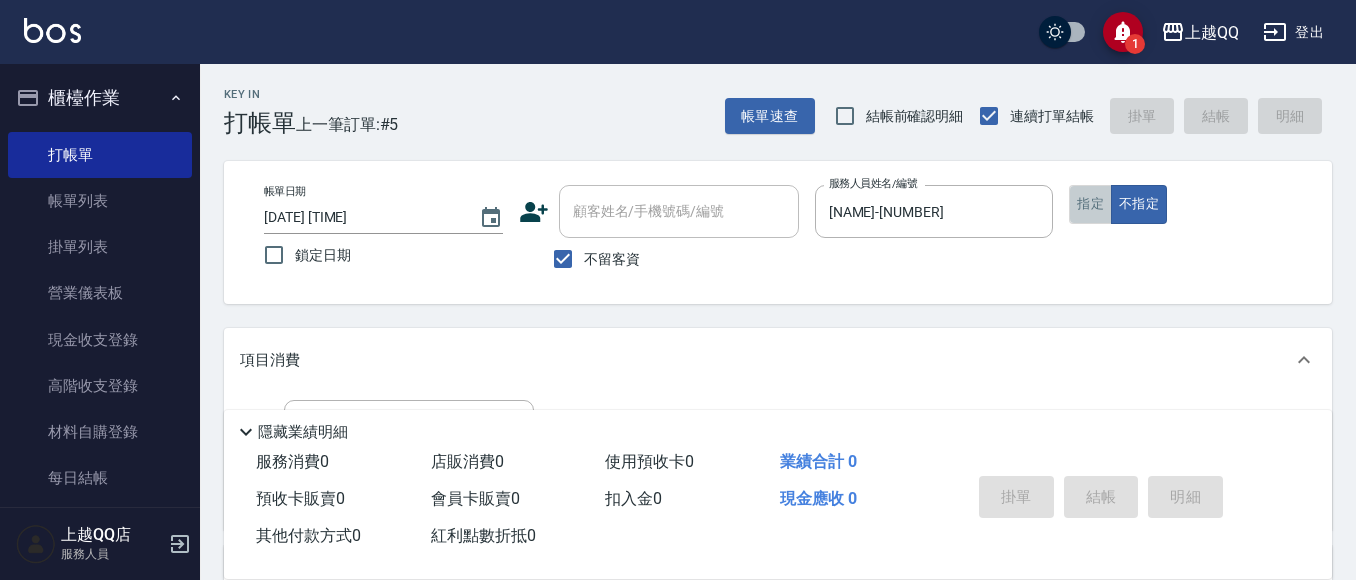 click on "指定" at bounding box center (1090, 204) 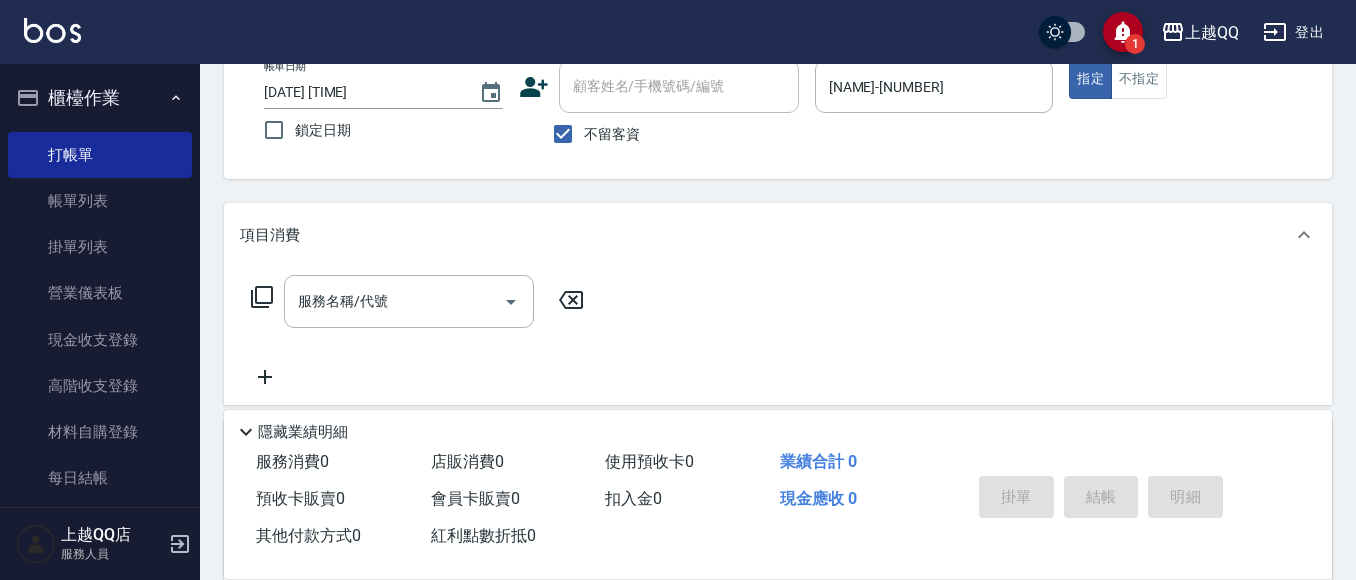 scroll, scrollTop: 227, scrollLeft: 0, axis: vertical 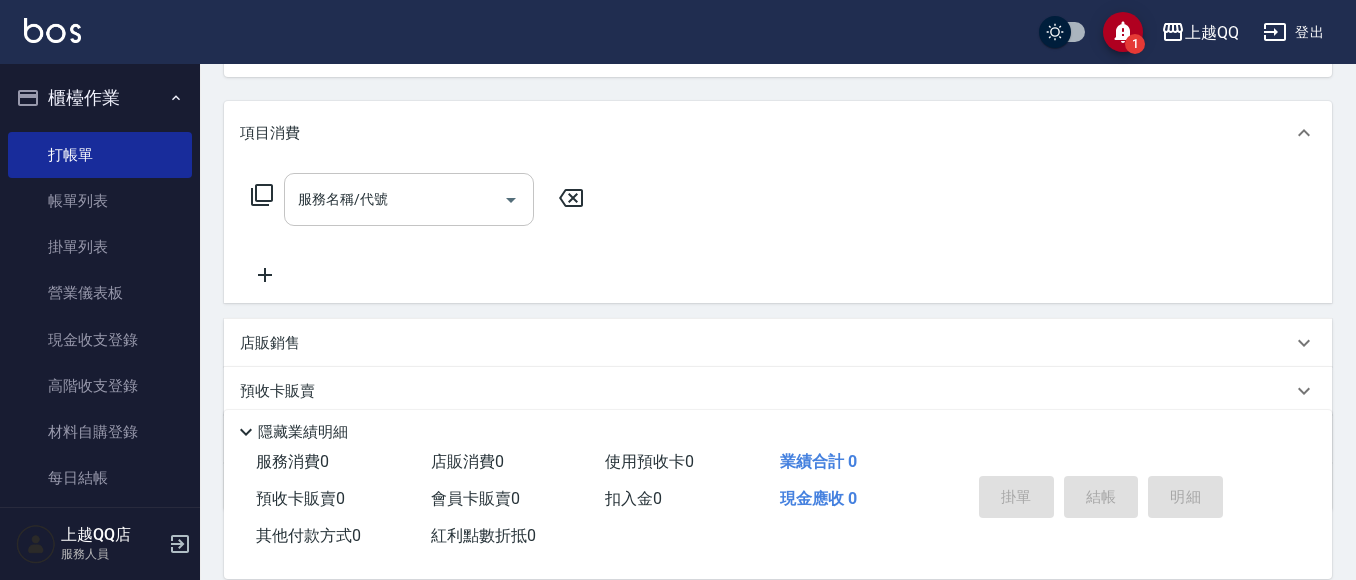 click on "服務名稱/代號 服務名稱/代號" at bounding box center (409, 199) 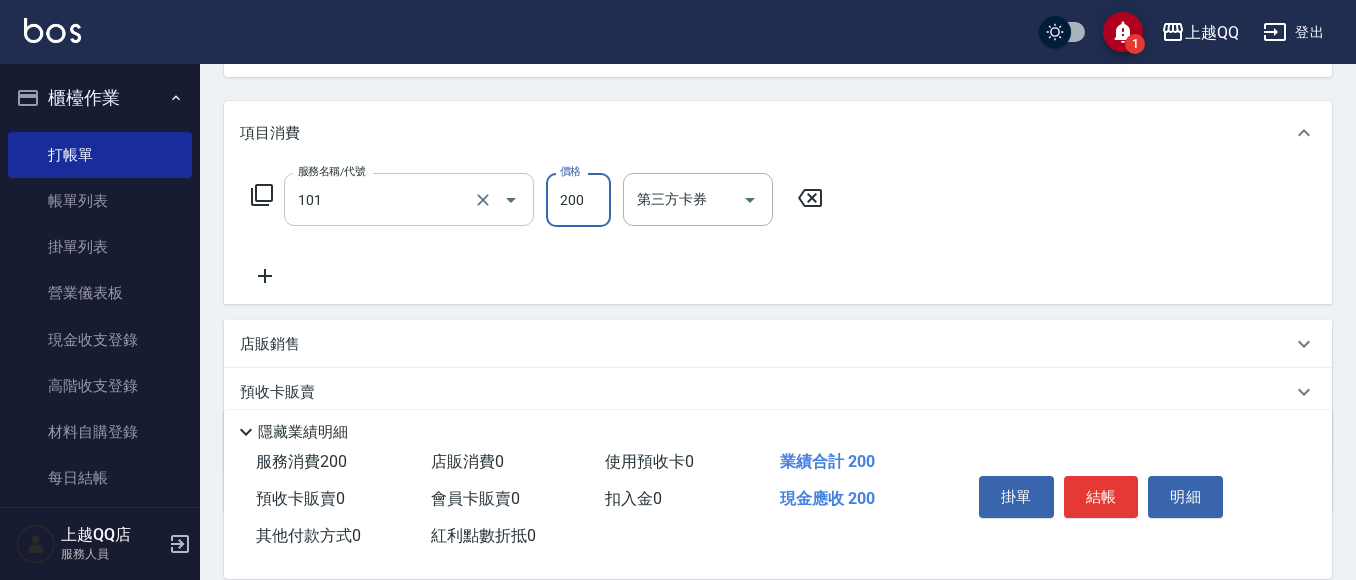 type on "洗髮(101)" 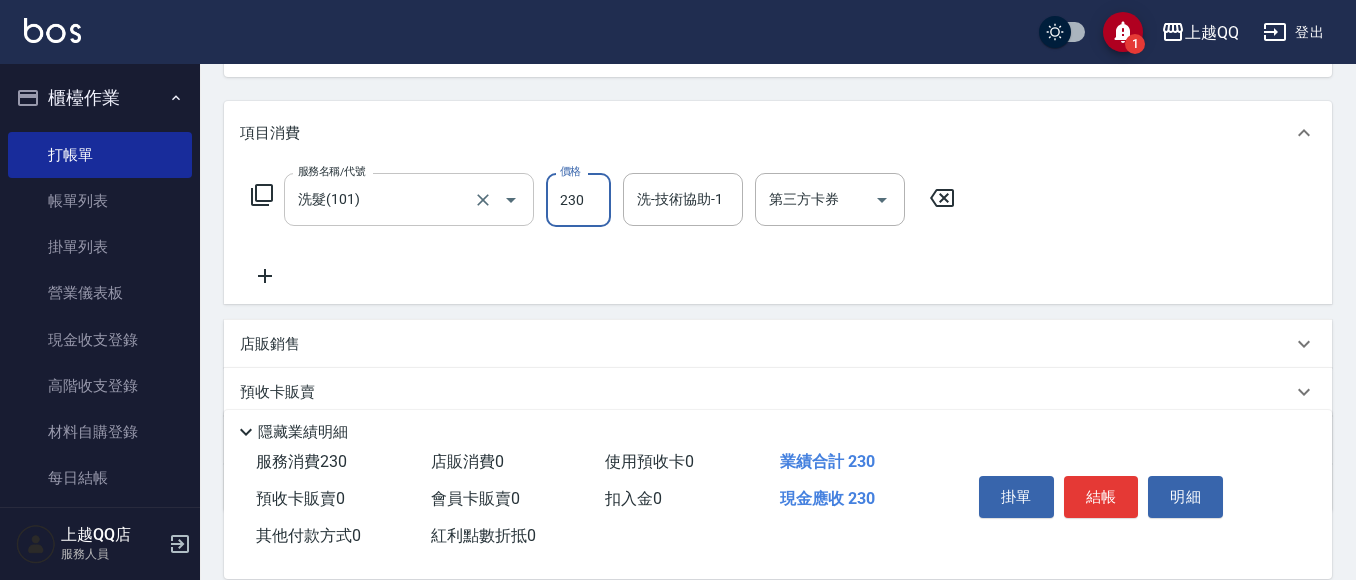 type on "230" 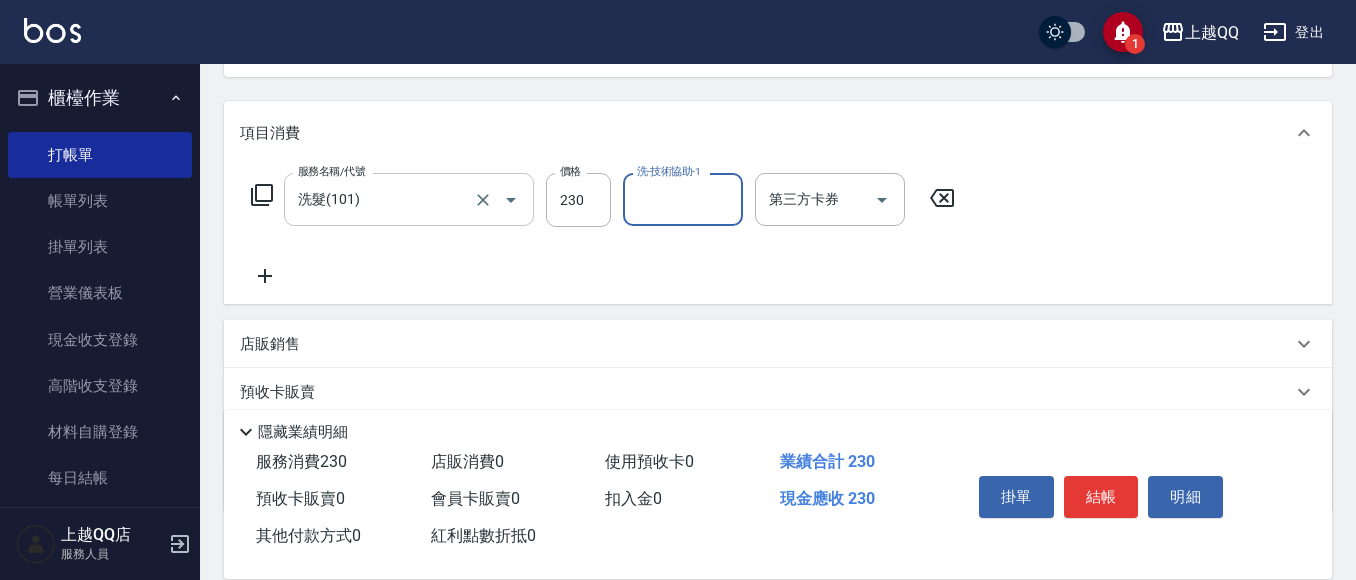 type on "3" 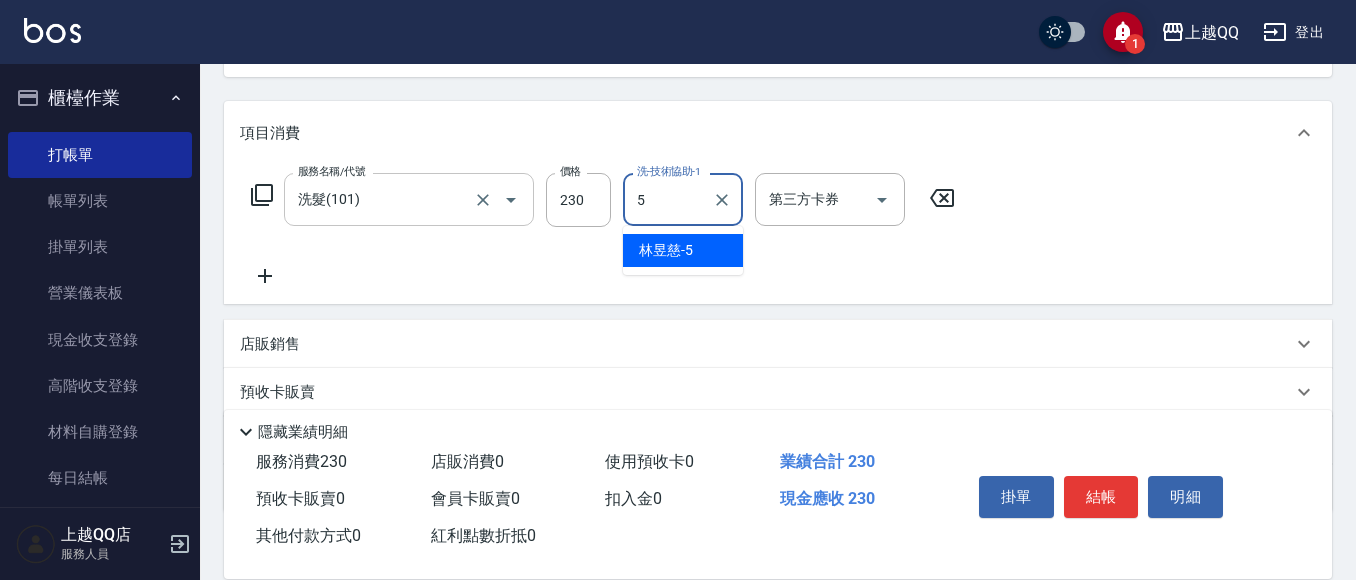 type on "林昱慈-5" 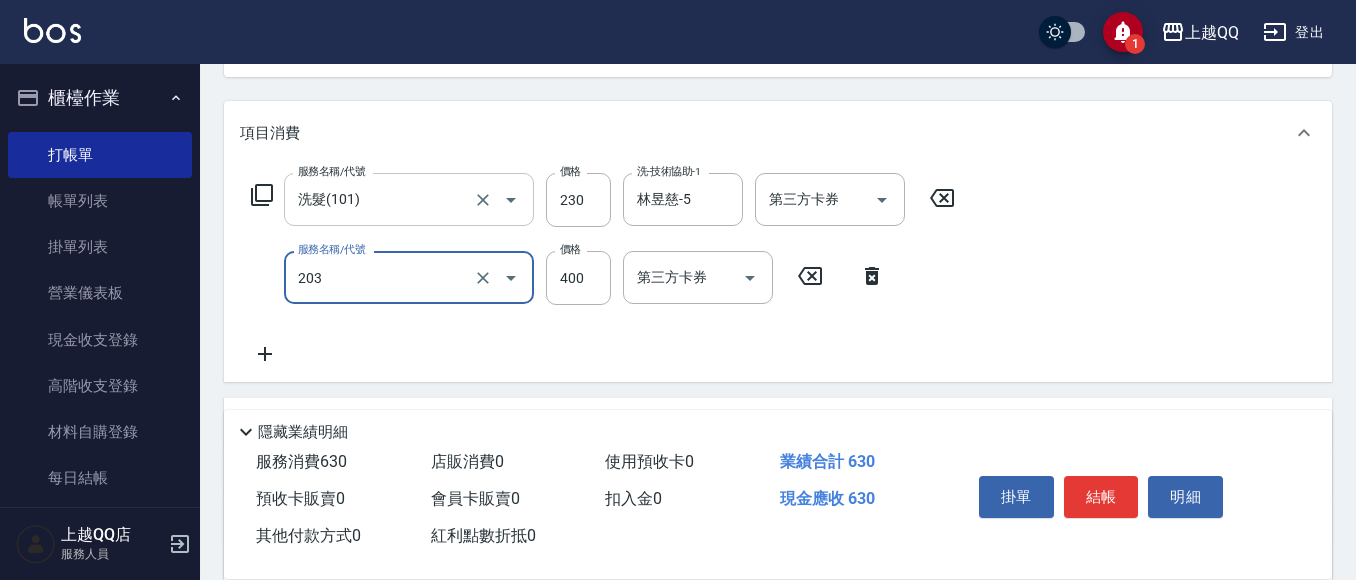 type on "指定單剪(203)" 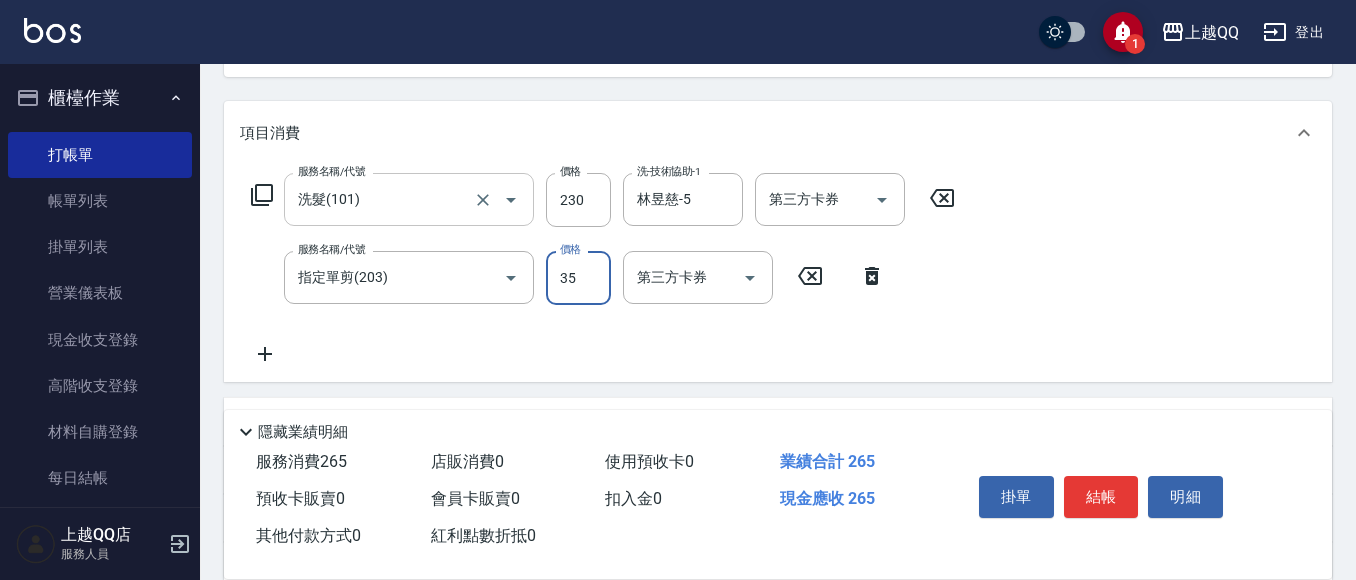 type on "350" 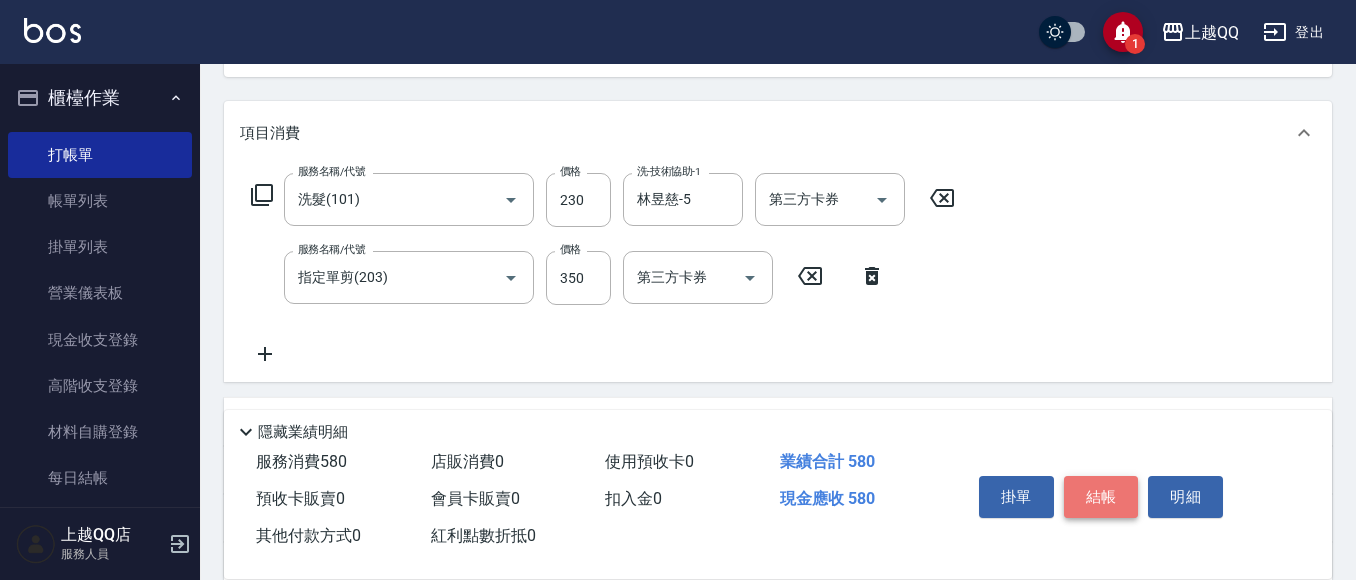 click on "結帳" at bounding box center (1101, 497) 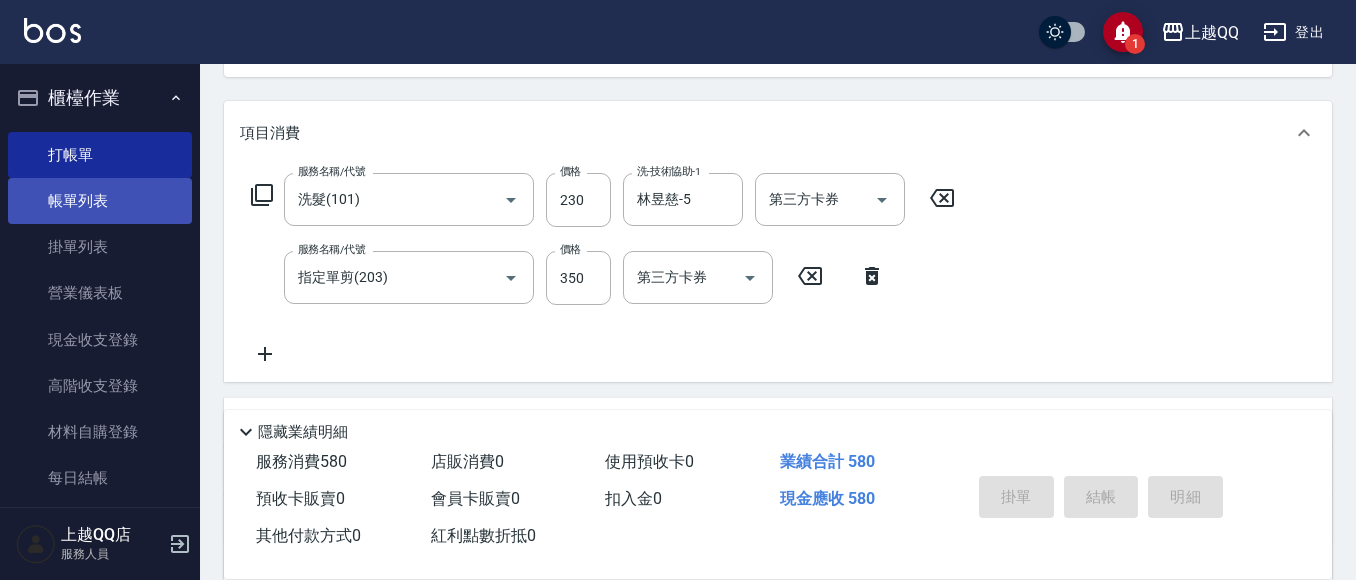 type on "[DATE] [TIME]" 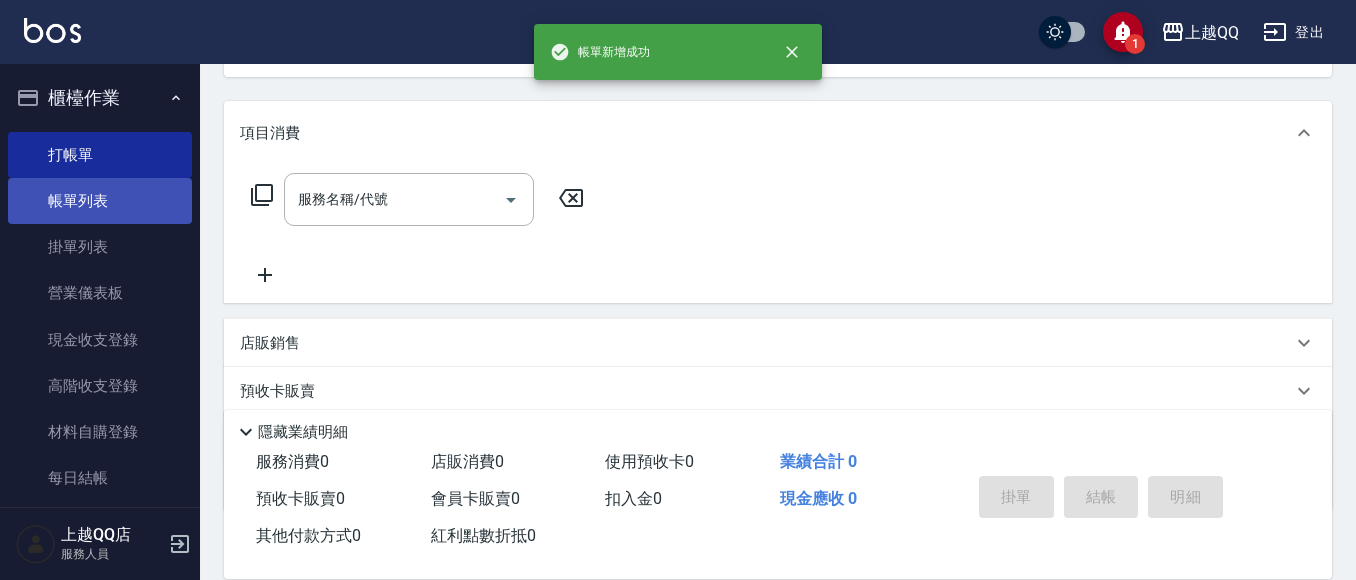 scroll, scrollTop: 194, scrollLeft: 0, axis: vertical 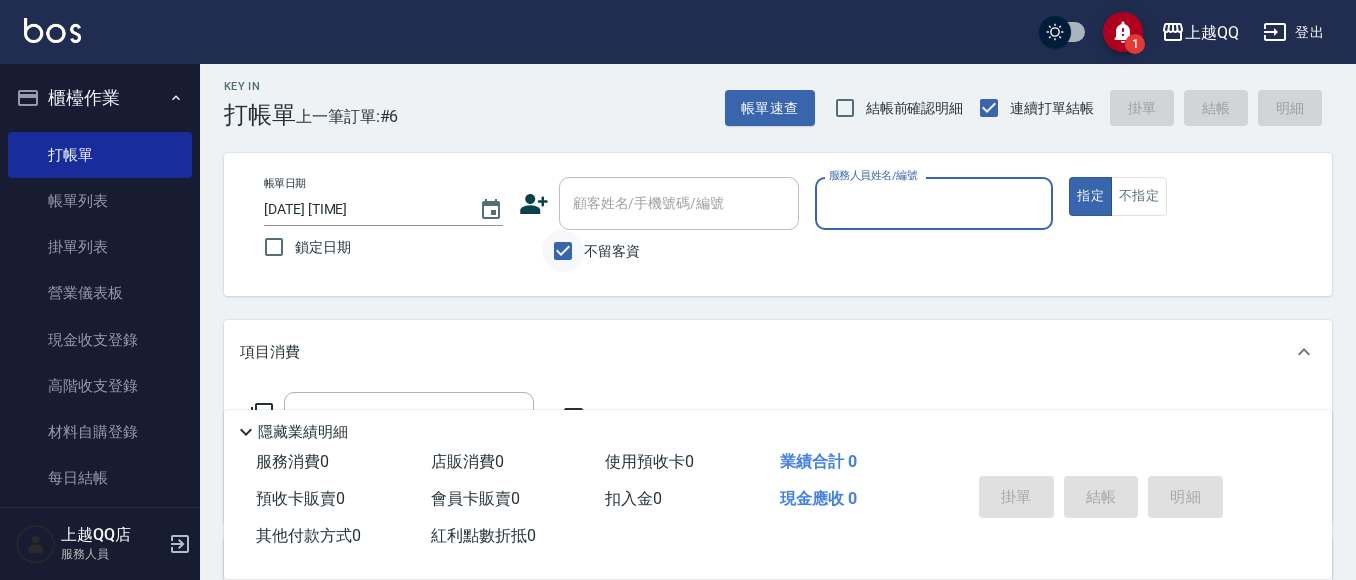 click on "不留客資" at bounding box center [563, 251] 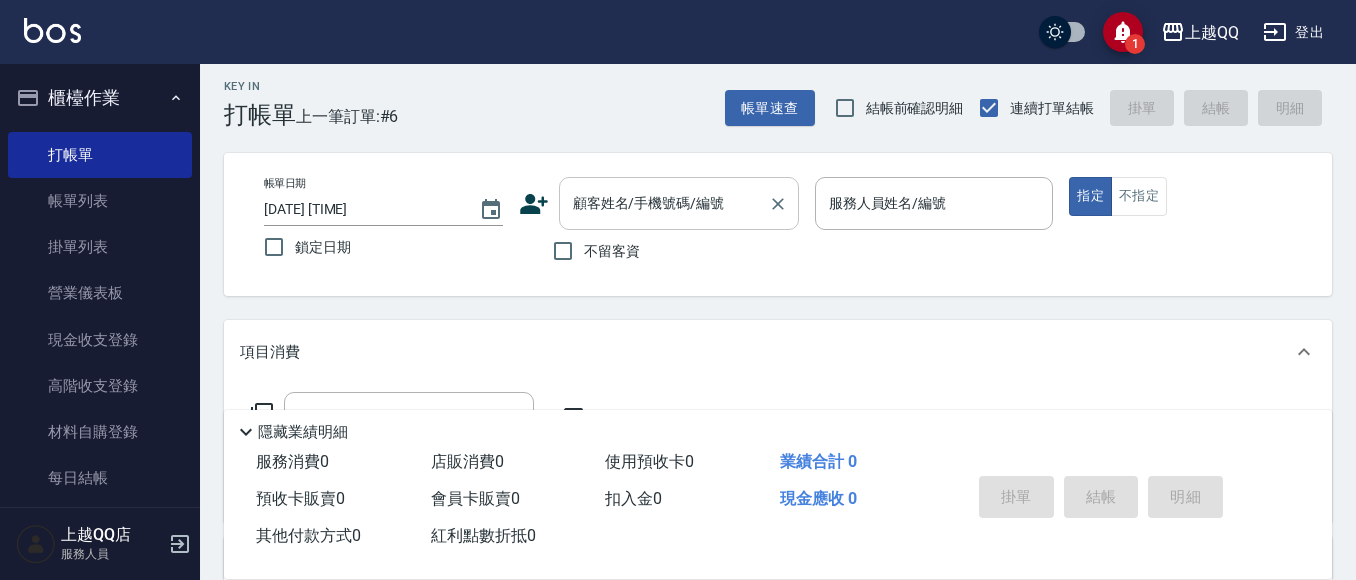 click on "顧客姓名/手機號碼/編號" at bounding box center (679, 203) 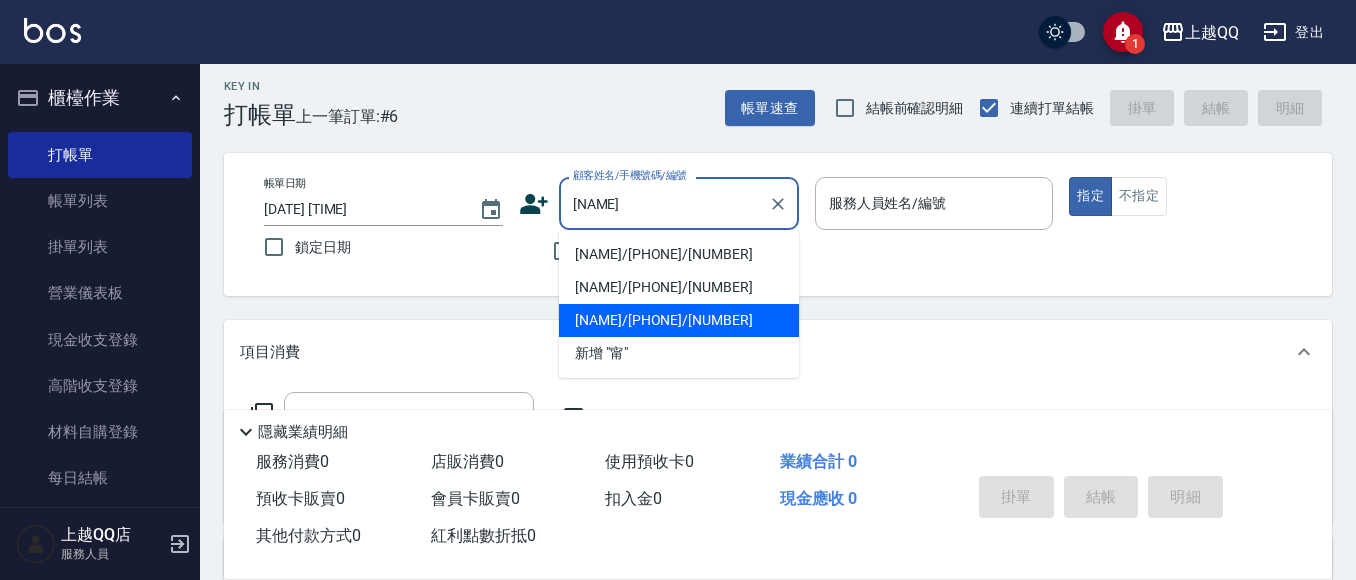 click on "[NAME]/[PHONE]/[NUMBER]" at bounding box center (679, 320) 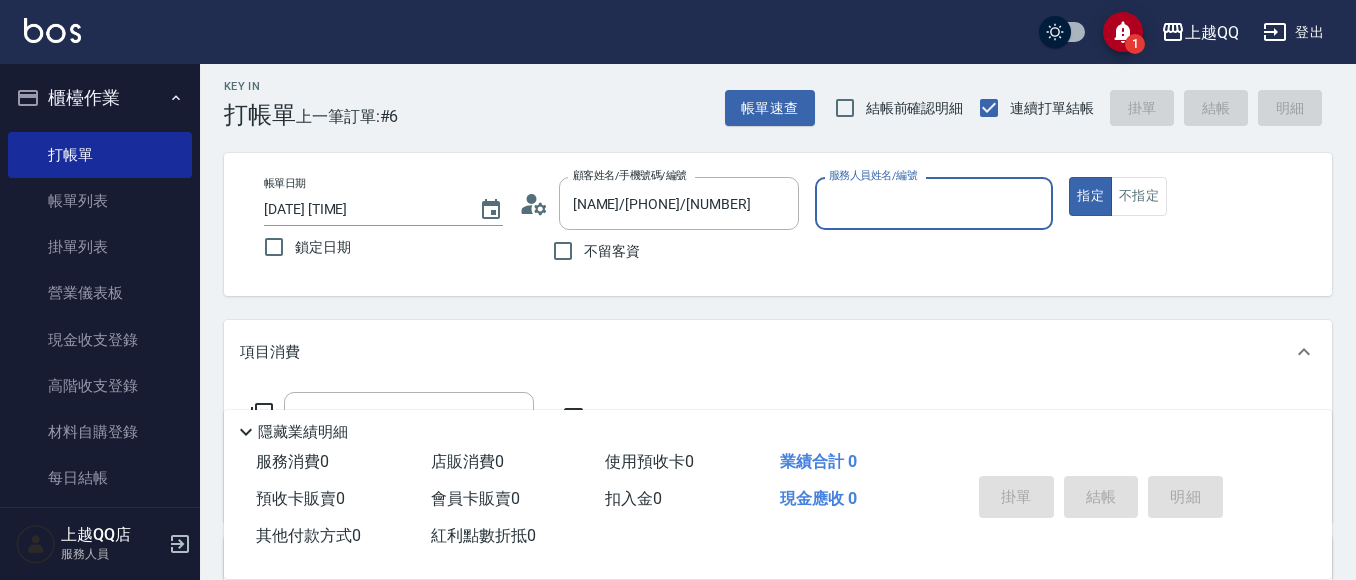 type on "[NAME]-[NUMBER]" 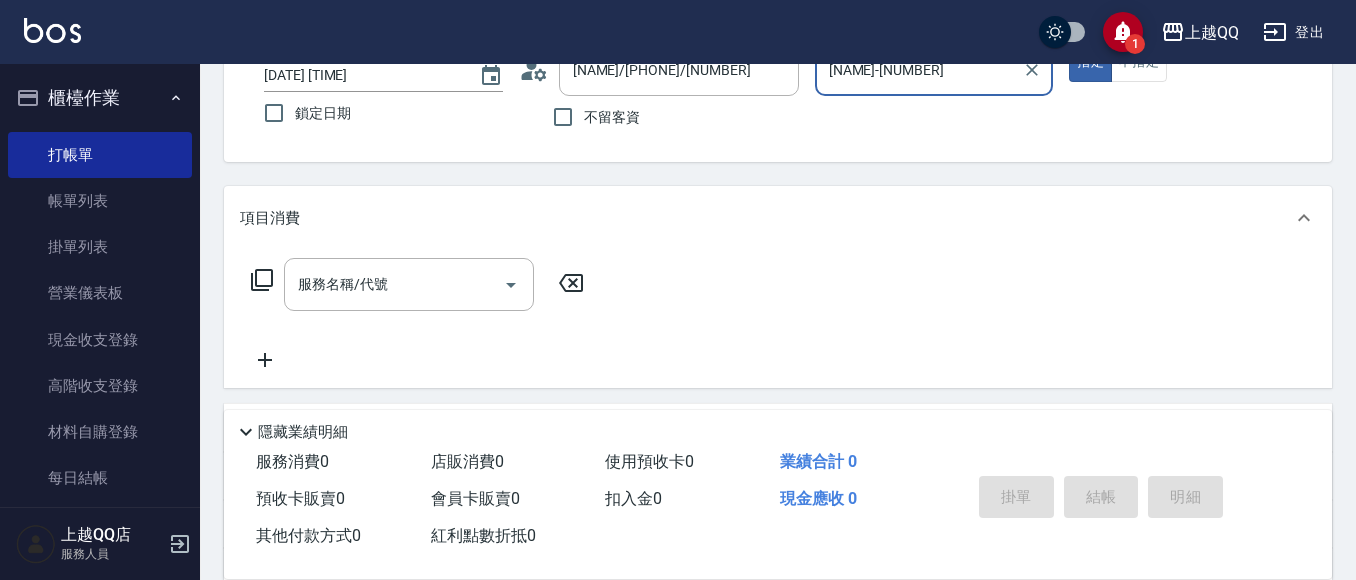 scroll, scrollTop: 221, scrollLeft: 0, axis: vertical 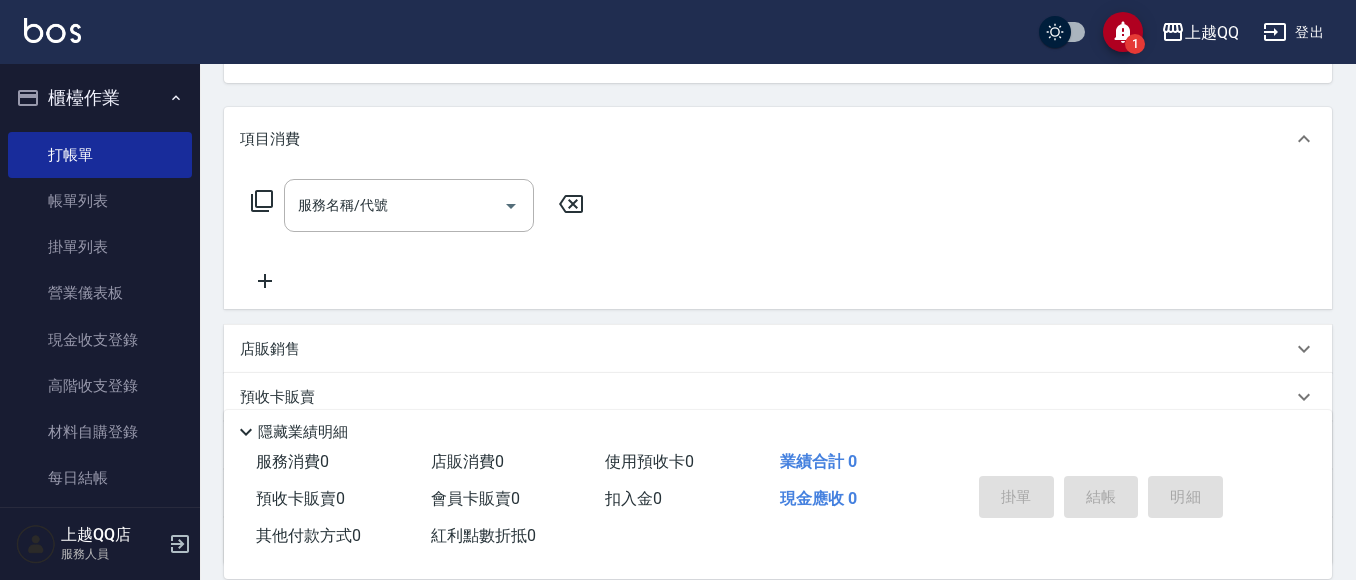 click 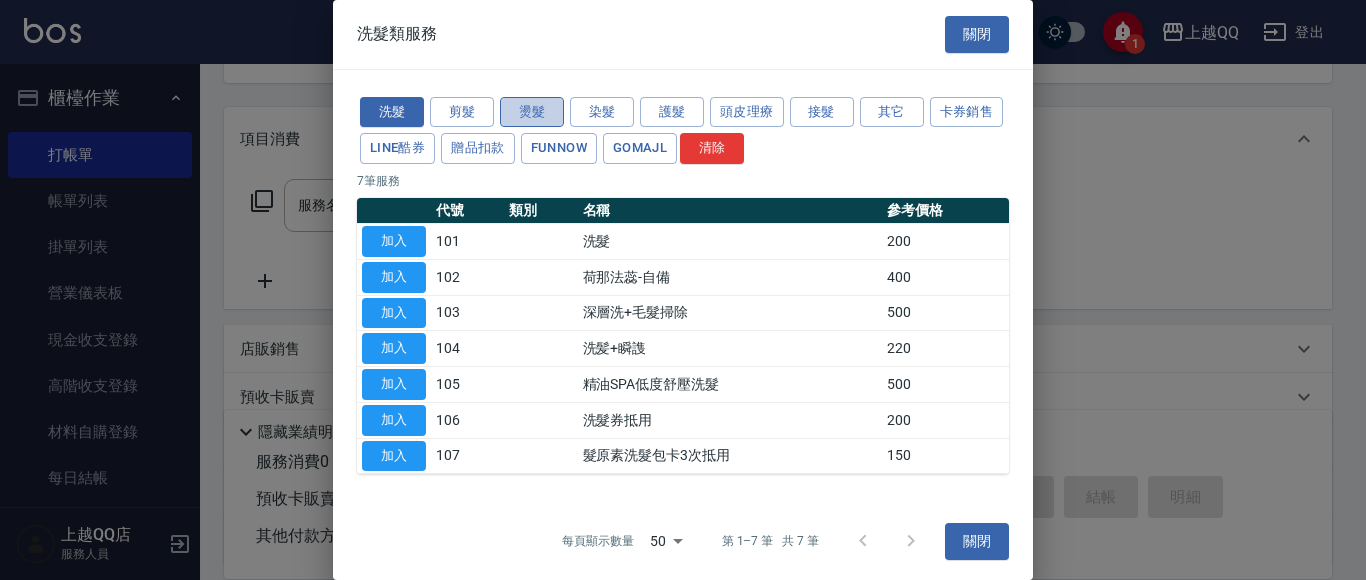 click on "燙髮" at bounding box center (532, 112) 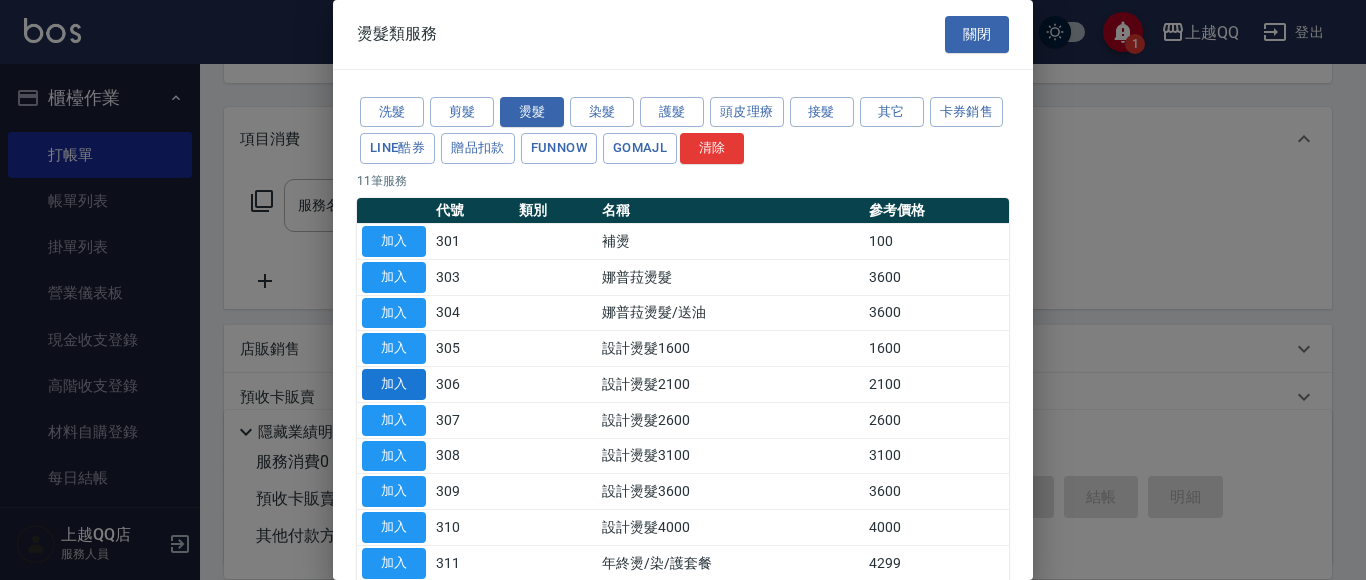 click on "加入" at bounding box center [394, 384] 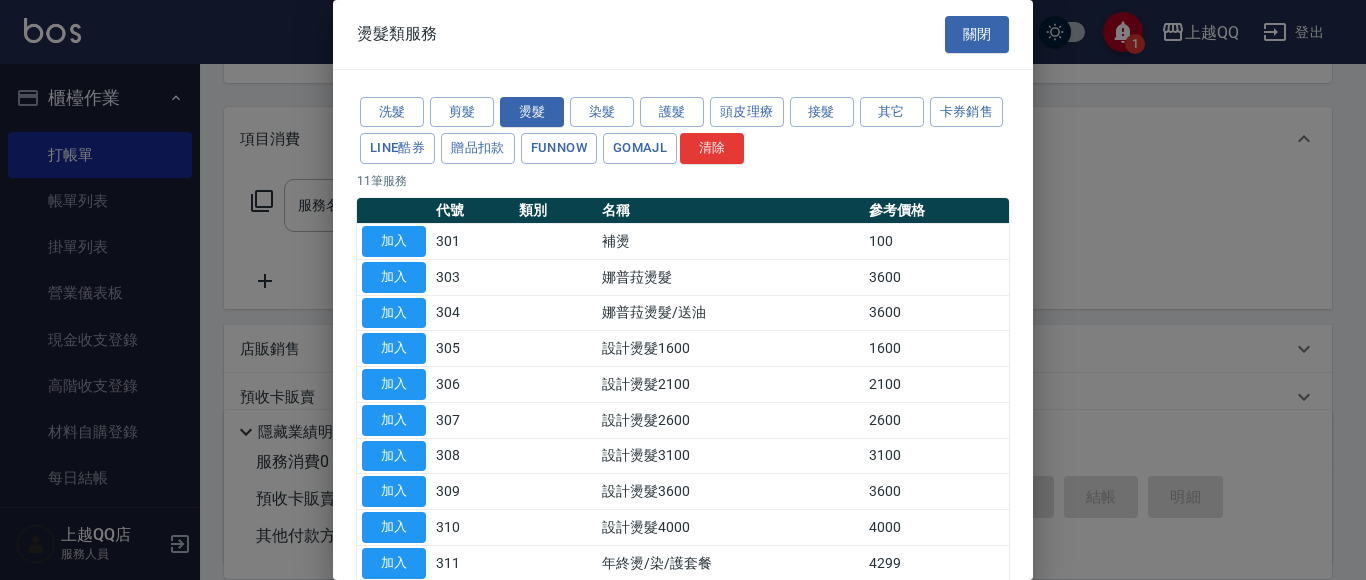 type on "設計燙髮2100(306)" 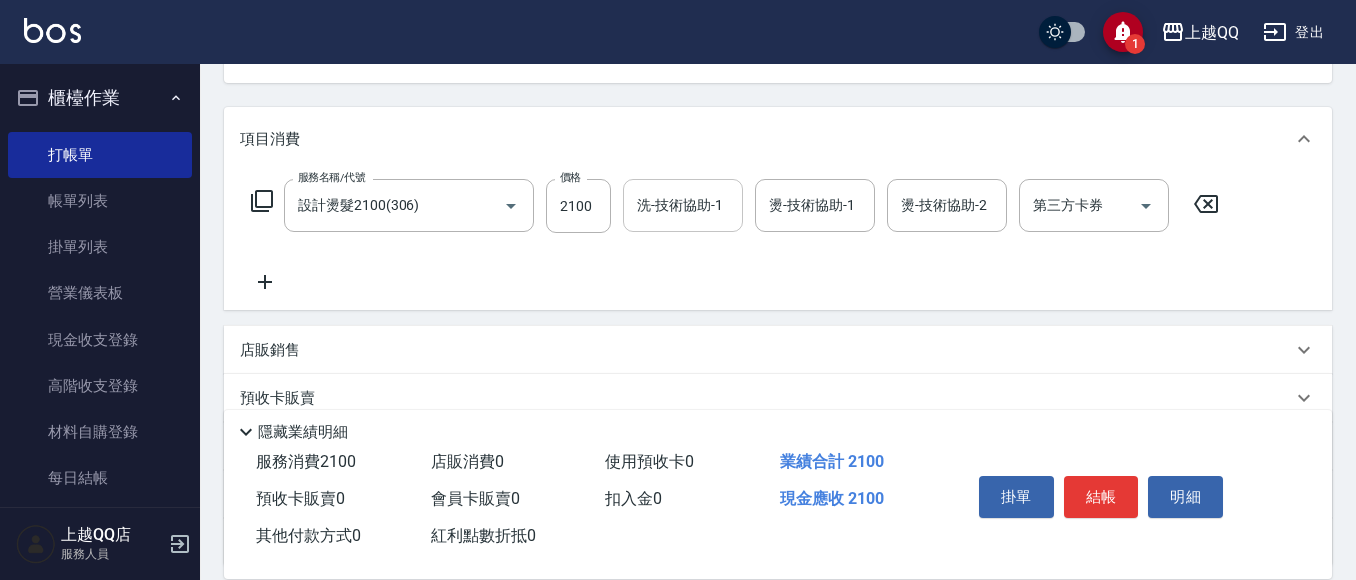 click on "洗-技術協助-1 洗-技術協助-1" at bounding box center (683, 205) 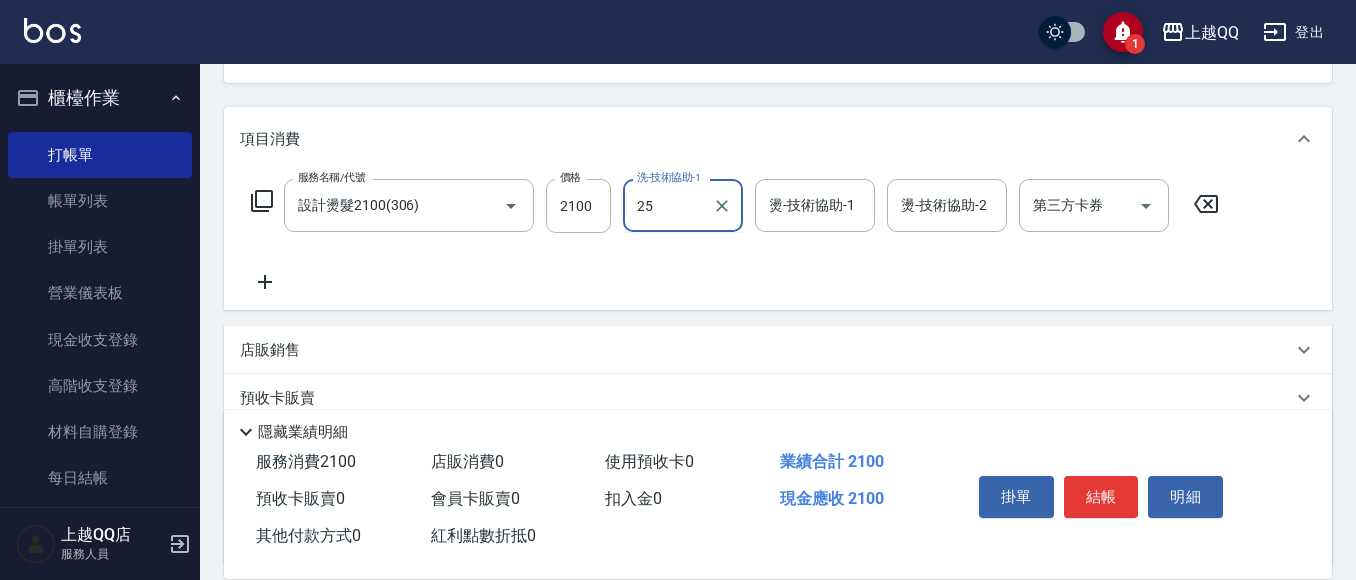 type on "陳宥蓁-25" 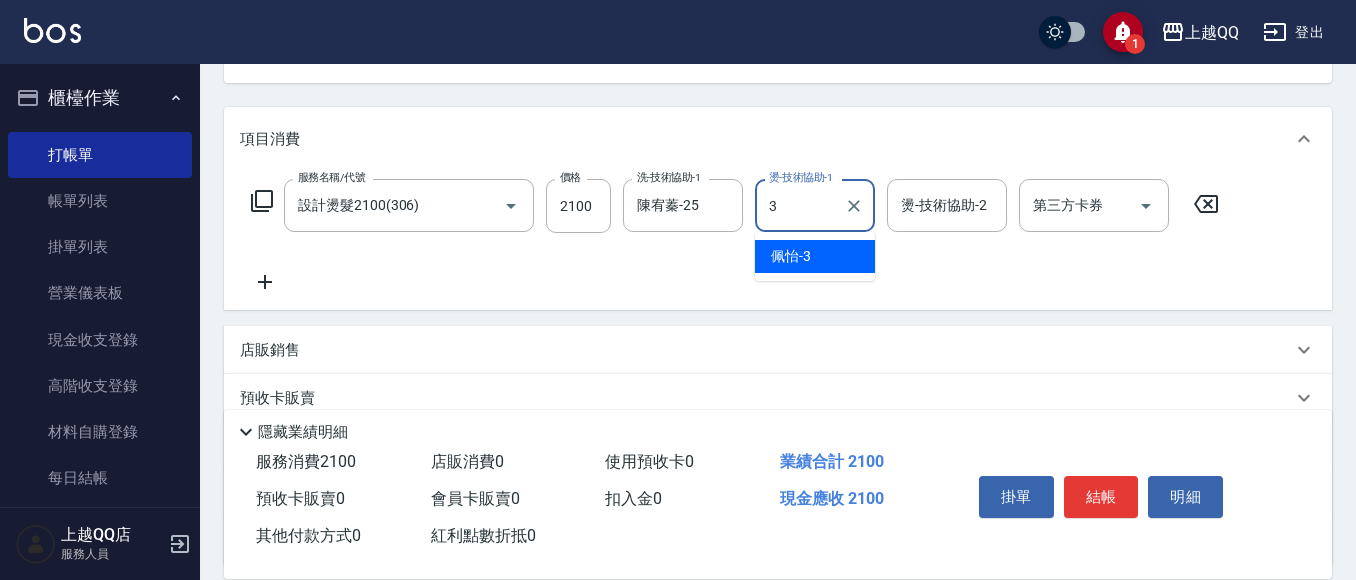 type on "[NAME]-[NUMBER]" 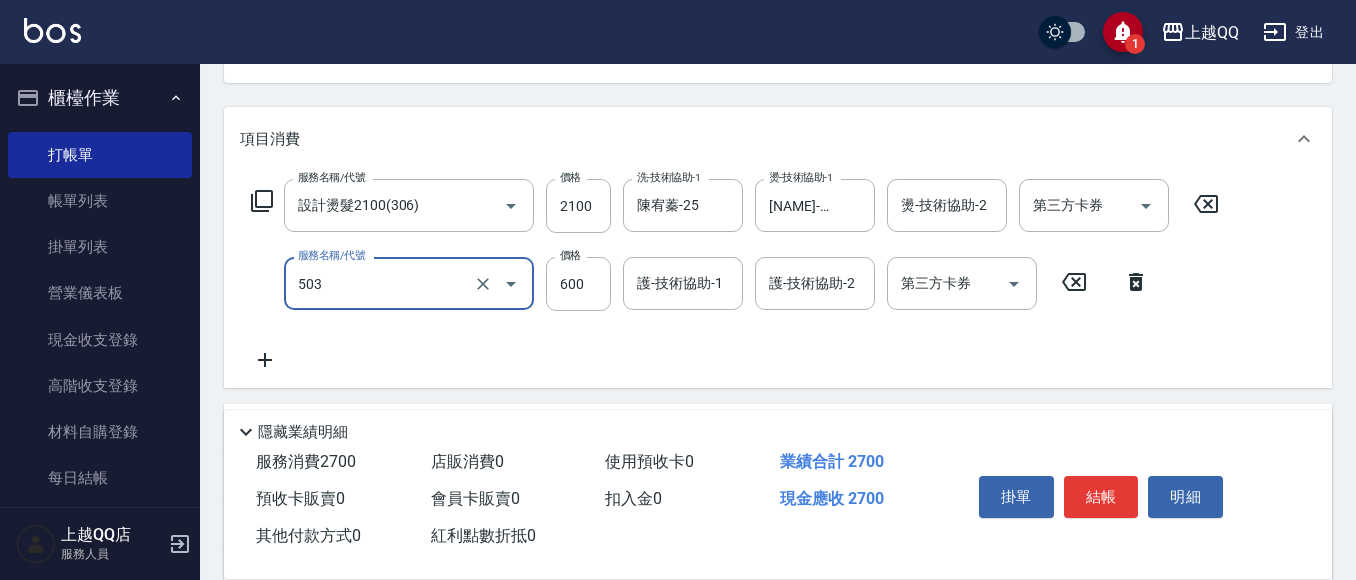 type on "小麥蛋白護髮(503)" 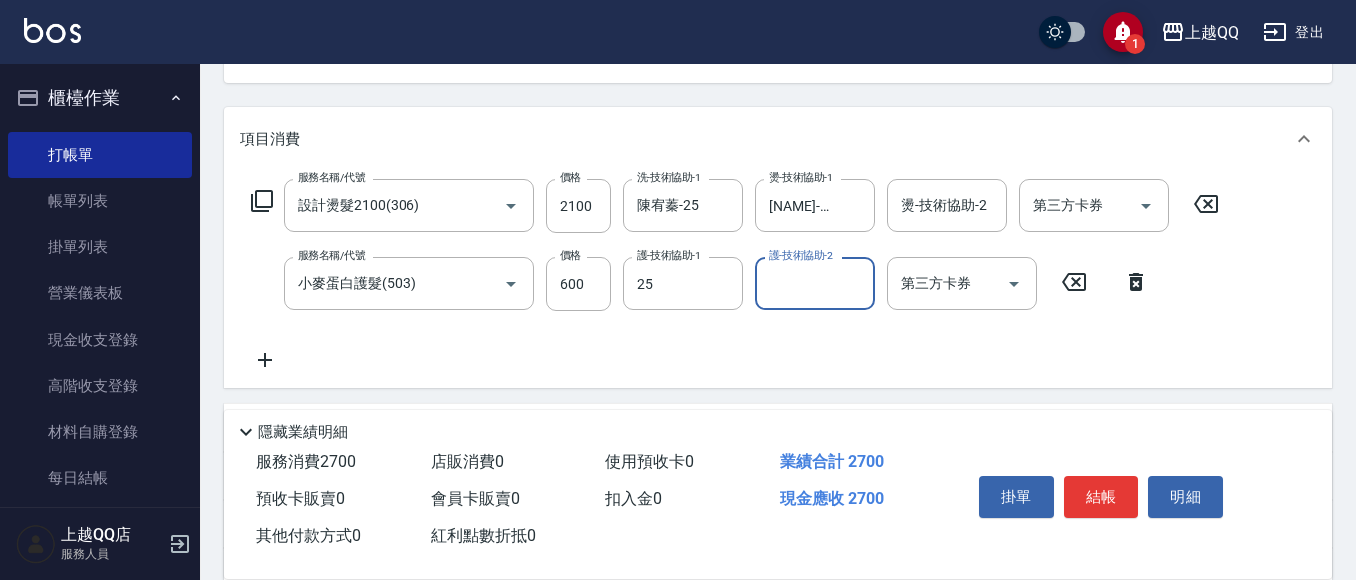 type on "陳宥蓁-25" 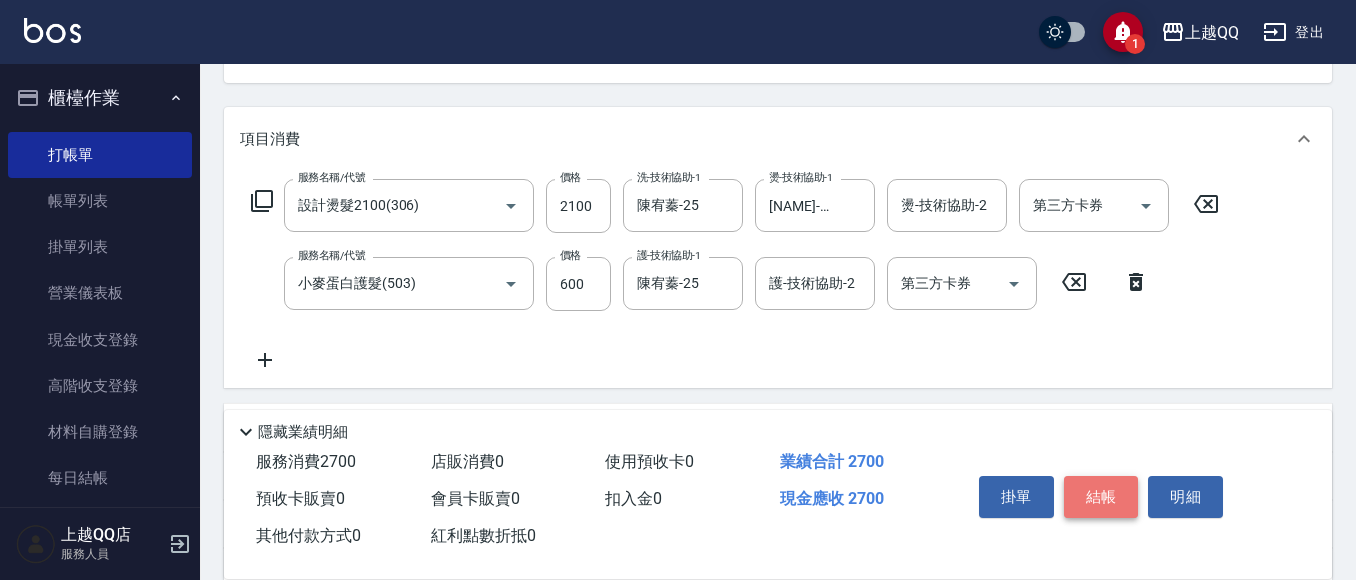 click on "結帳" at bounding box center (1101, 497) 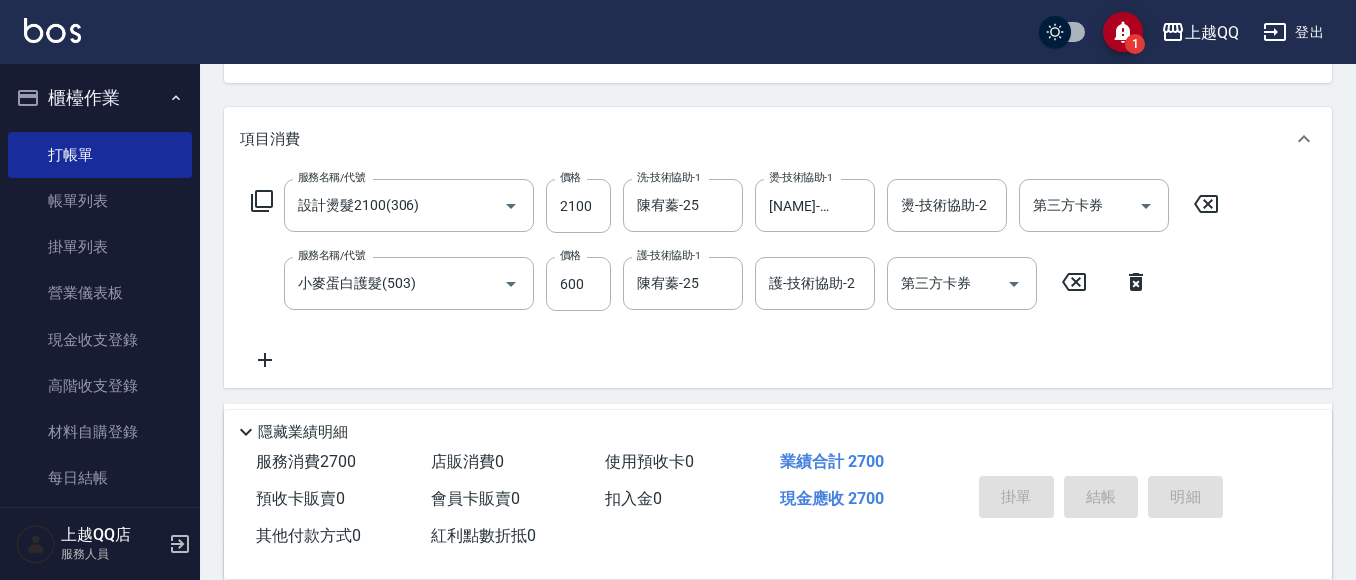 type on "2025/08/05 14:24" 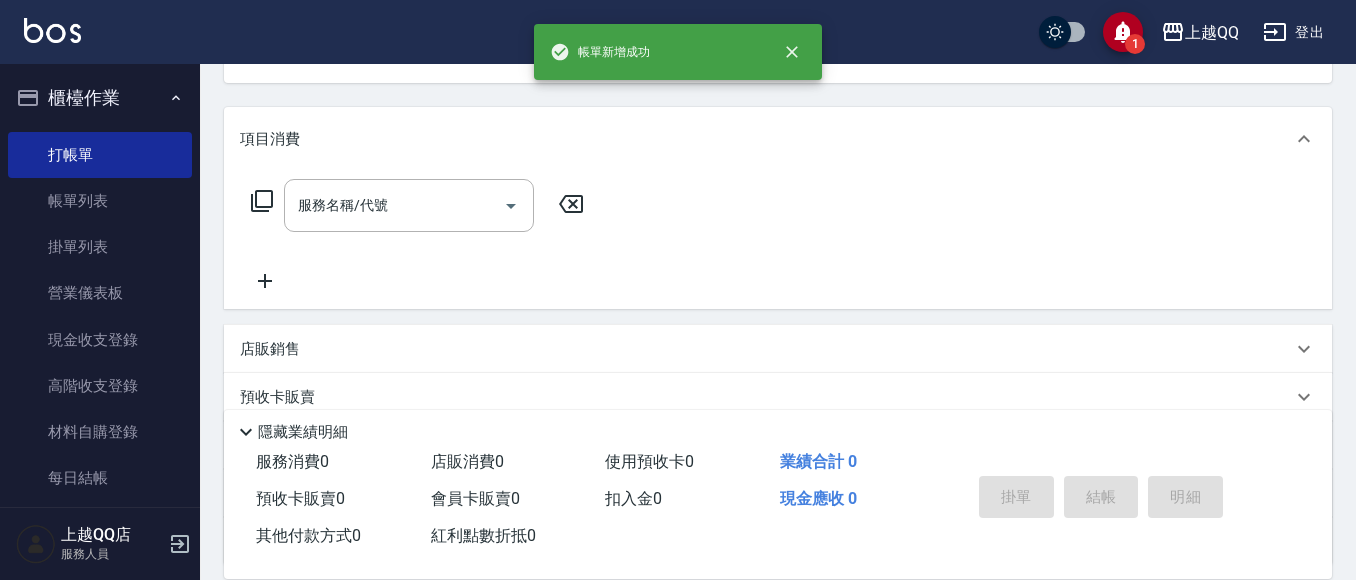 scroll, scrollTop: 194, scrollLeft: 0, axis: vertical 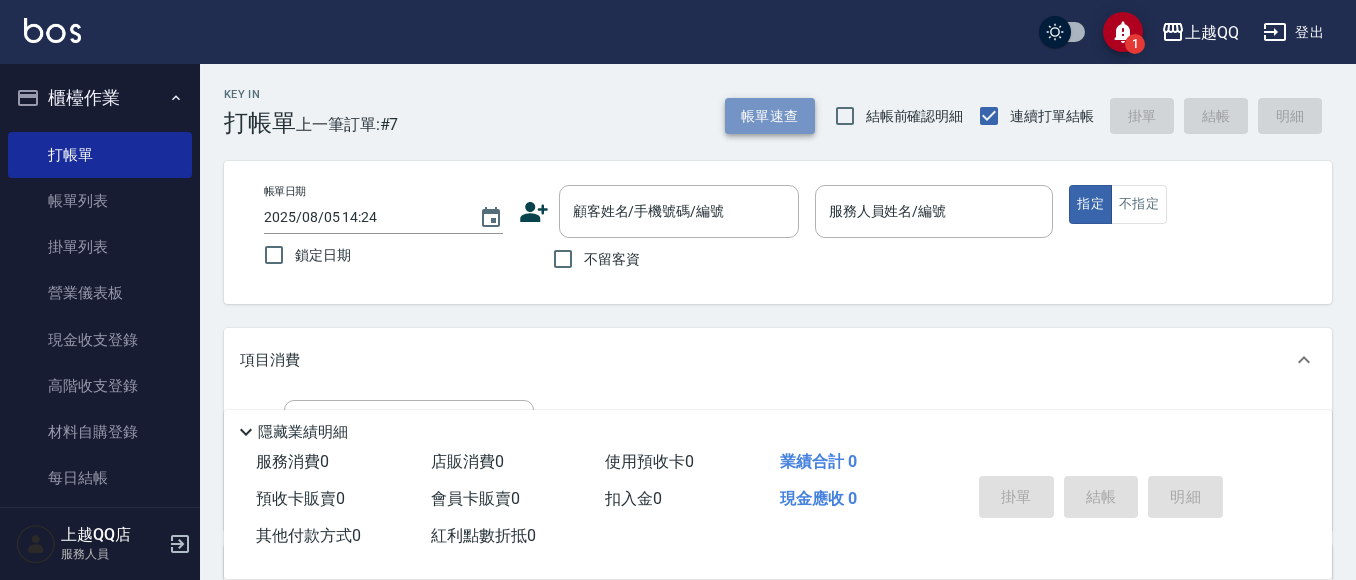 click on "帳單速查" at bounding box center (770, 116) 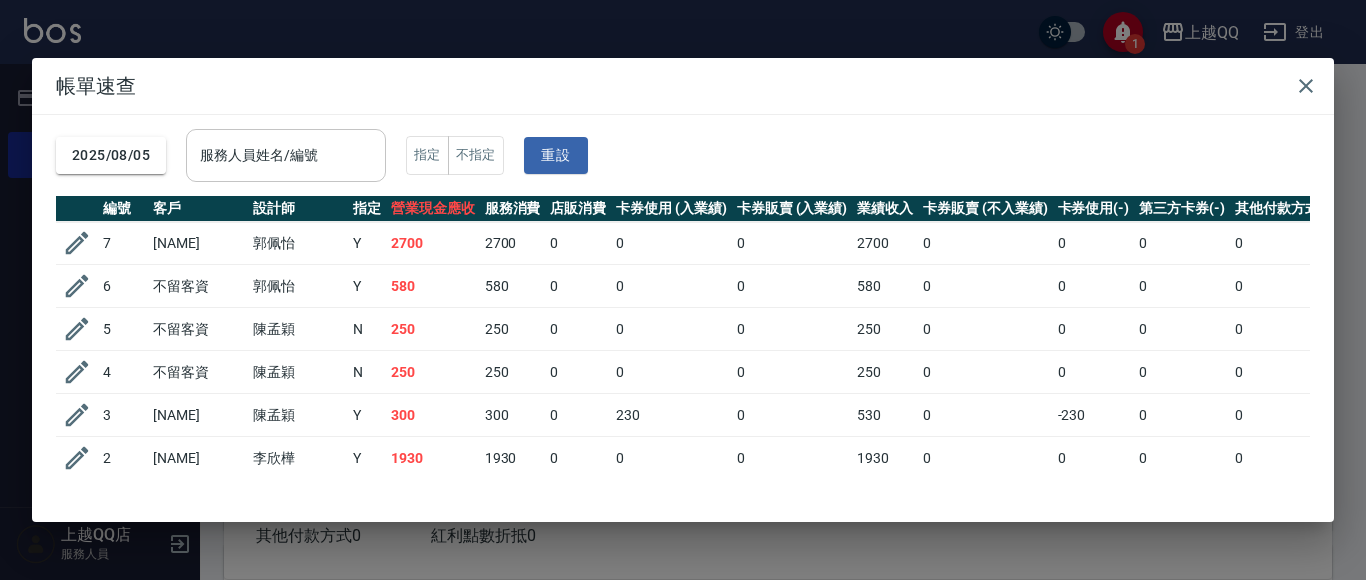 click on "服務人員姓名/編號" at bounding box center [286, 155] 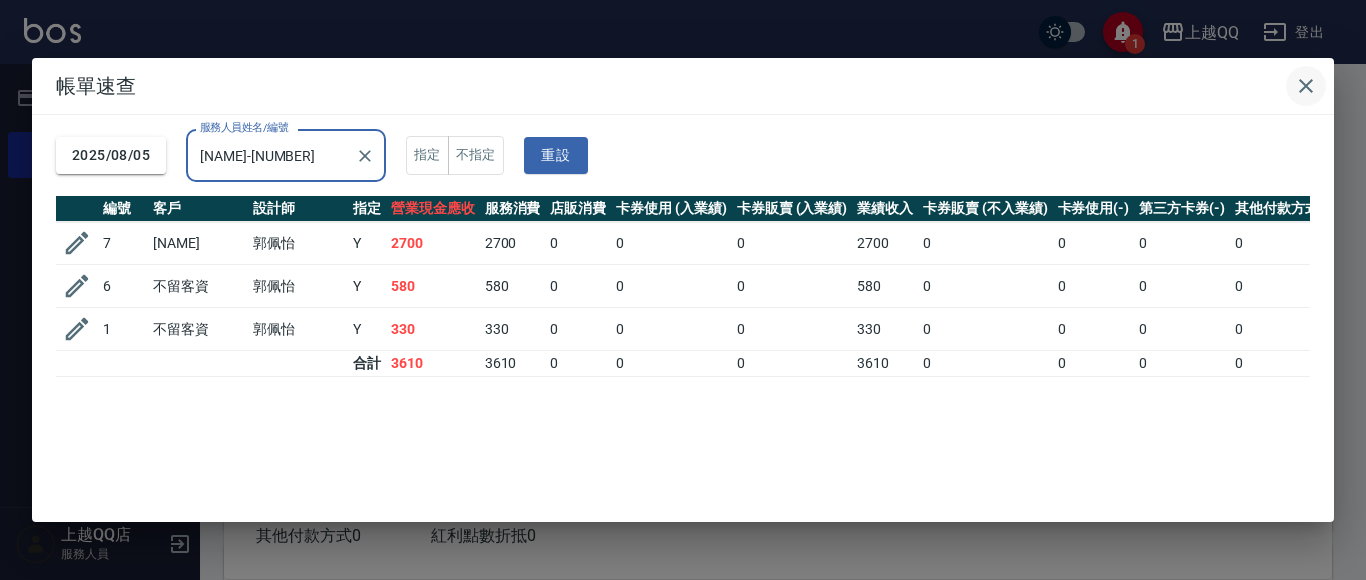 type on "[NAME]-[NUMBER]" 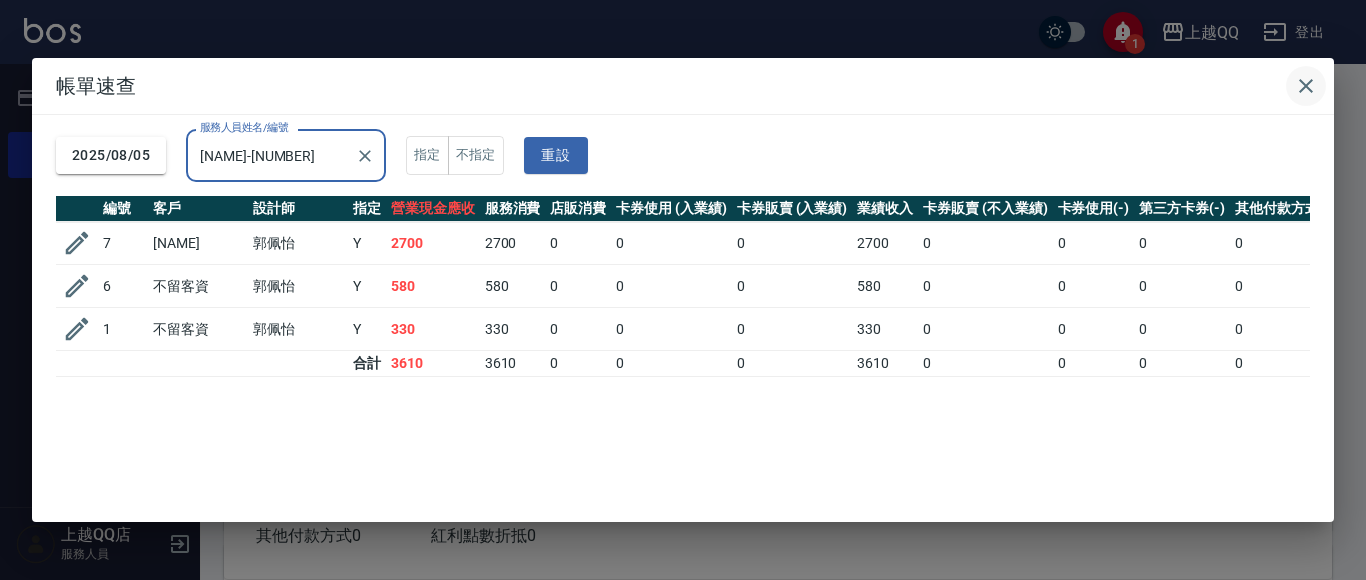 drag, startPoint x: 1313, startPoint y: 96, endPoint x: 1279, endPoint y: 104, distance: 34.928497 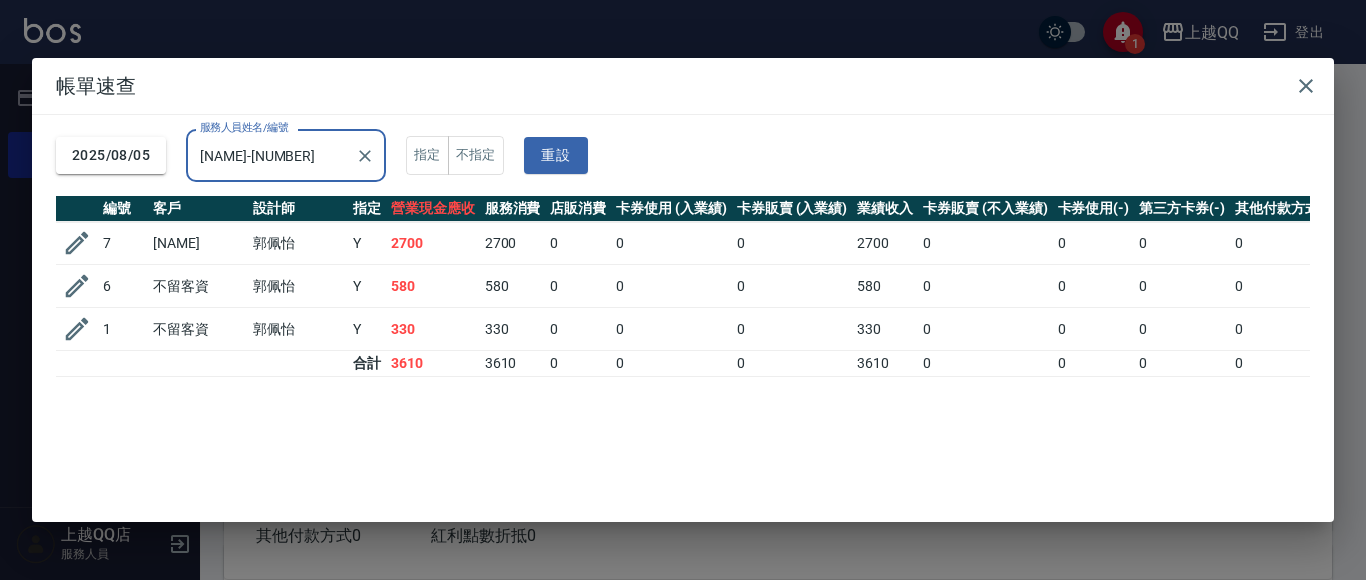 click at bounding box center [1306, 86] 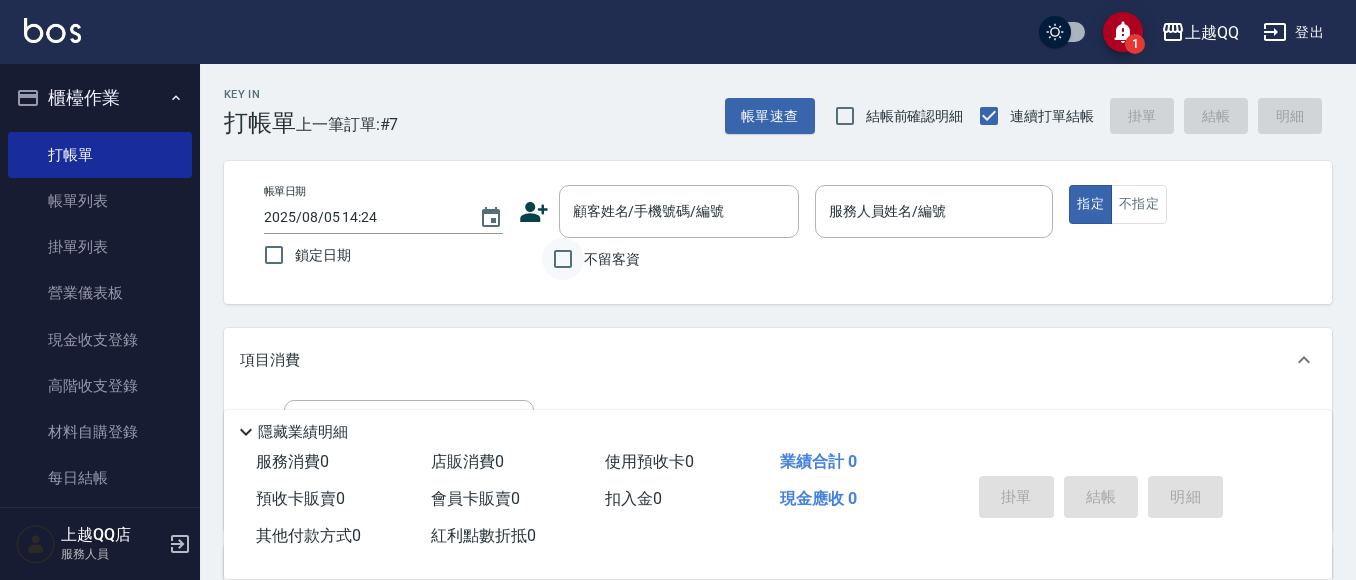 drag, startPoint x: 455, startPoint y: 246, endPoint x: 570, endPoint y: 246, distance: 115 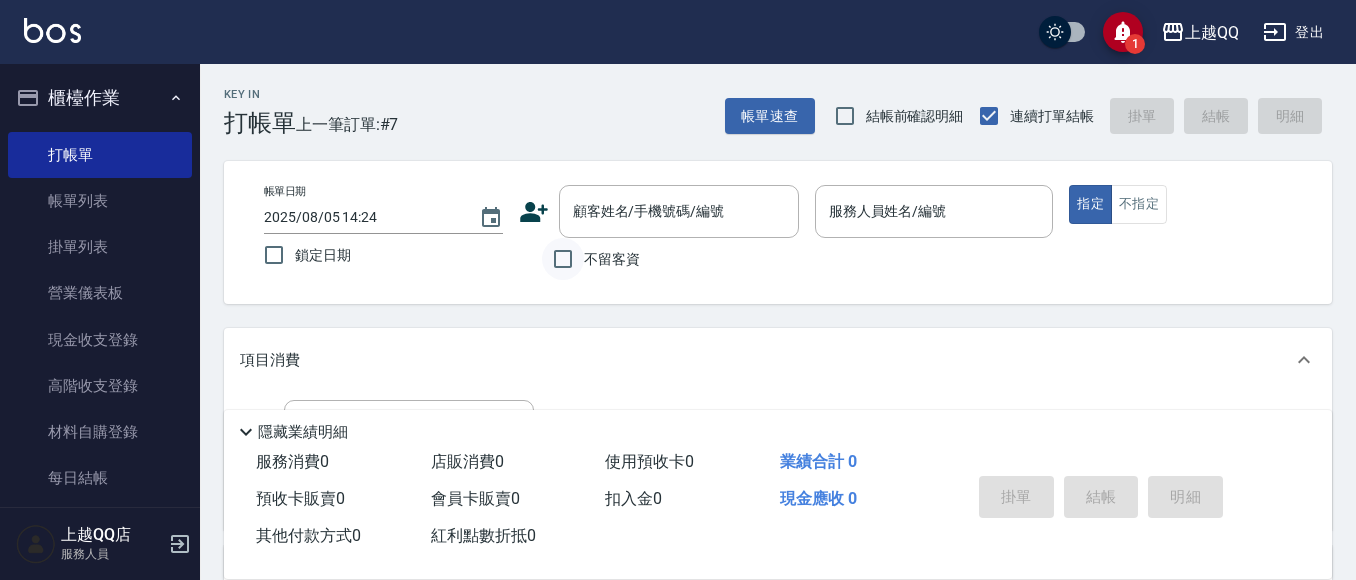 click on "鎖定日期" at bounding box center (370, 255) 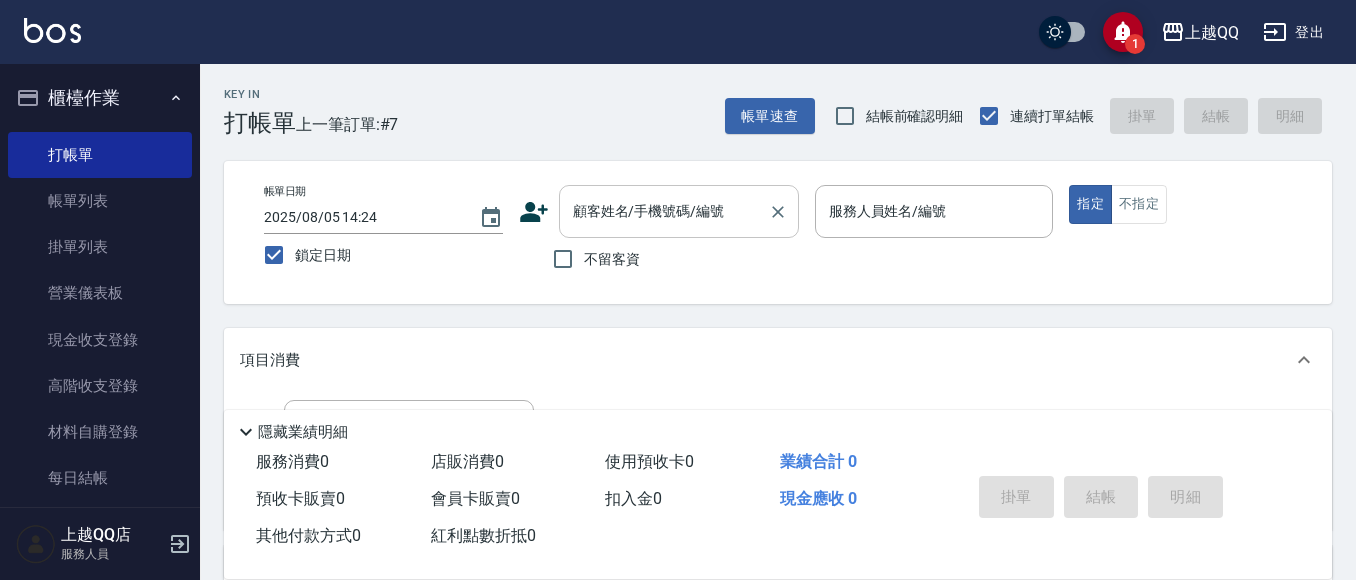 click on "顧客姓名/手機號碼/編號" at bounding box center [679, 211] 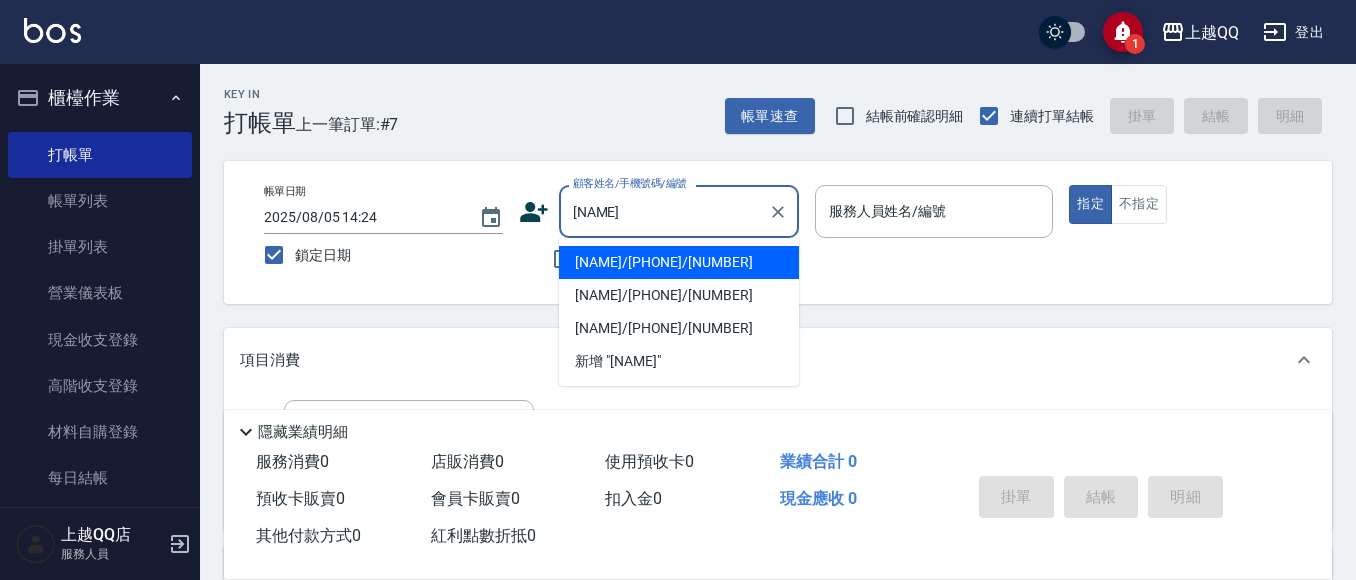 click on "[NAME]/[PHONE]/[NUMBER]" at bounding box center [679, 262] 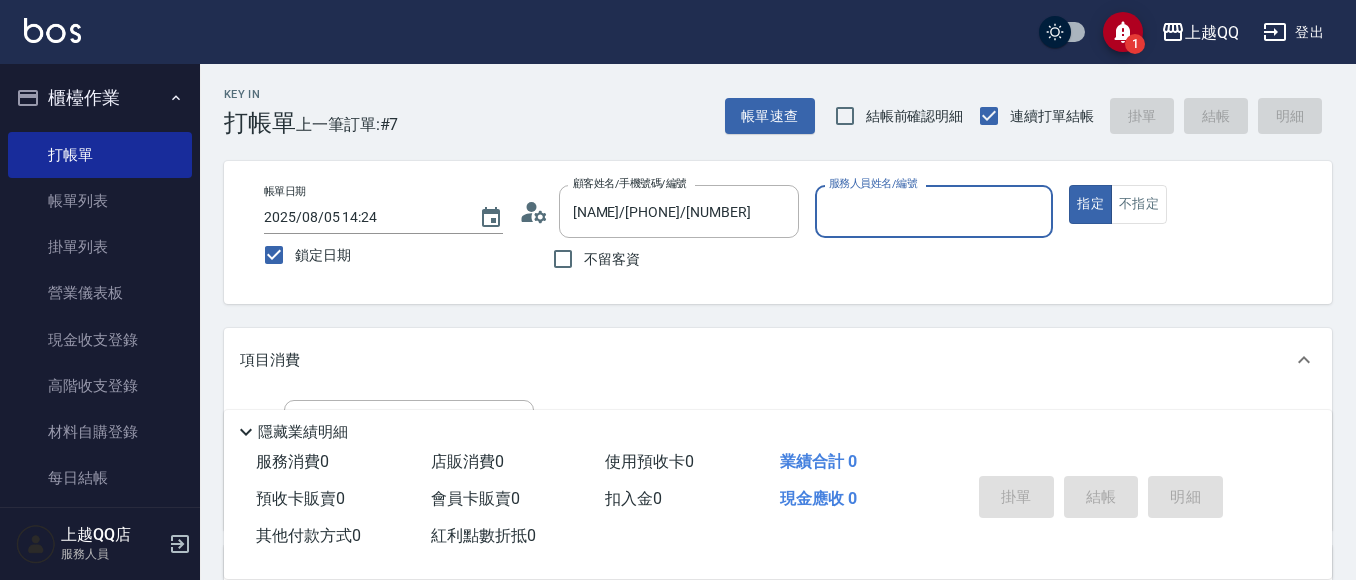 type on "[NAME]-[NUMBER]" 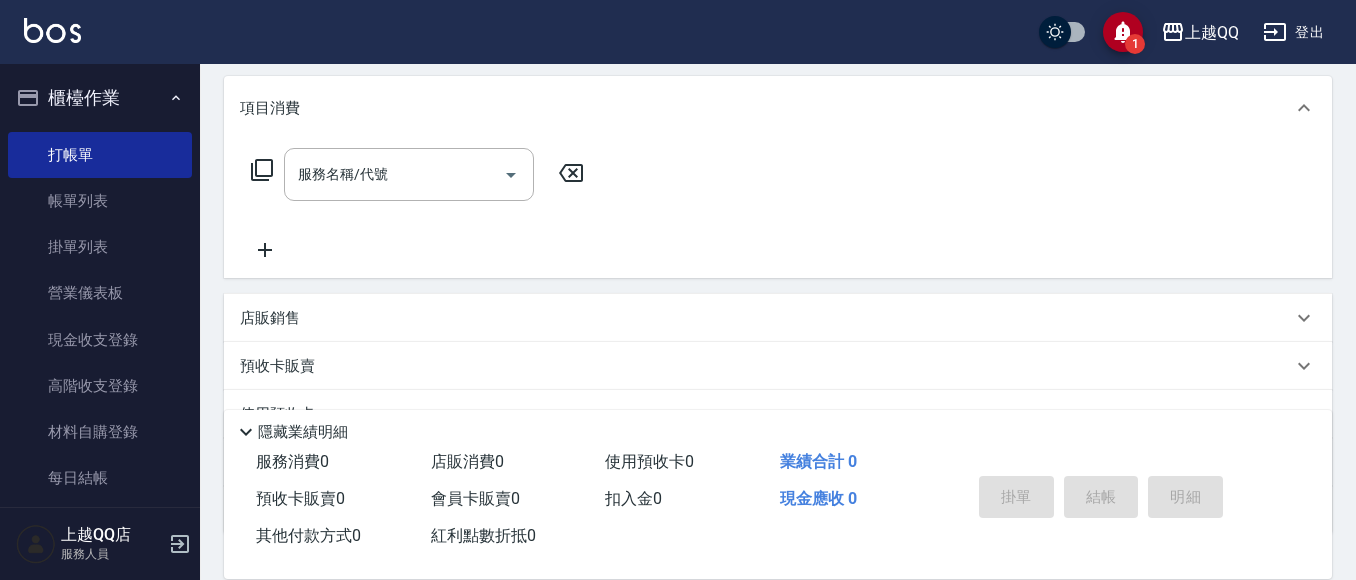 scroll, scrollTop: 253, scrollLeft: 0, axis: vertical 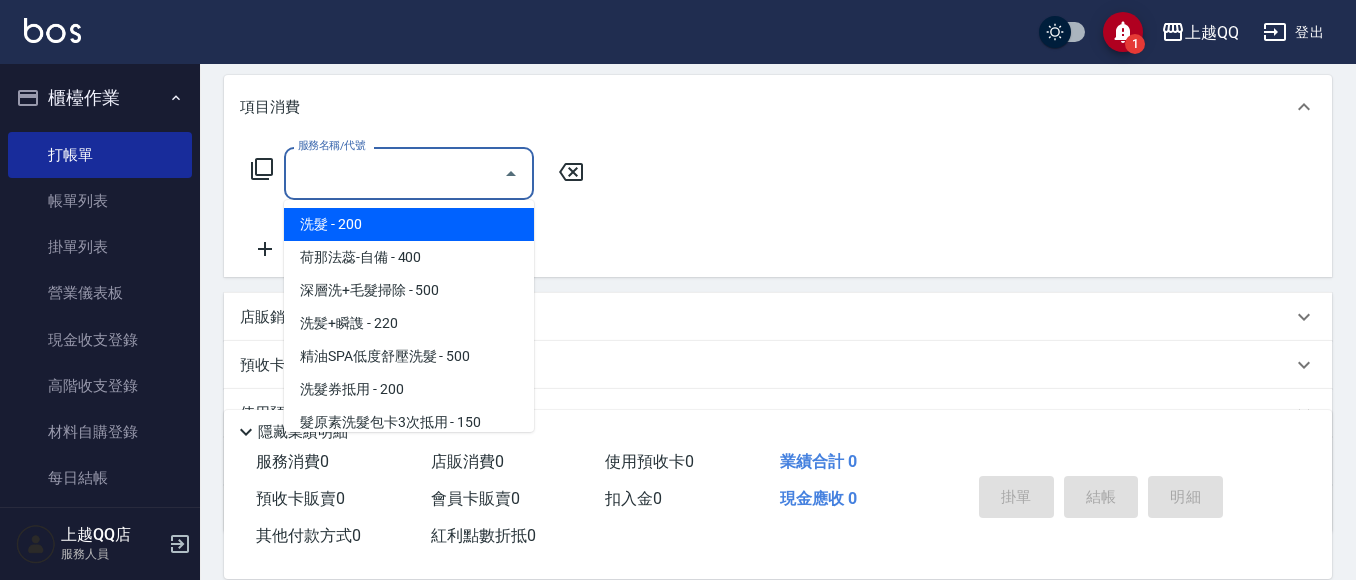 click on "服務名稱/代號 服務名稱/代號" at bounding box center (409, 173) 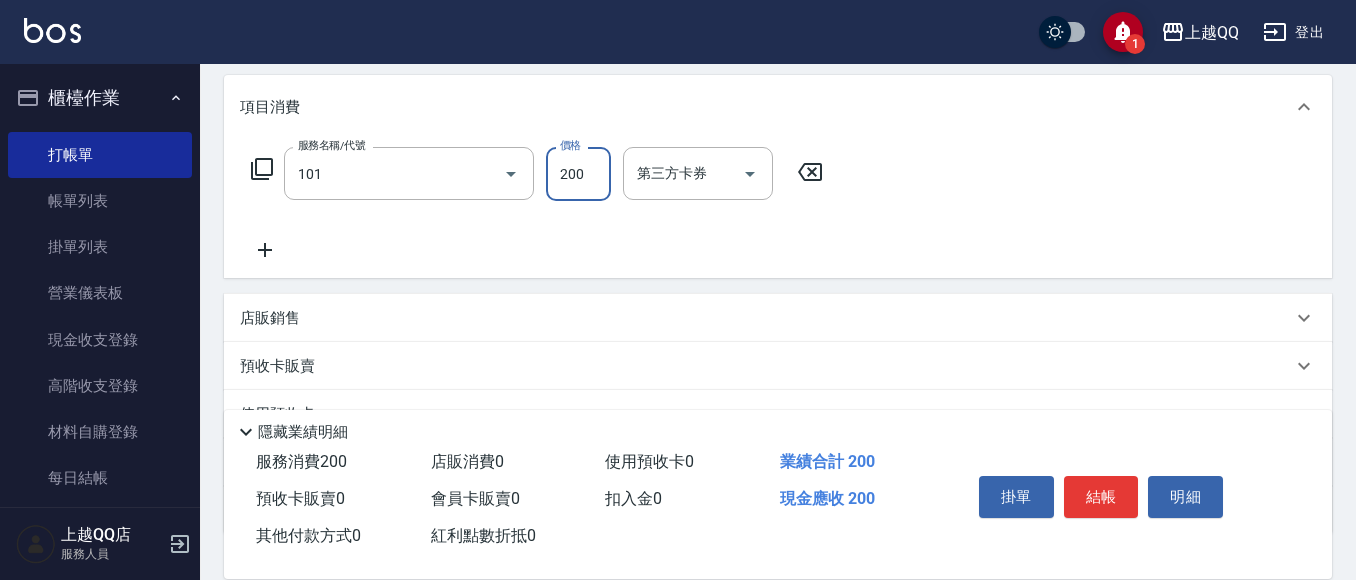 type on "洗髮(101)" 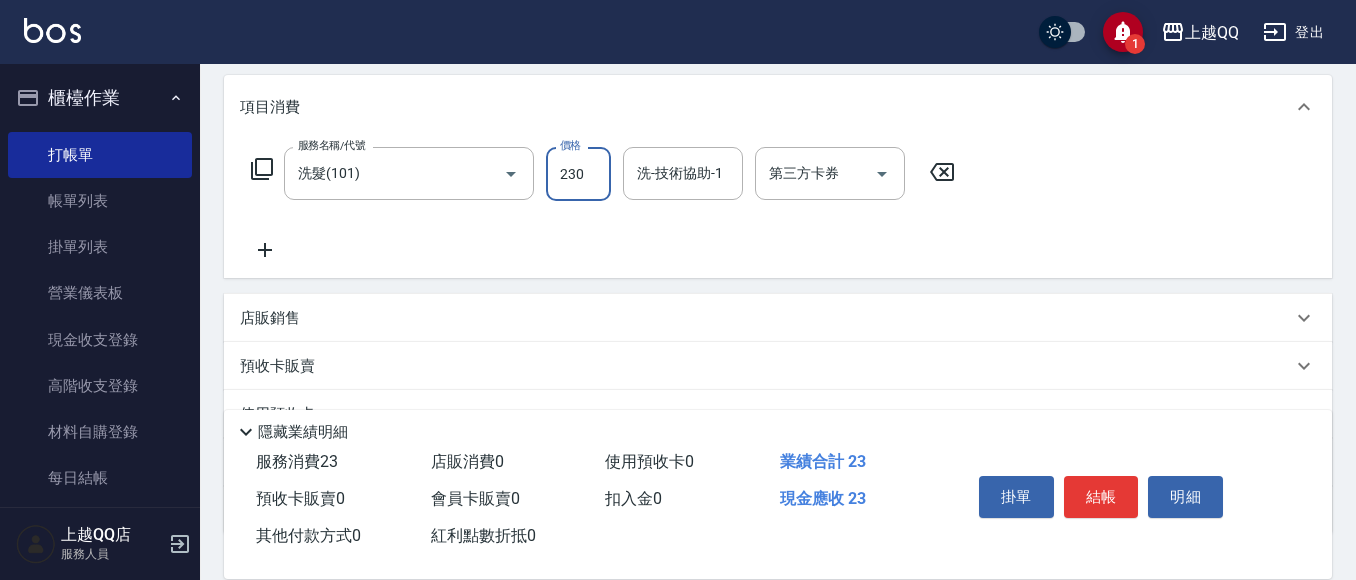 type on "230" 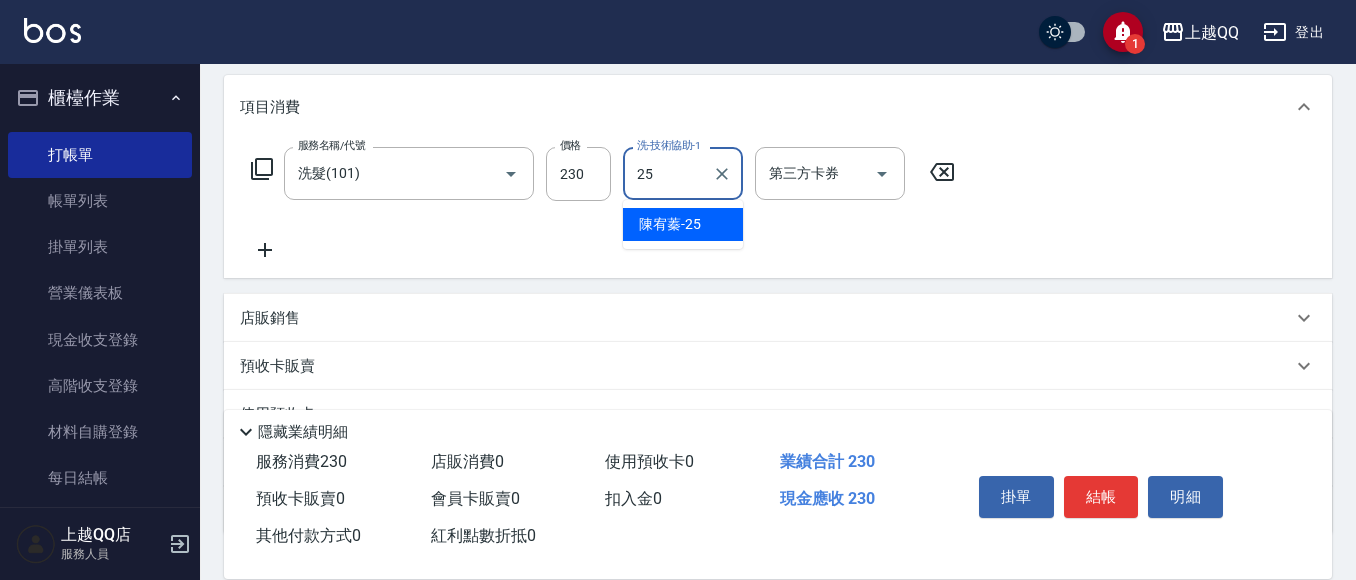 type on "陳宥蓁-25" 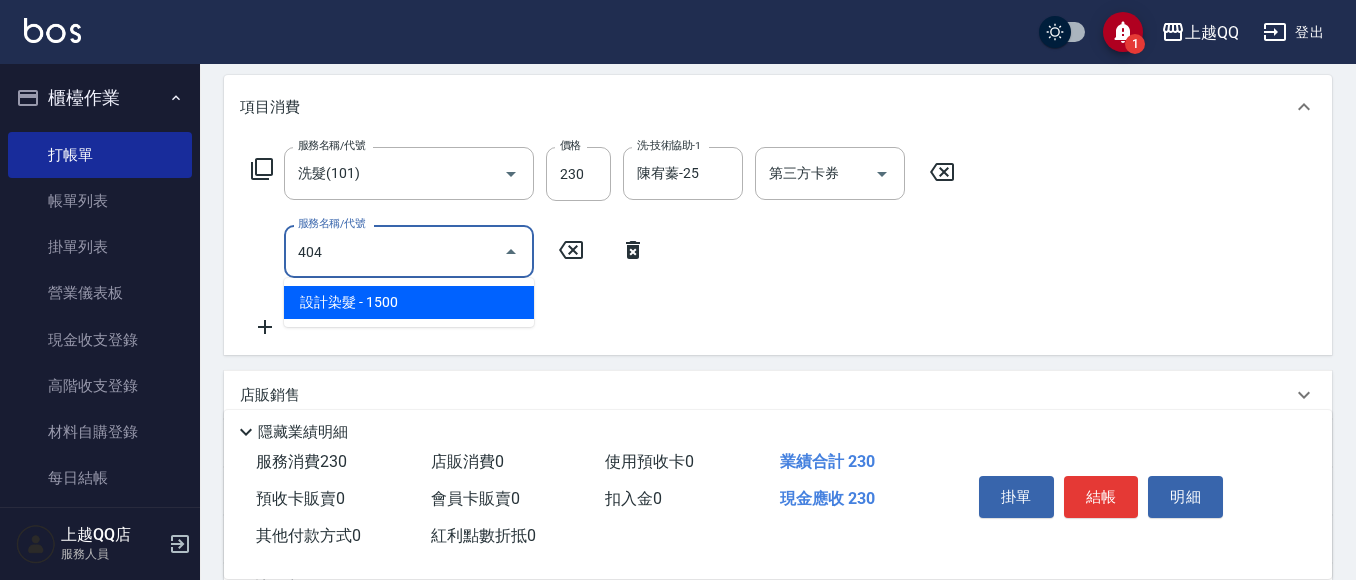 type on "設計染髮(404)" 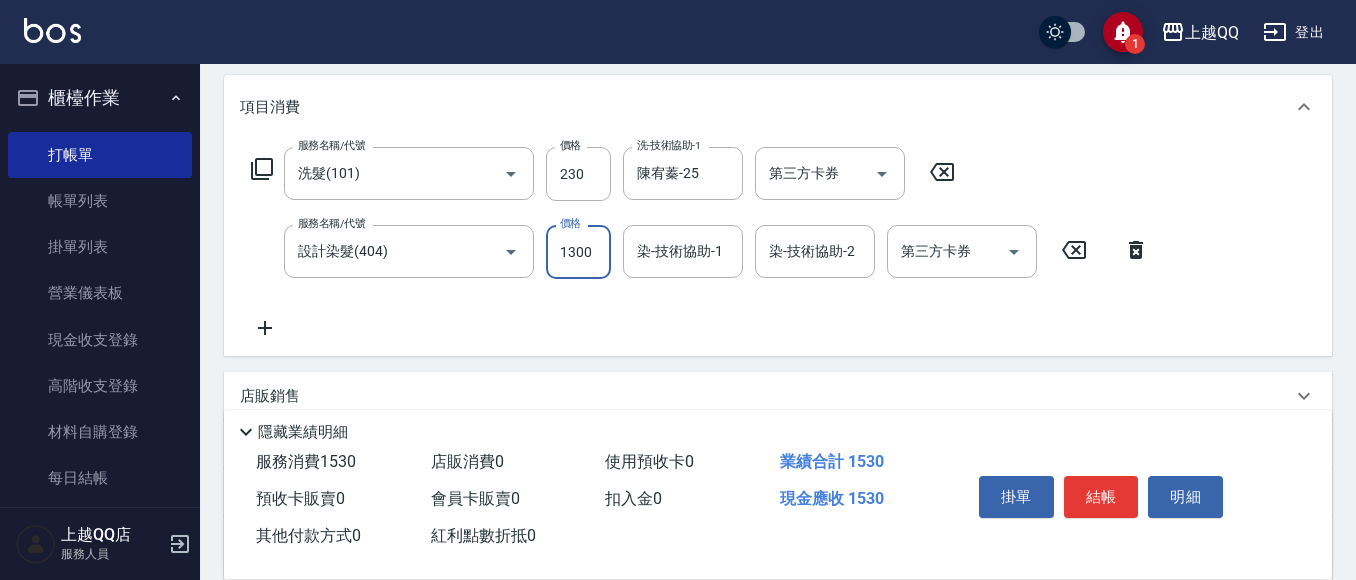 type on "1300" 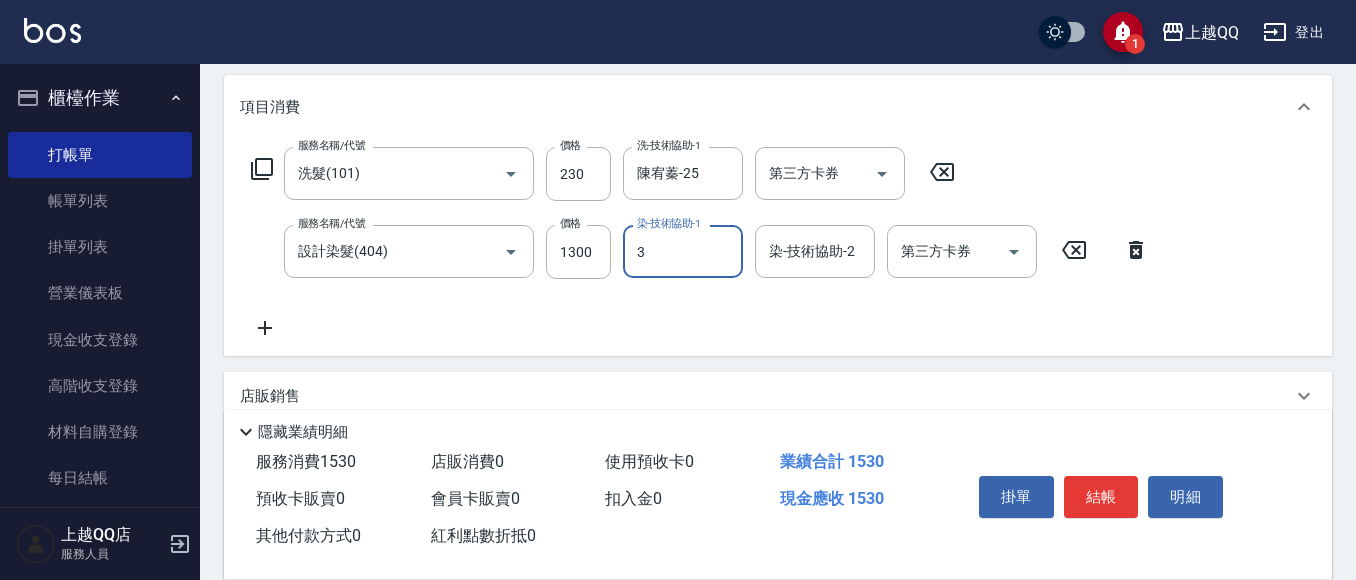 type on "[NAME]-[NUMBER]" 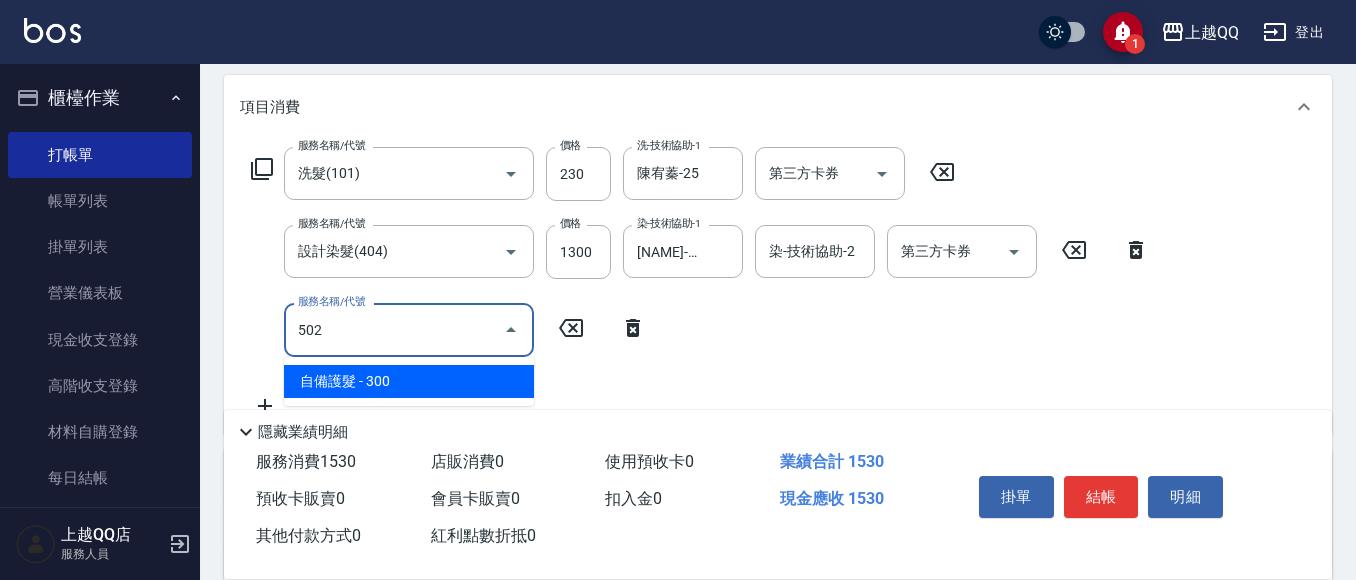 type on "自備護髮(502)" 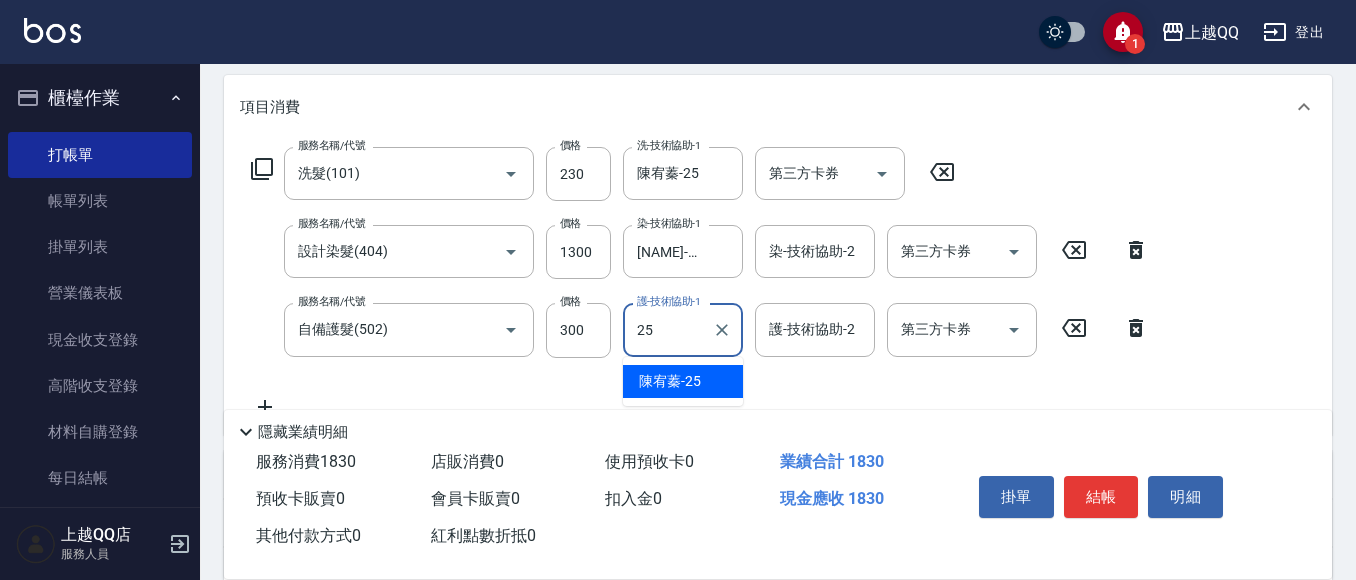 type on "陳宥蓁-25" 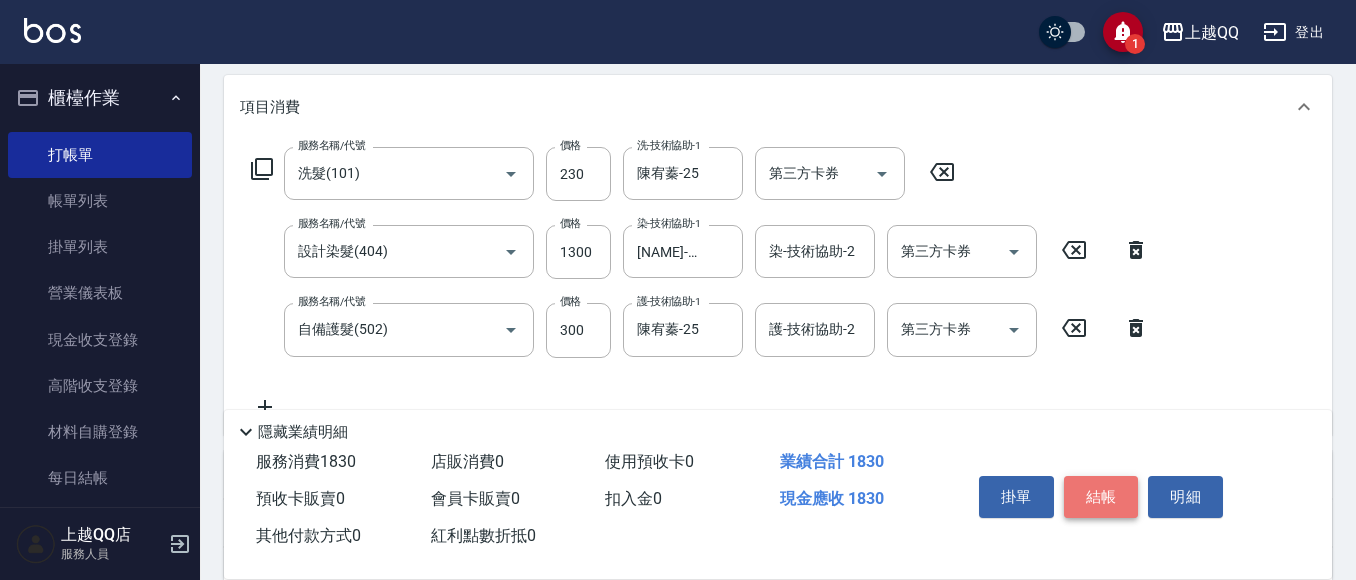 click on "結帳" at bounding box center [1101, 497] 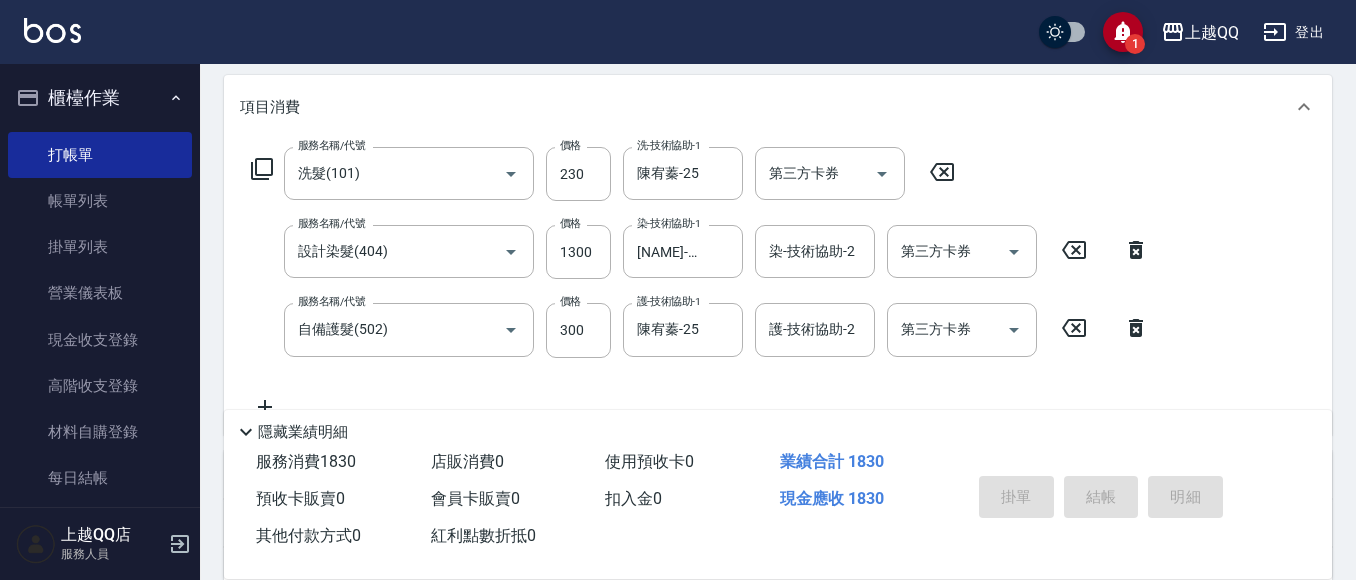 type 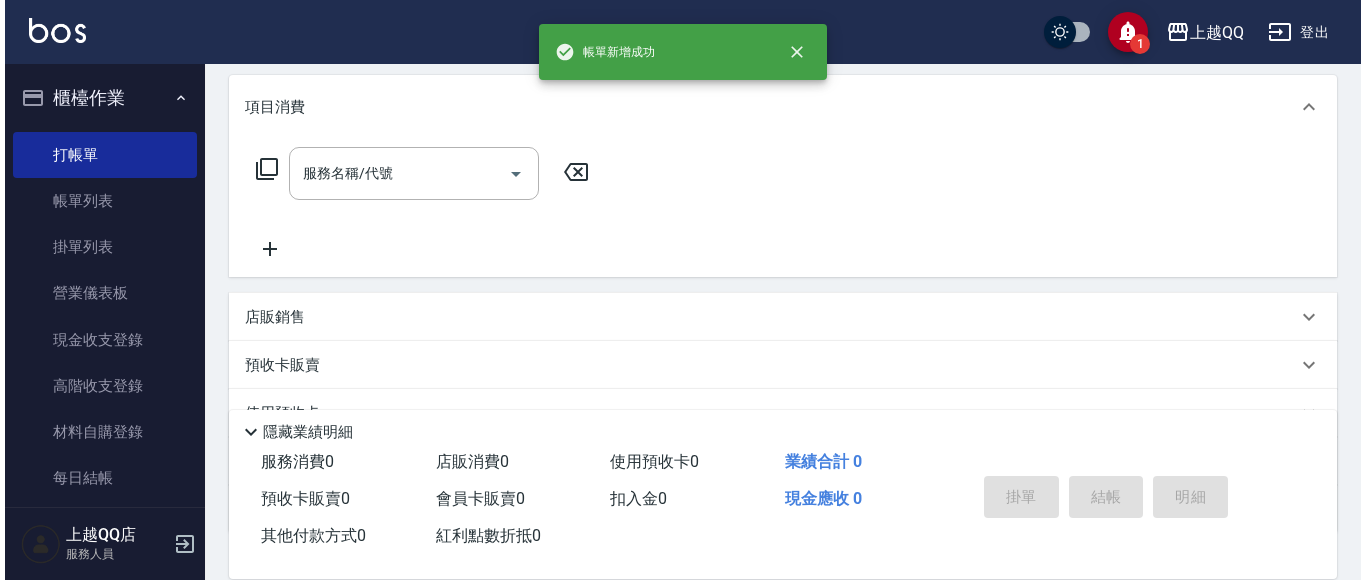 scroll, scrollTop: 0, scrollLeft: 0, axis: both 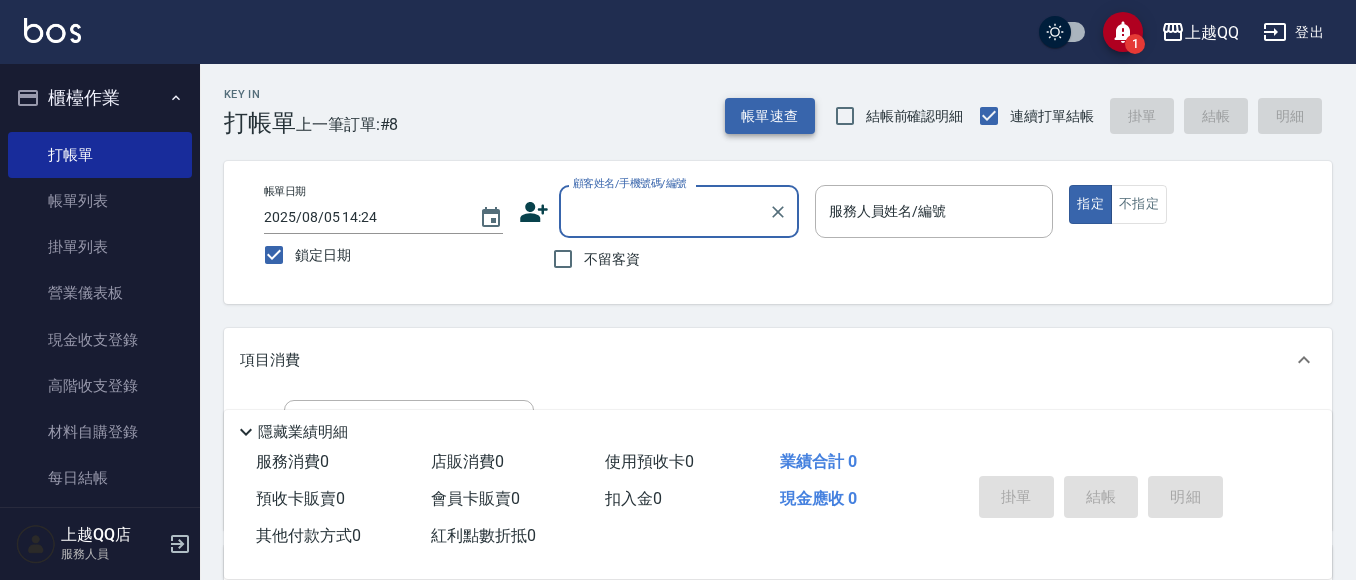 click on "帳單速查" at bounding box center (770, 116) 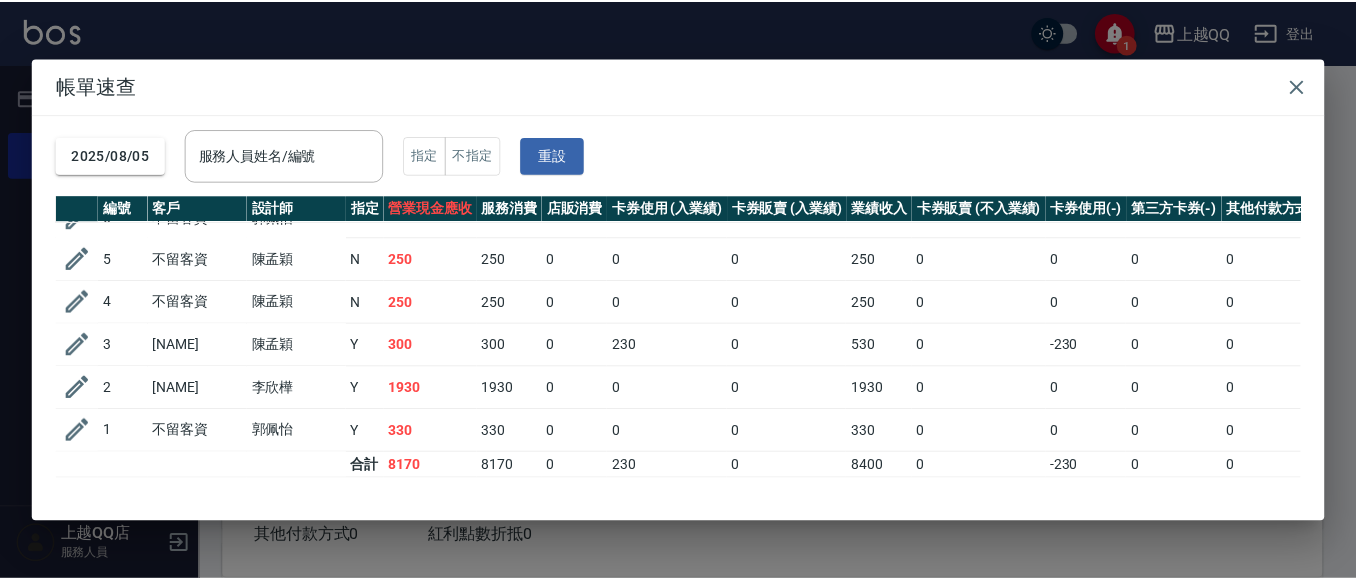 scroll, scrollTop: 0, scrollLeft: 0, axis: both 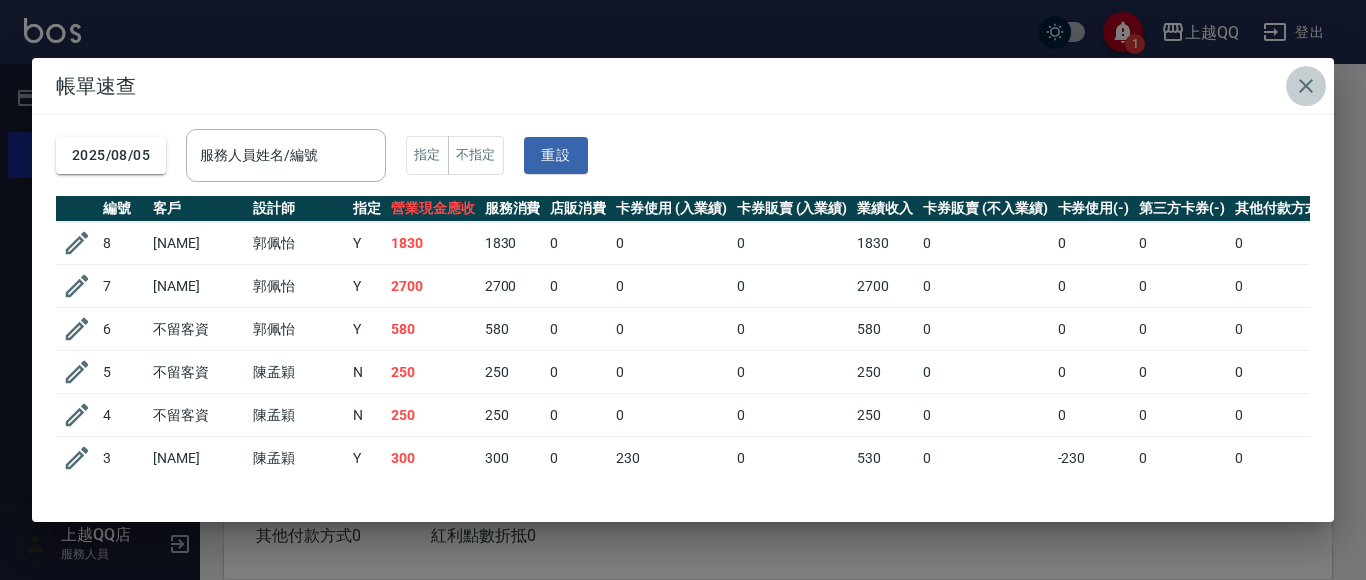 click 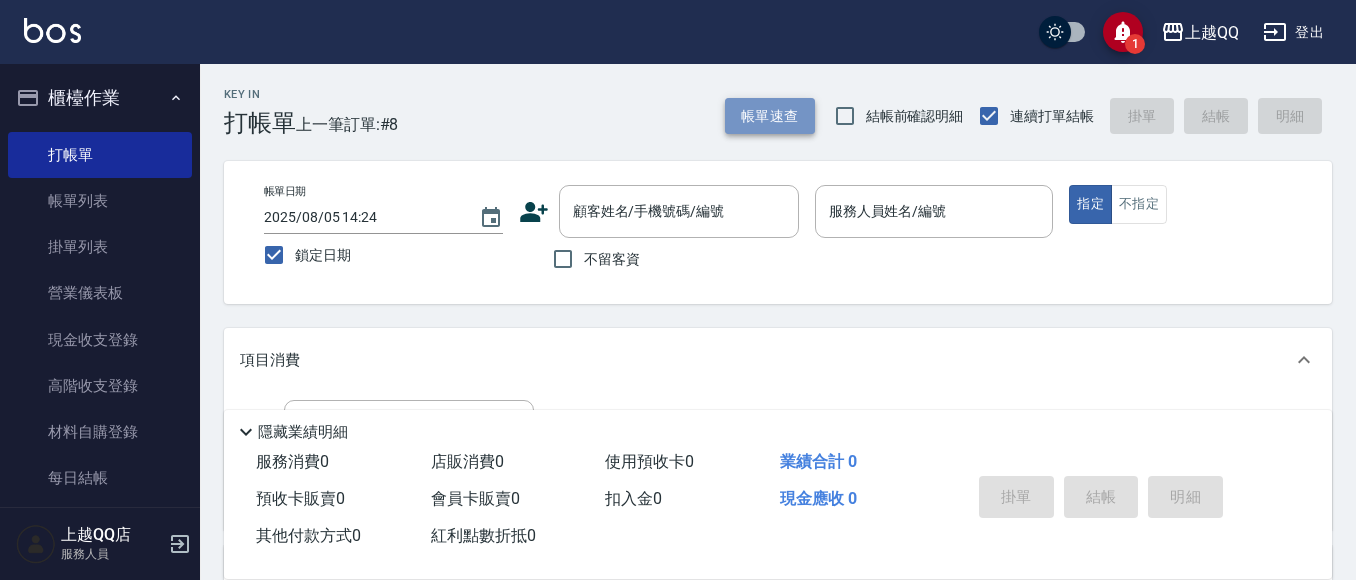 click on "帳單速查" at bounding box center (770, 116) 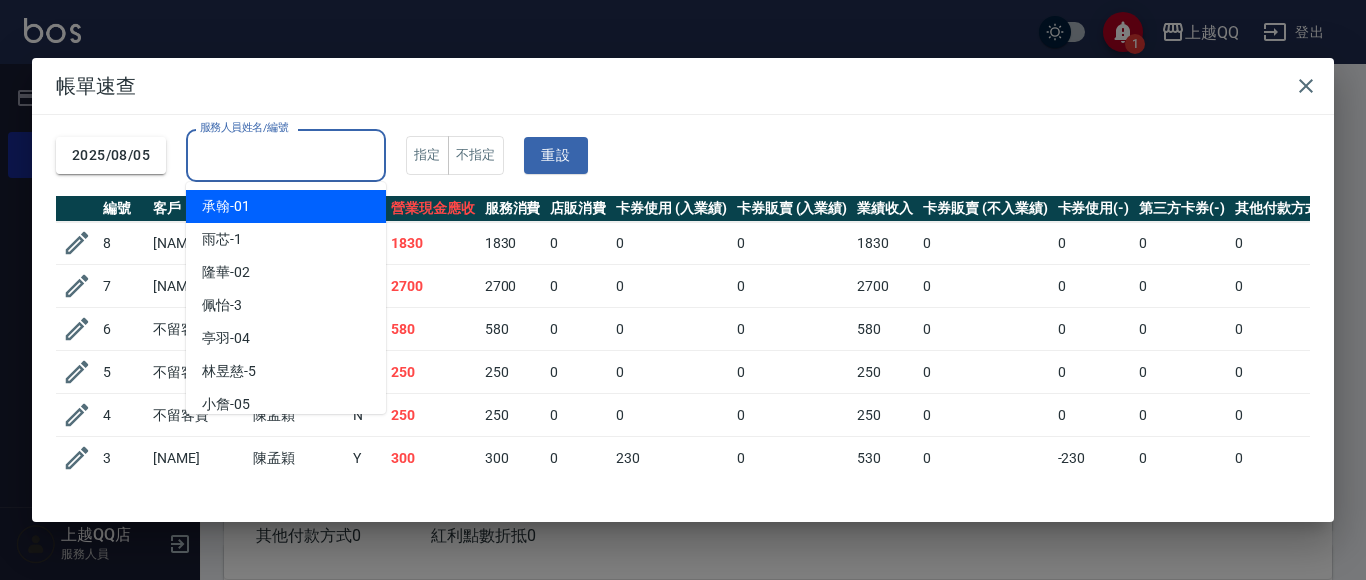 click on "服務人員姓名/編號" at bounding box center [286, 155] 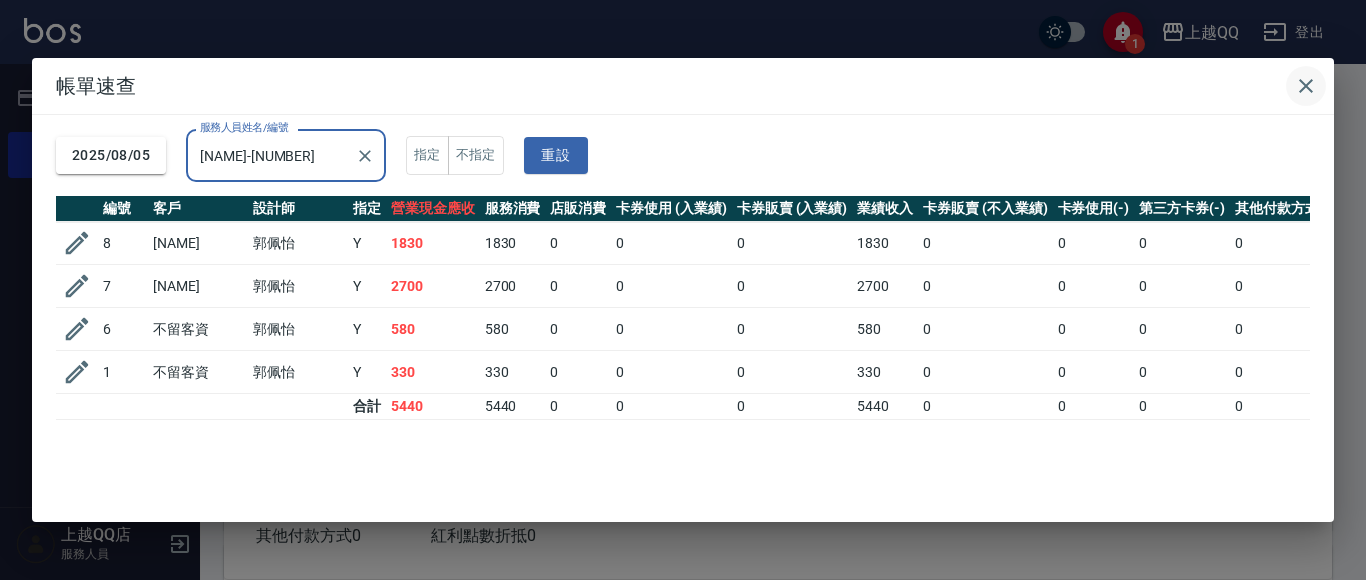 type on "[NAME]-[NUMBER]" 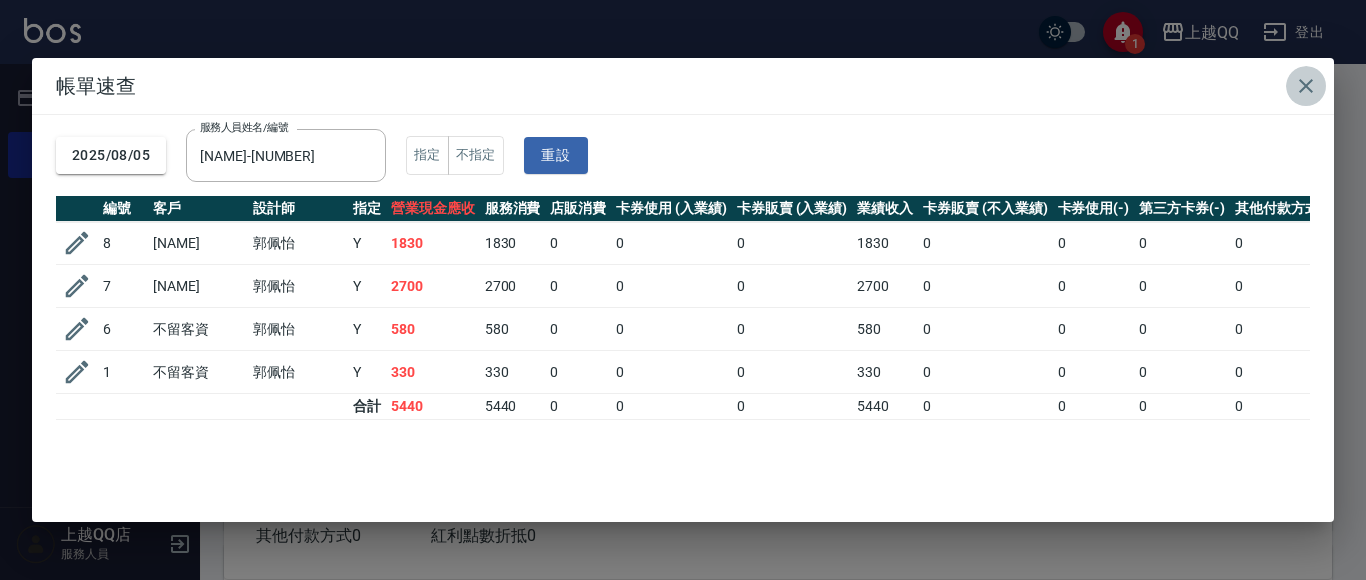 click at bounding box center [1306, 86] 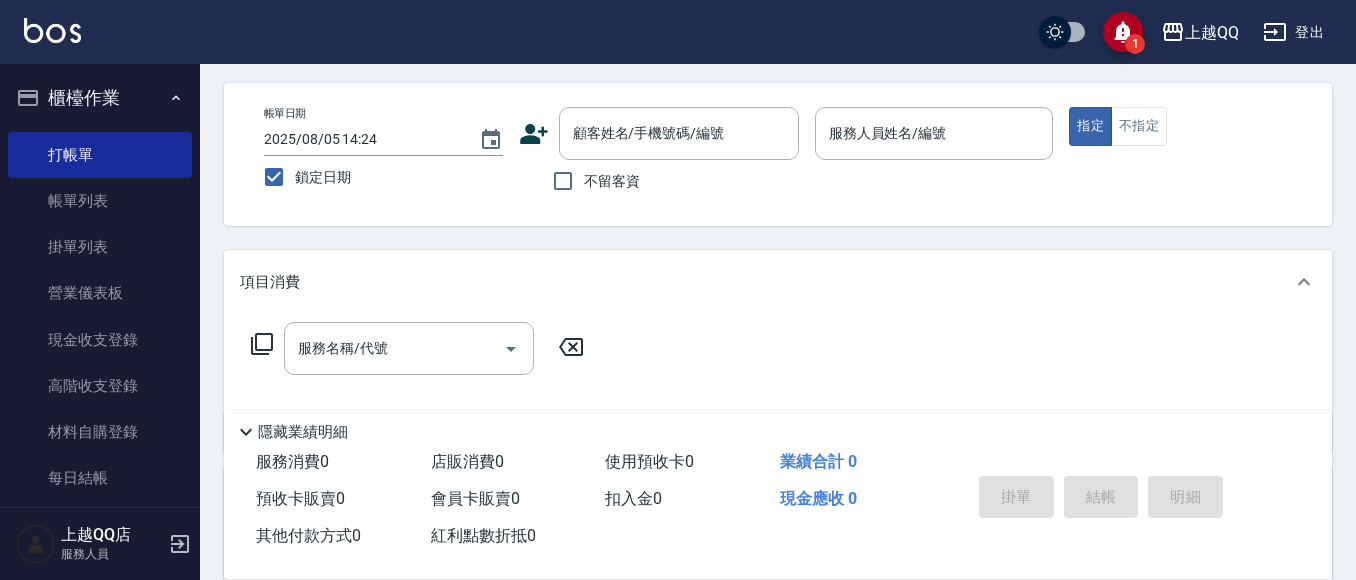 scroll, scrollTop: 100, scrollLeft: 0, axis: vertical 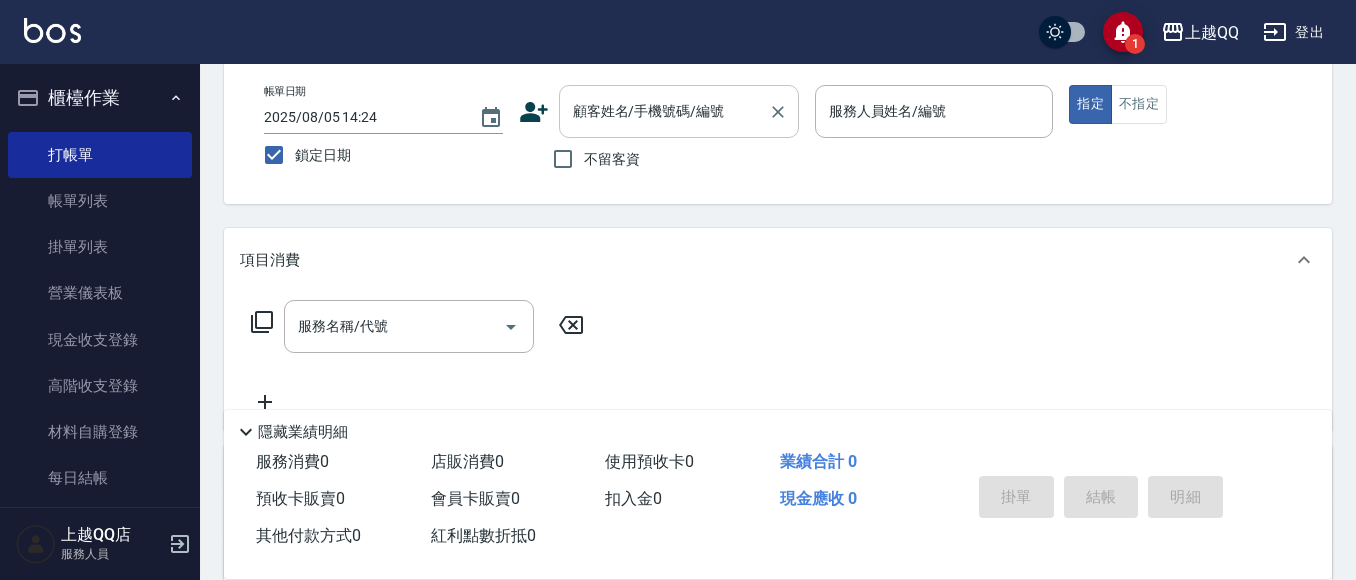 drag, startPoint x: 579, startPoint y: 205, endPoint x: 640, endPoint y: 123, distance: 102.20078 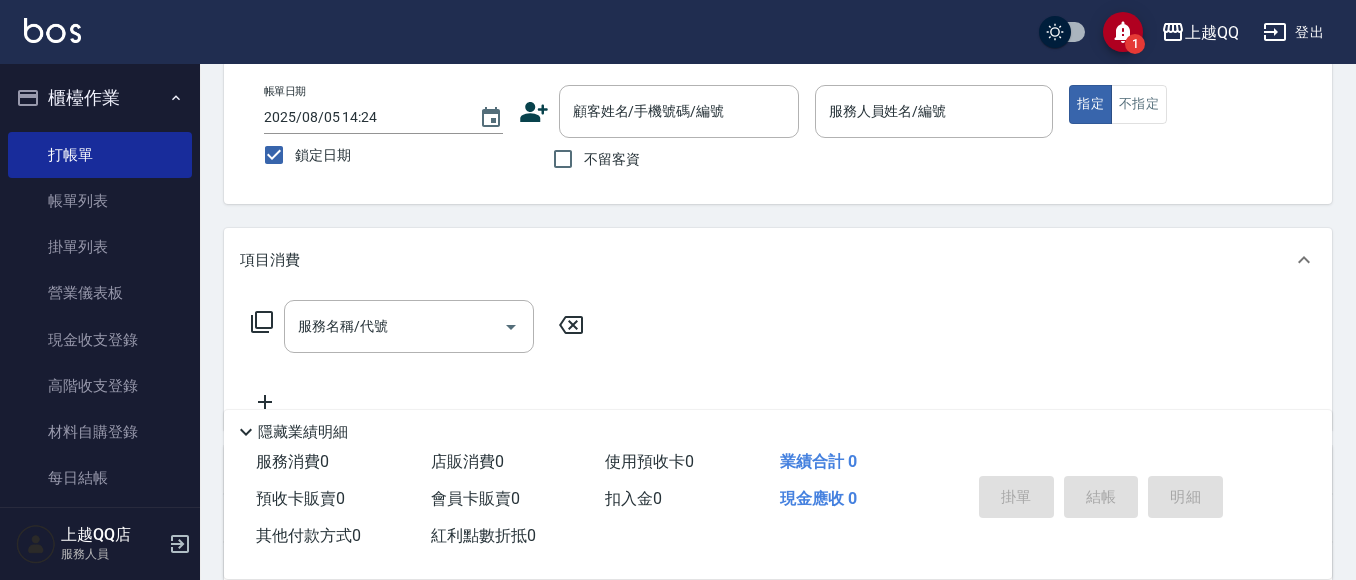 click on "不留客資" at bounding box center (659, 159) 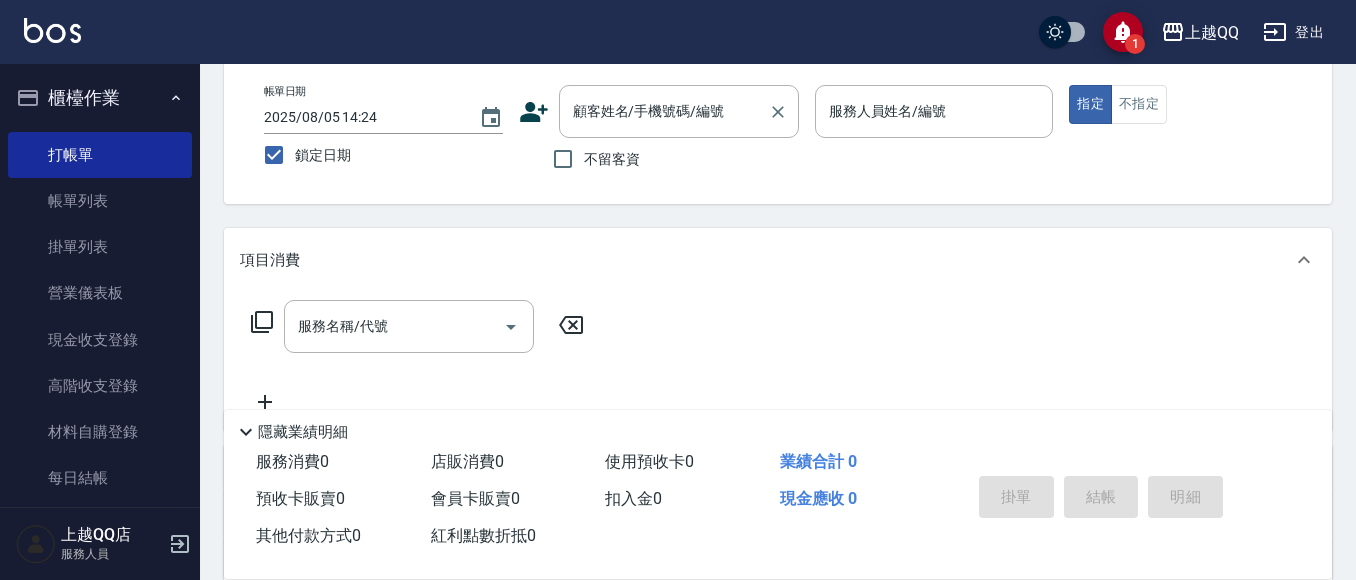 click on "顧客姓名/手機號碼/編號 顧客姓名/手機號碼/編號" at bounding box center (679, 111) 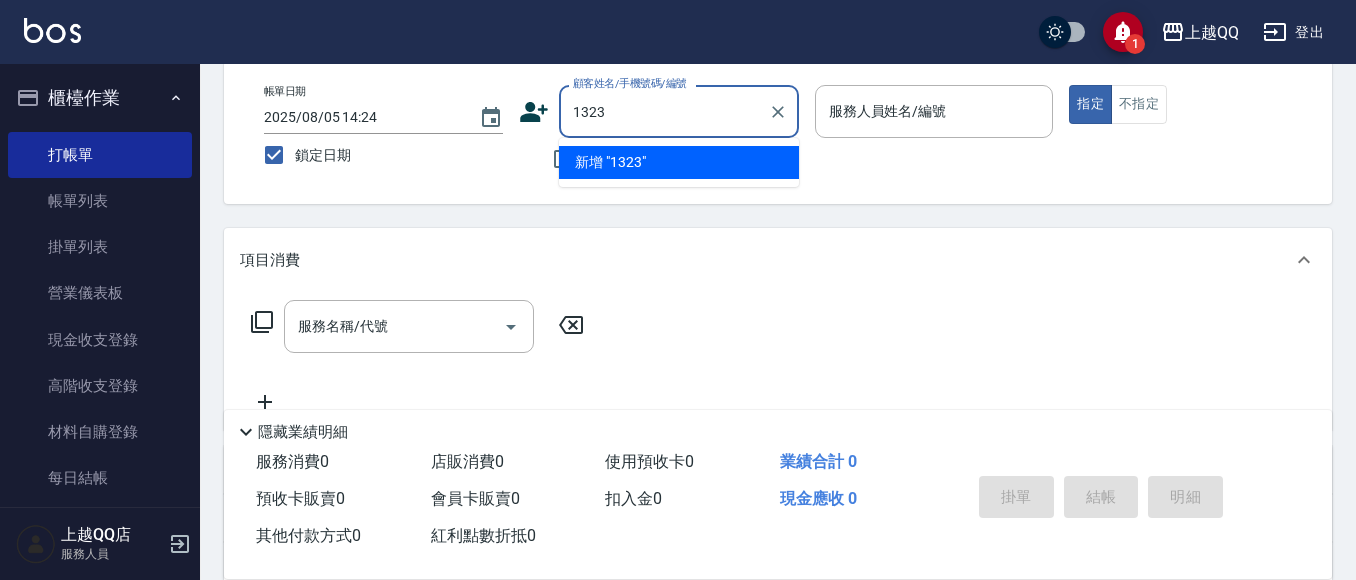 type on "1323" 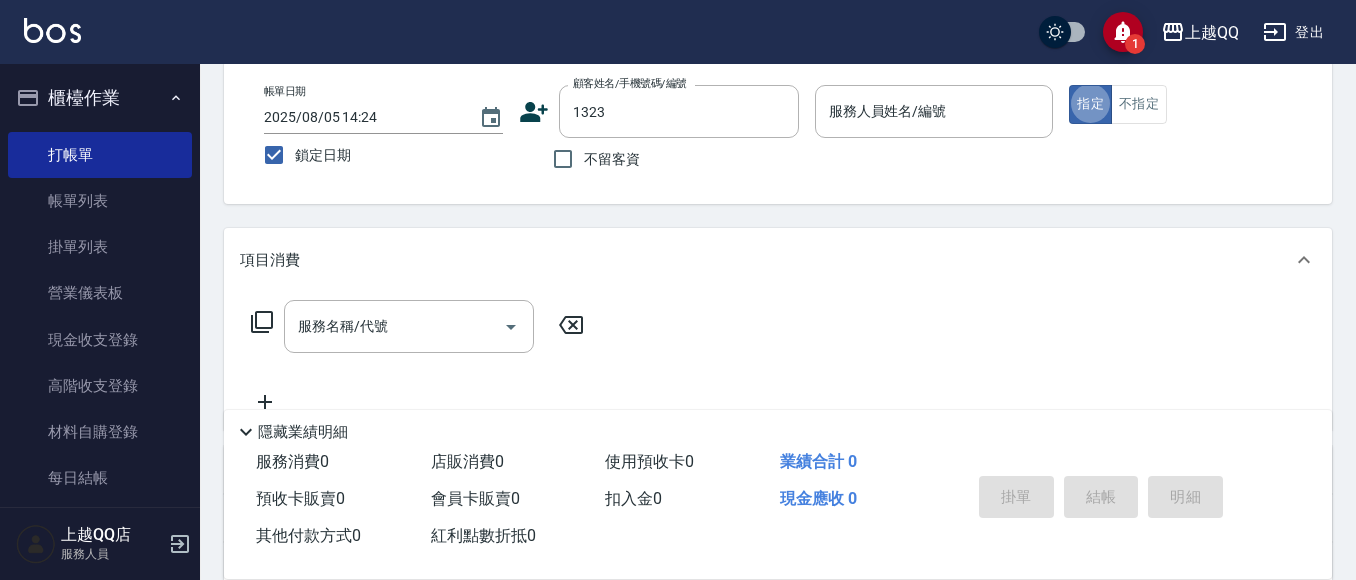 type on "true" 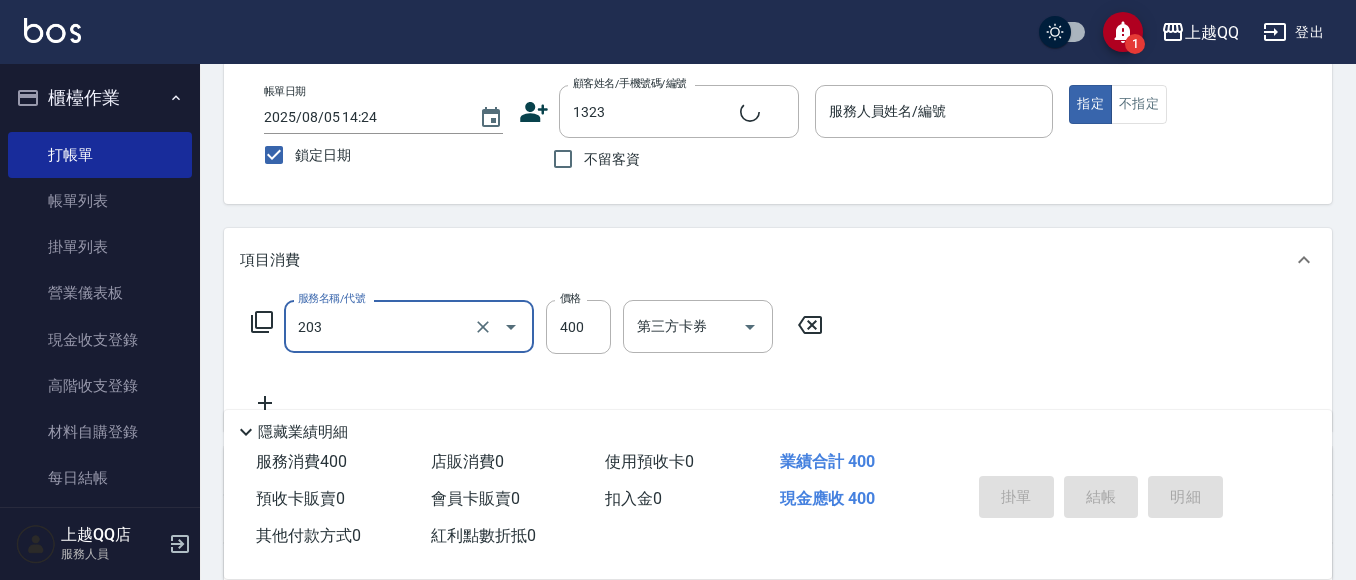 type on "203" 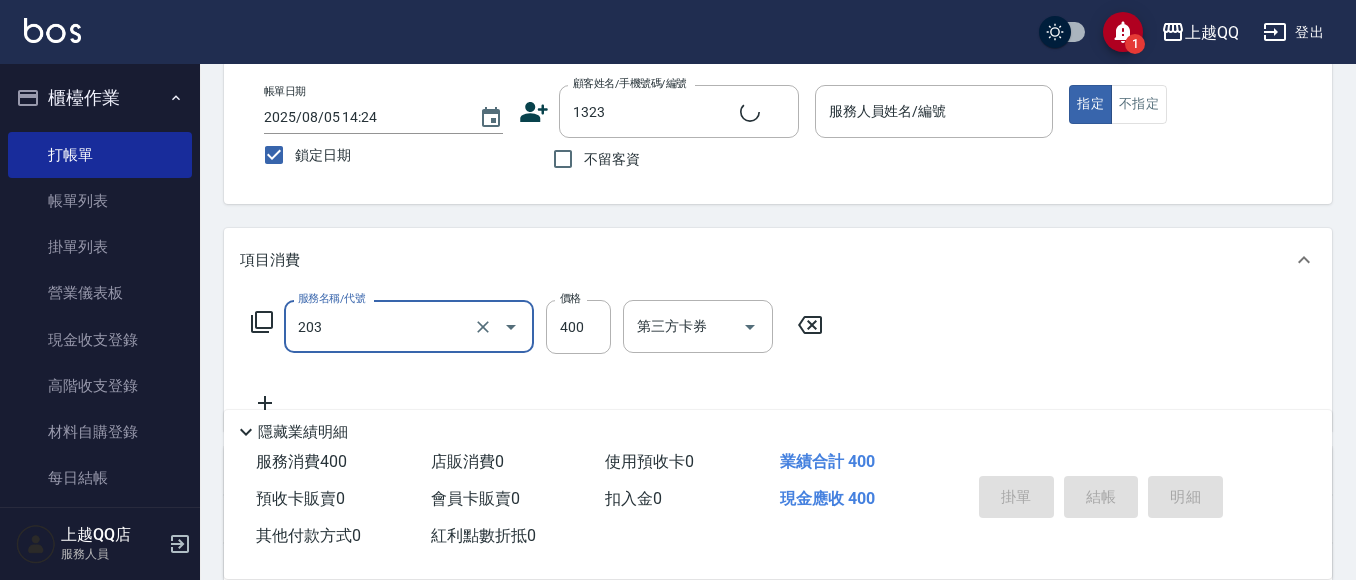 type on "2" 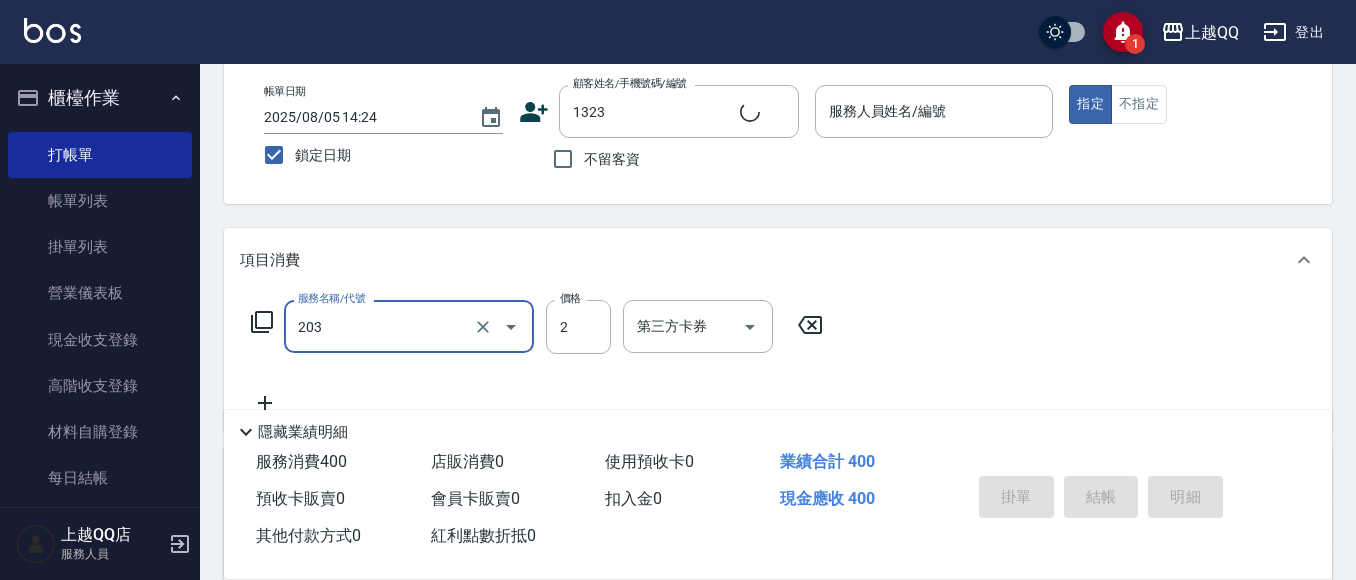 type on "[NAME]/[PHONE]/[NUMBER]" 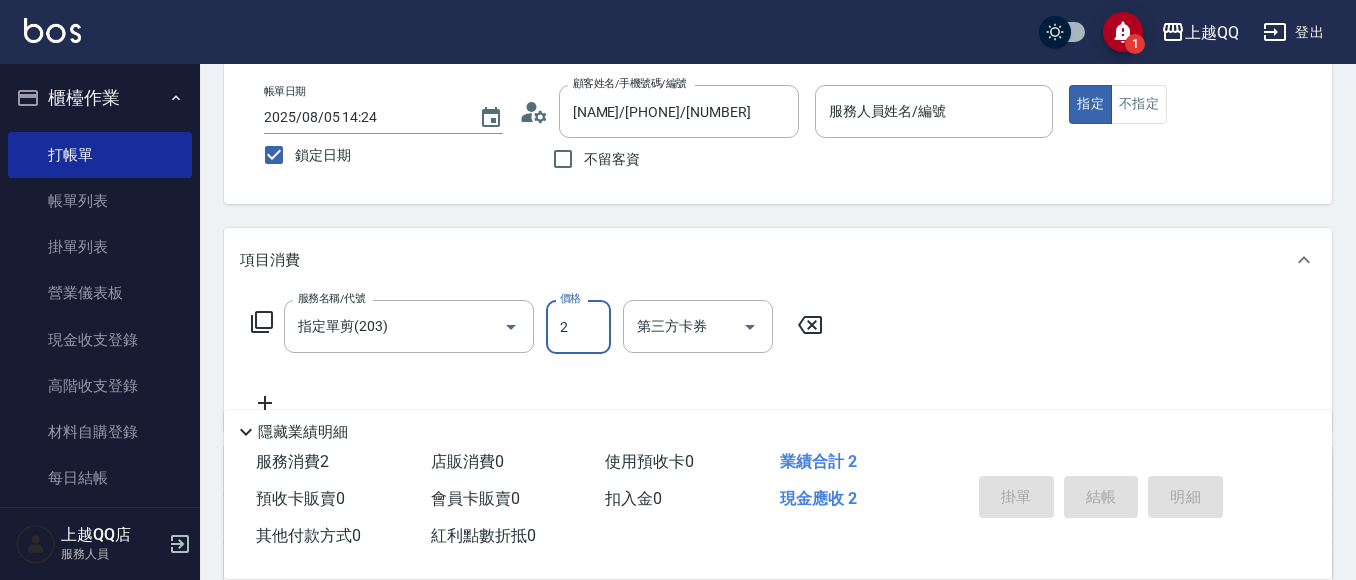 type on "20" 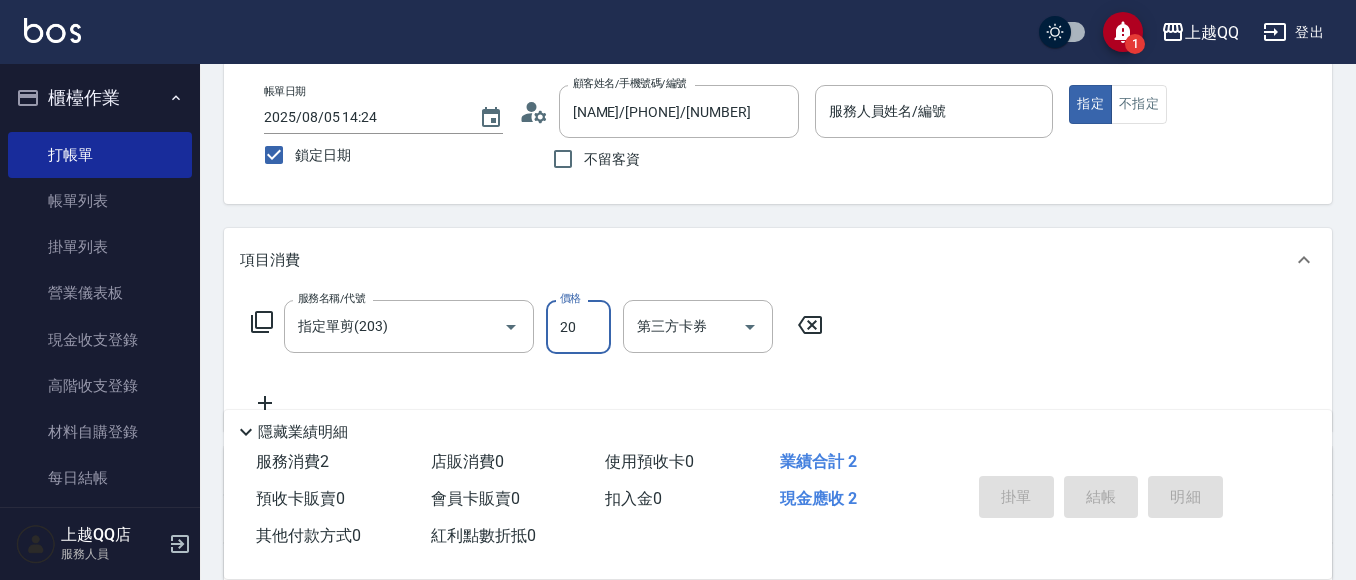 type on "欣樺-6" 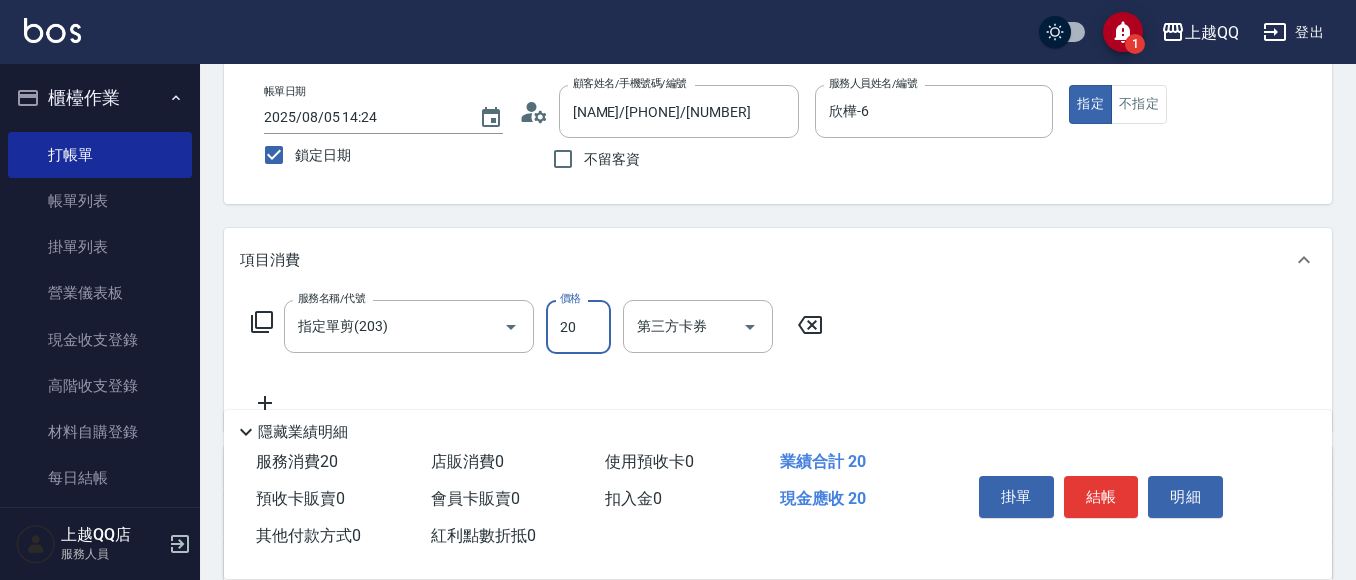 type on "200" 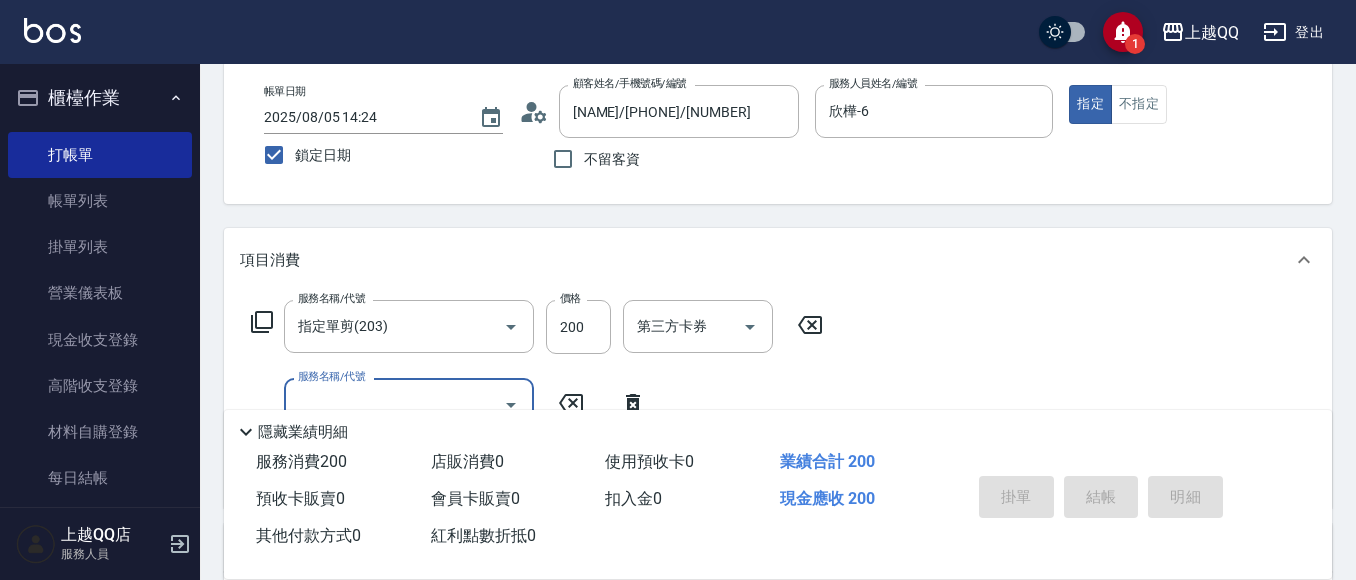 type 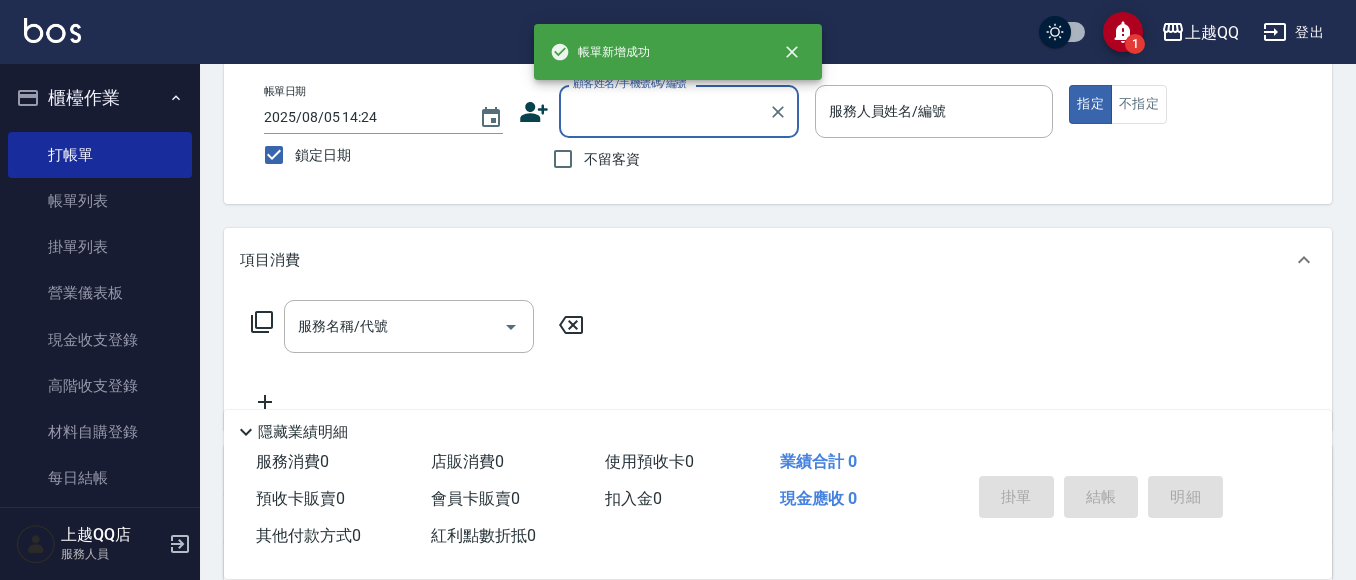 click on "不留客資" at bounding box center (612, 159) 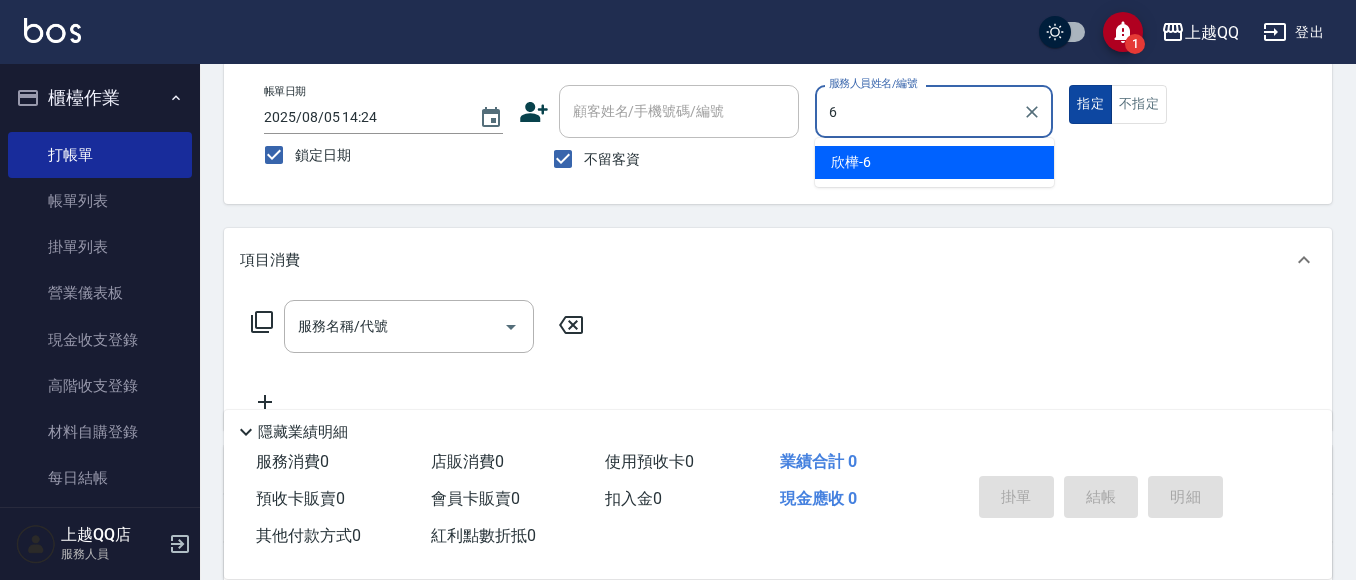 type on "欣樺-6" 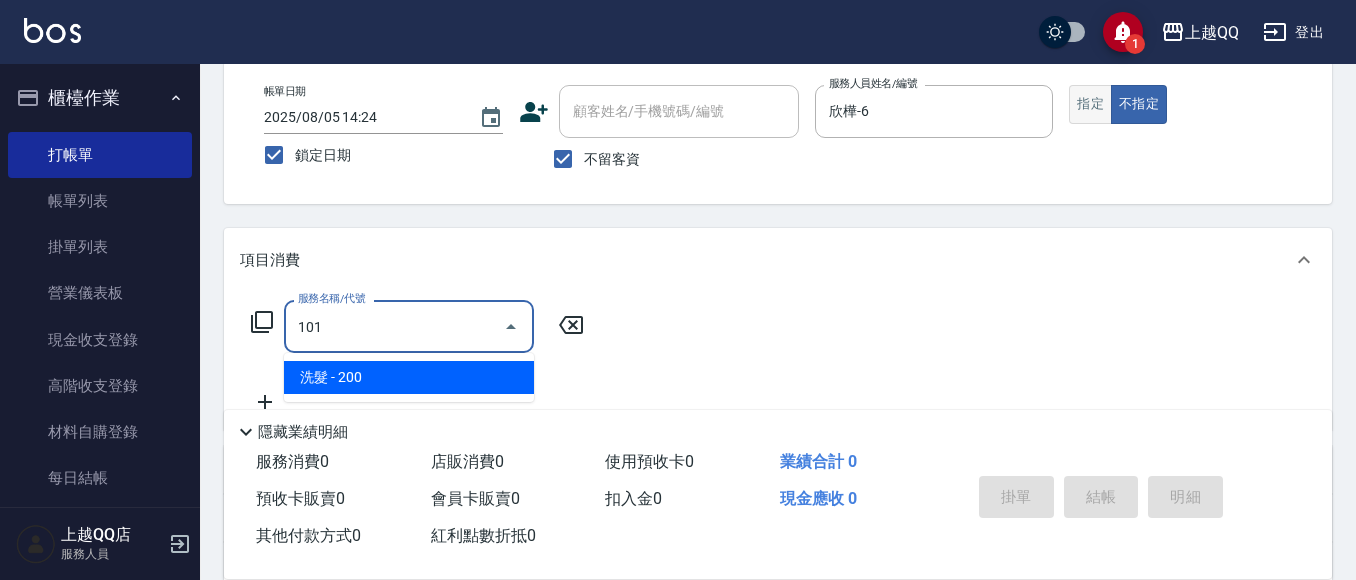 type on "洗髮(101)" 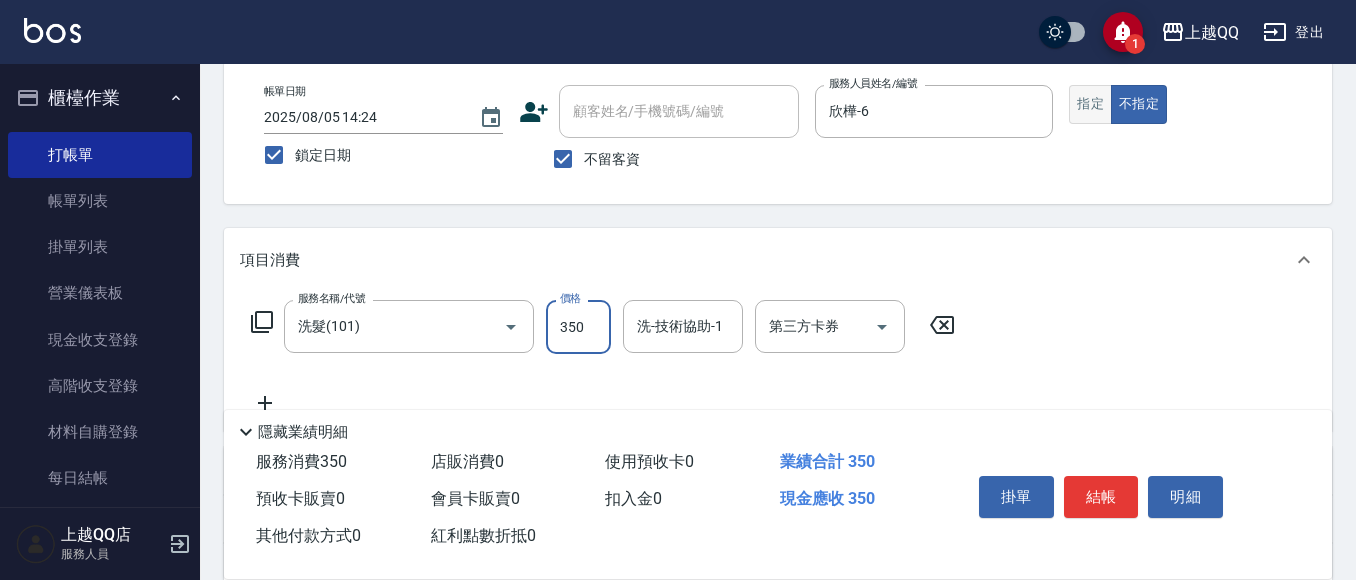 type on "350" 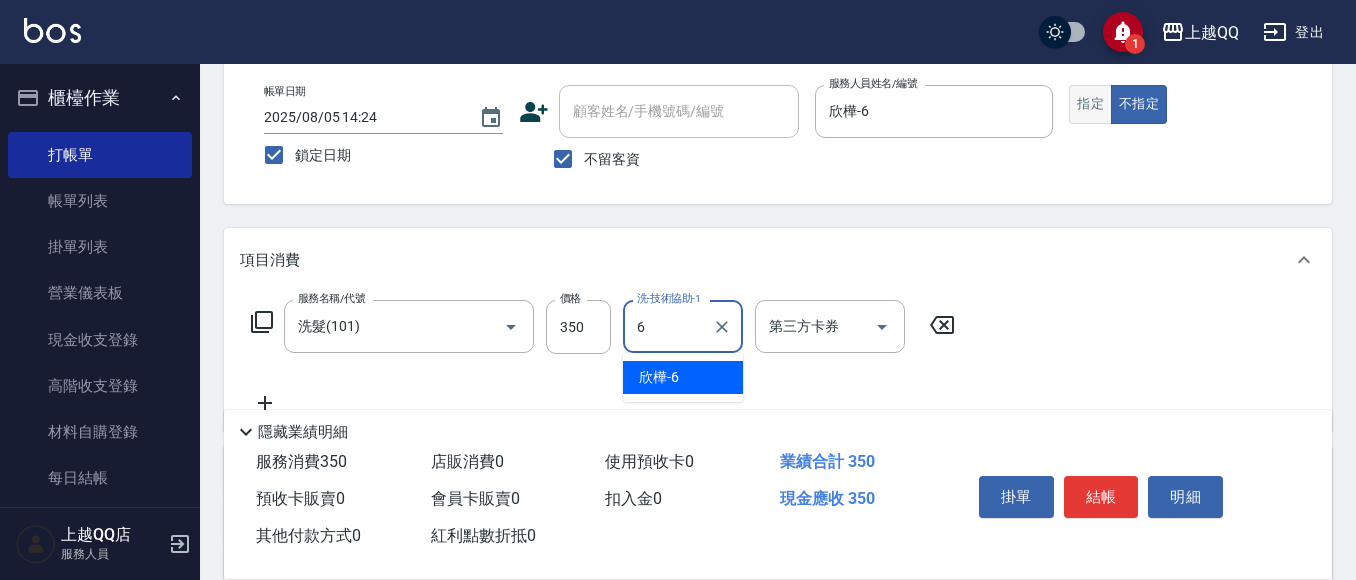 type on "欣樺-6" 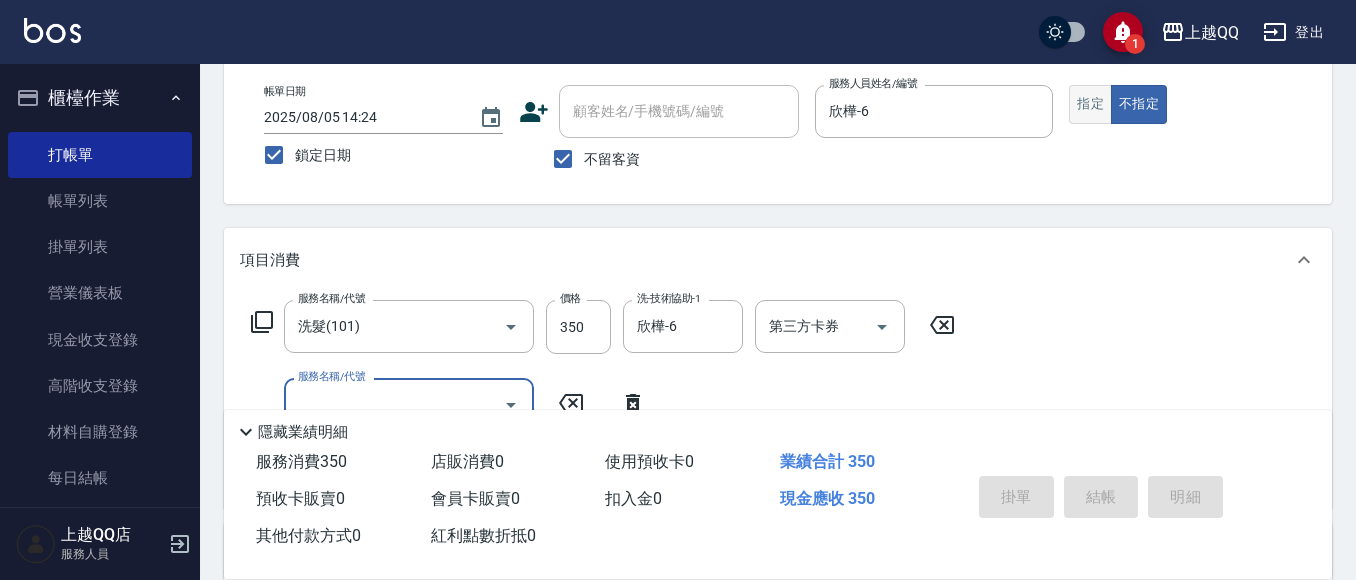 type 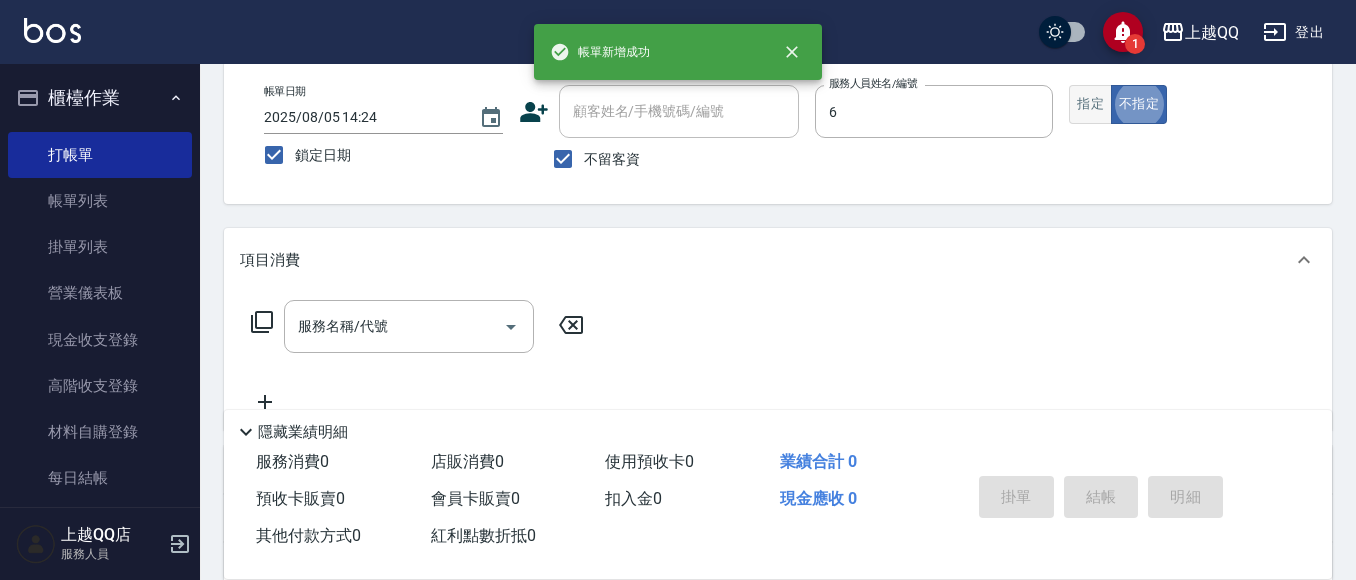 type on "欣樺-6" 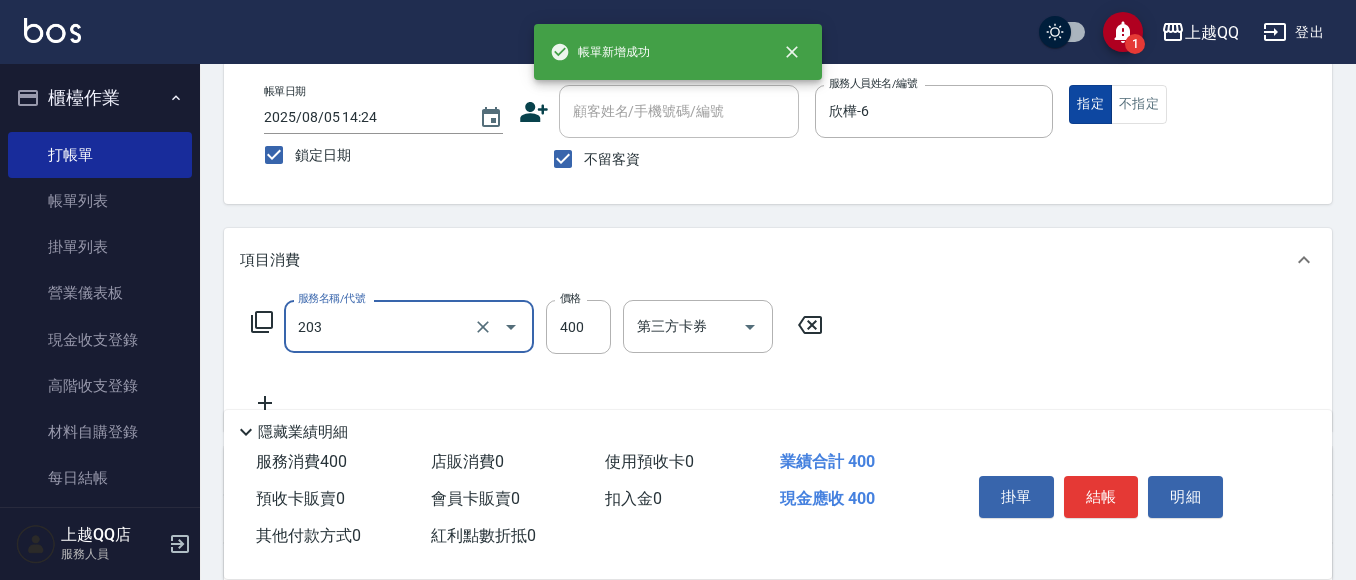 type on "指定單剪(203)" 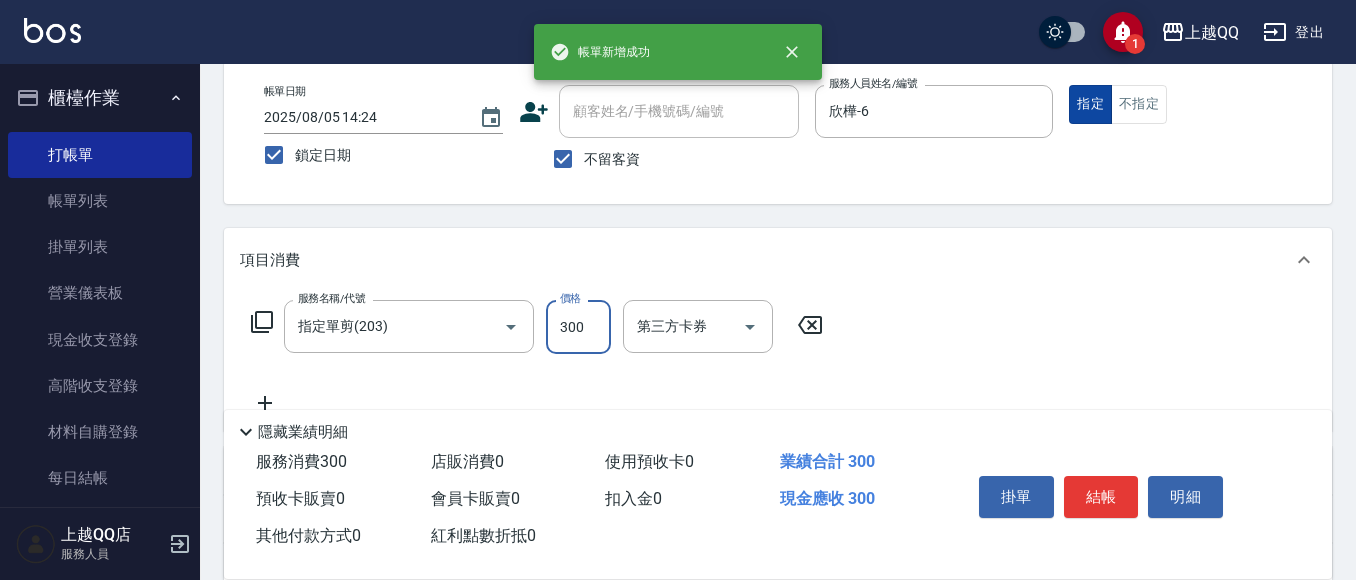 type on "300" 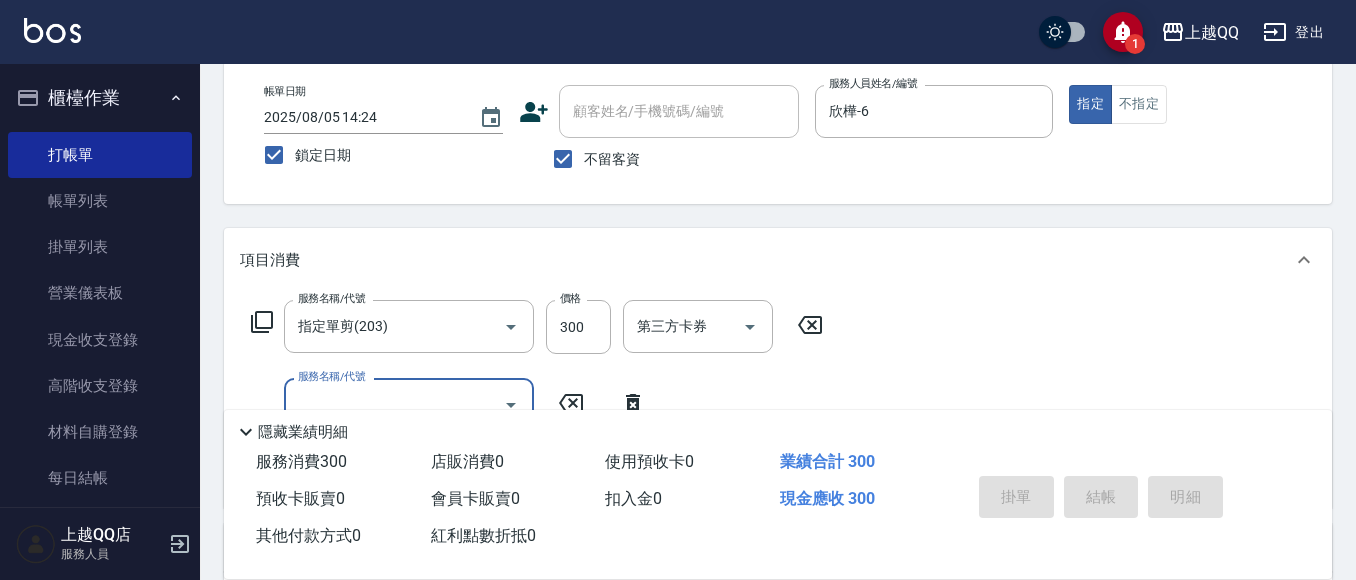 type 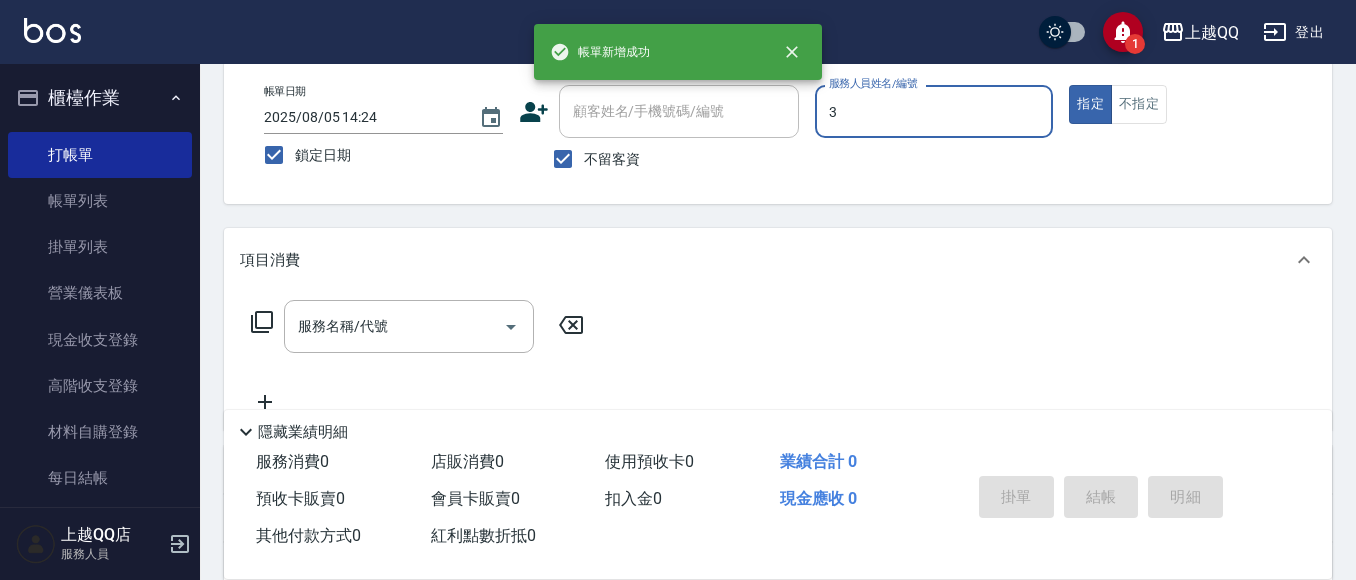 type on "[NAME]-[NUMBER]" 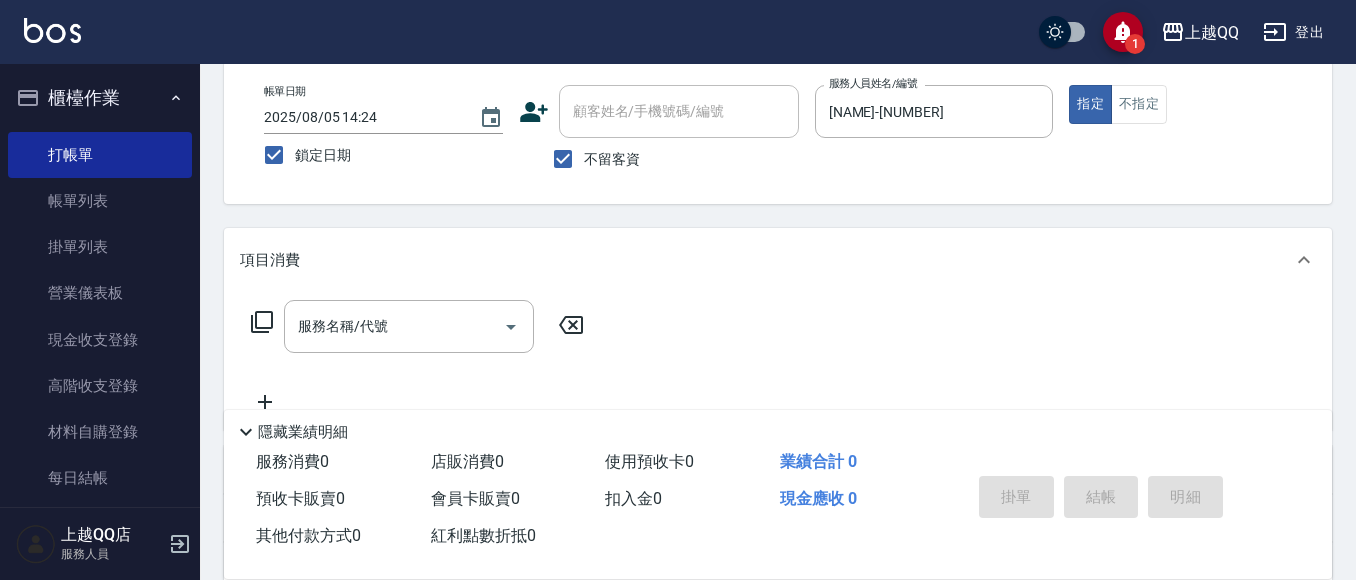click 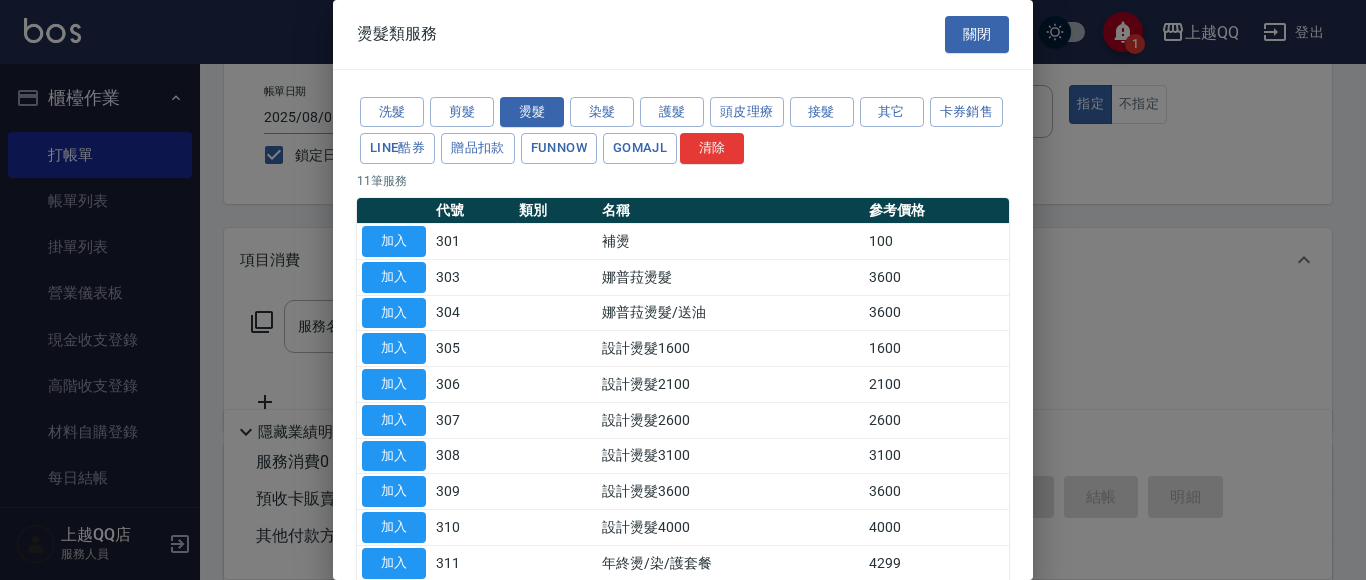 click on "洗髮 剪髮 燙髮 染髮 護髮 頭皮理療 接髮 其它 卡券銷售 LINE酷券 贈品扣款 FUNNOW GOMAJL 清除 11  筆服務 代號 類別 名稱 參考價格 加入 301 補燙 100 加入 303 娜普菈燙髮 3600 加入 304 娜普菈燙髮/送油 3600 加入 305 設計燙髮1600 1600 加入 306 設計燙髮2100 2100 加入 307 設計燙髮2600 2600 加入 308 設計燙髮3100 3100 加入 309 設計燙髮3600 3600 加入 310 設計燙髮4000 4000 加入 311 年終燙/染/護套餐 4299 加入 312 年終韓式燙髮套餐 3199" at bounding box center (683, 356) 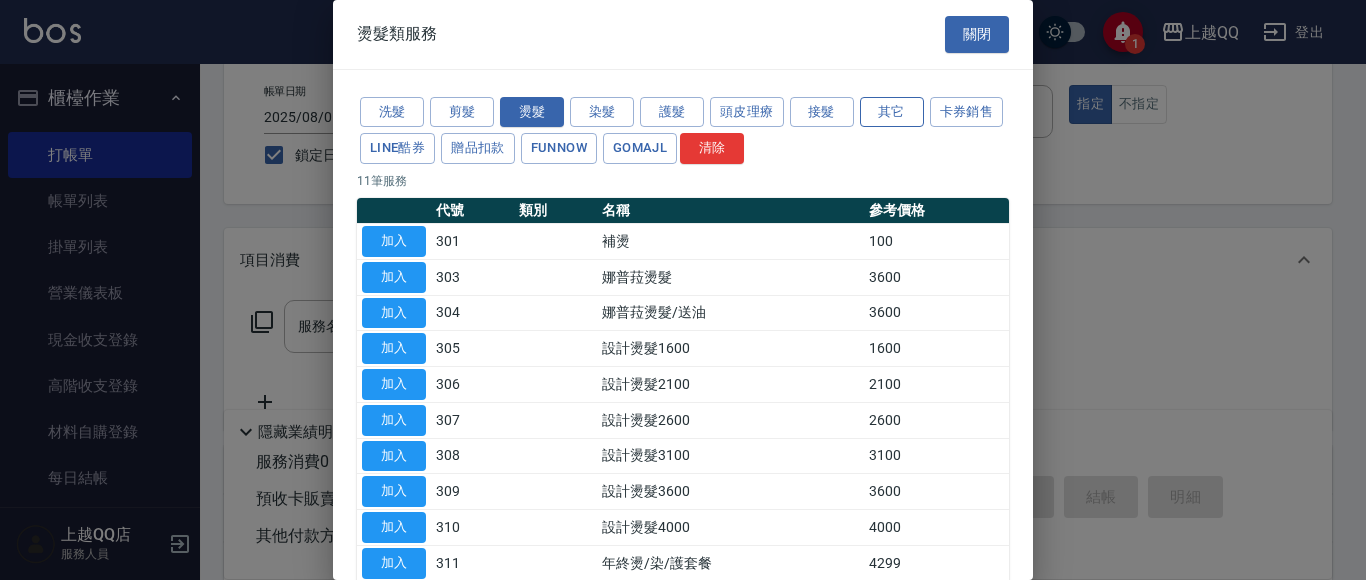drag, startPoint x: 871, startPoint y: 102, endPoint x: 890, endPoint y: 113, distance: 21.954498 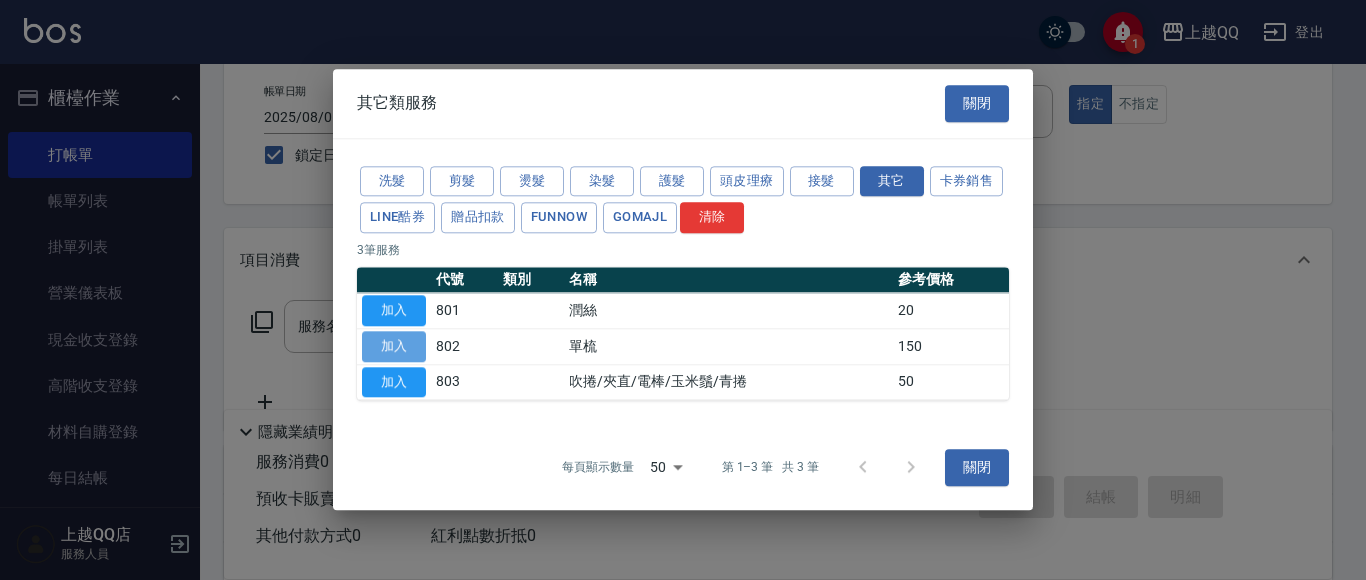 click on "加入" at bounding box center (394, 346) 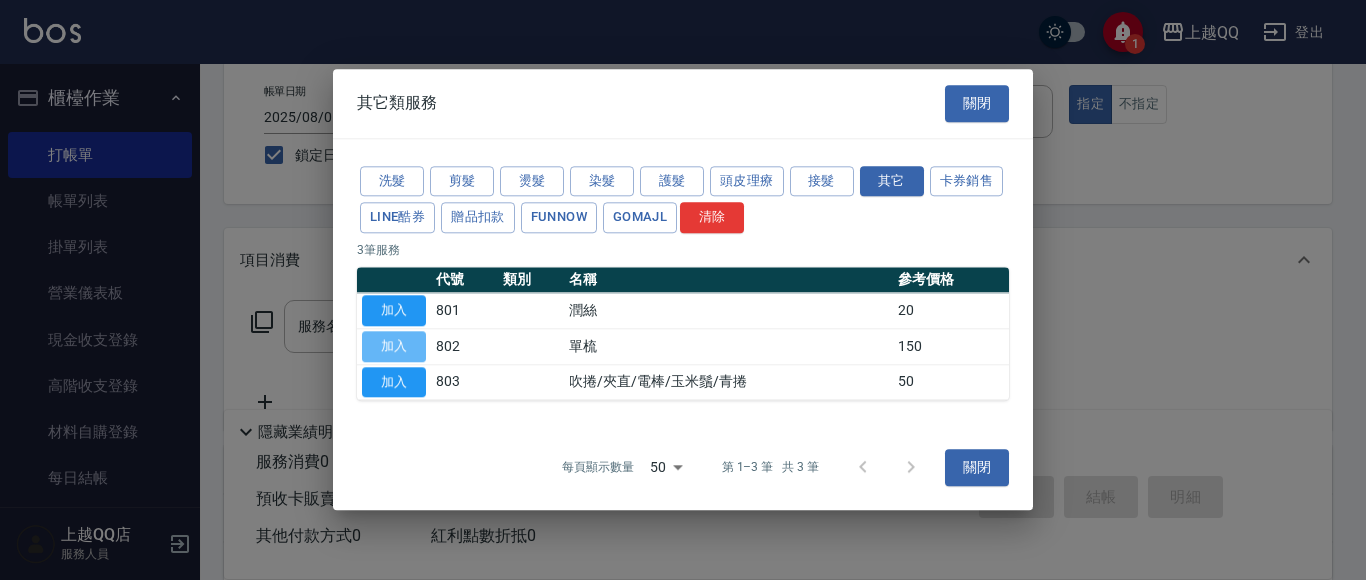 type on "單梳(802)" 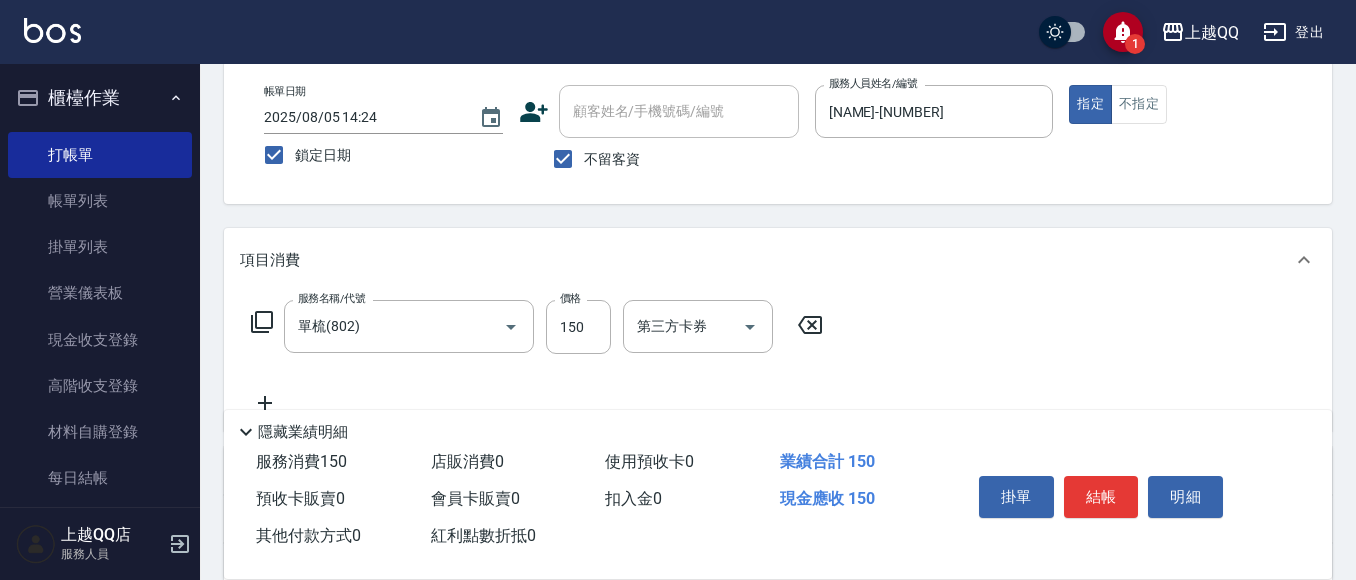 scroll, scrollTop: 161, scrollLeft: 0, axis: vertical 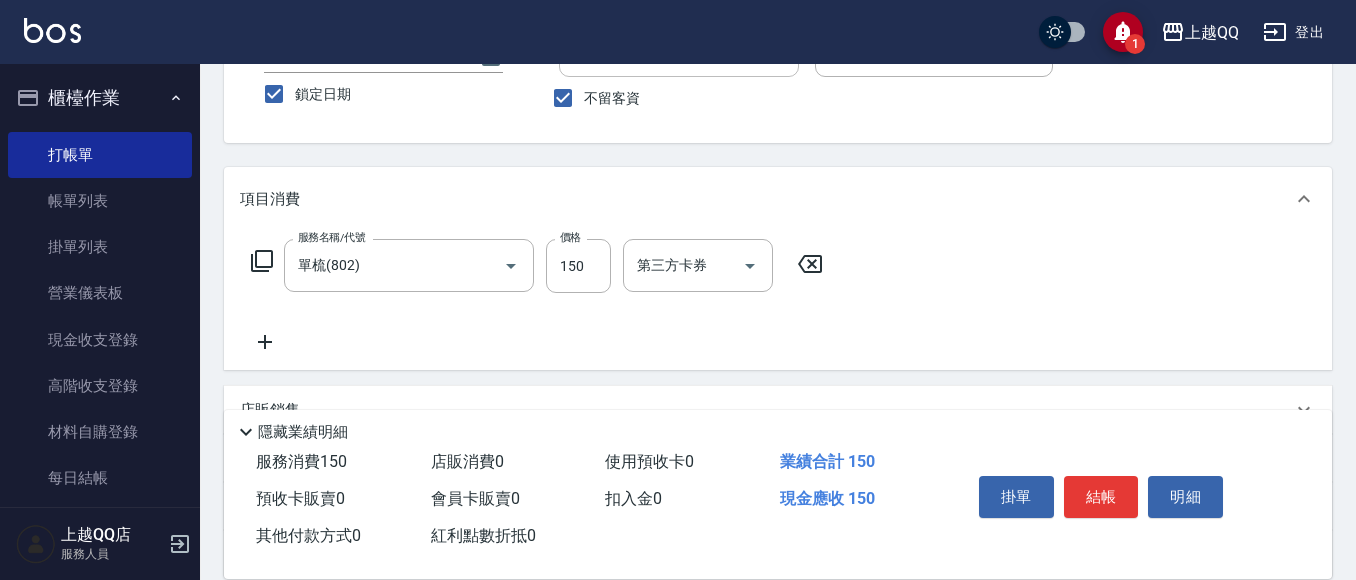 click 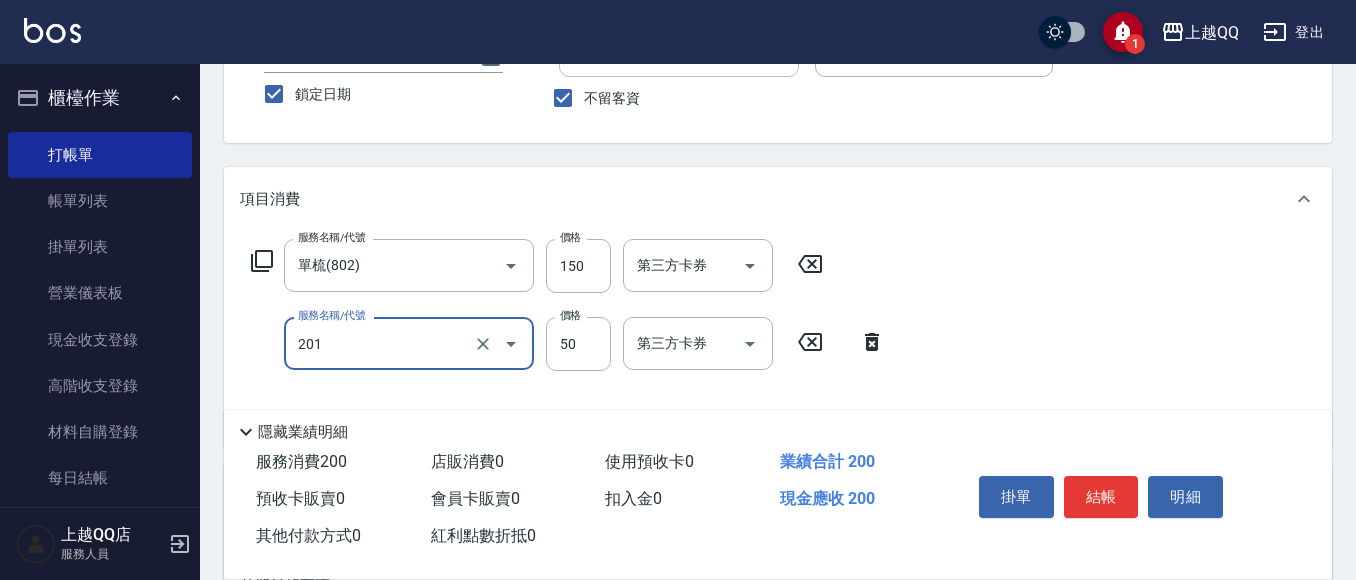 type on "剪瀏海(201)" 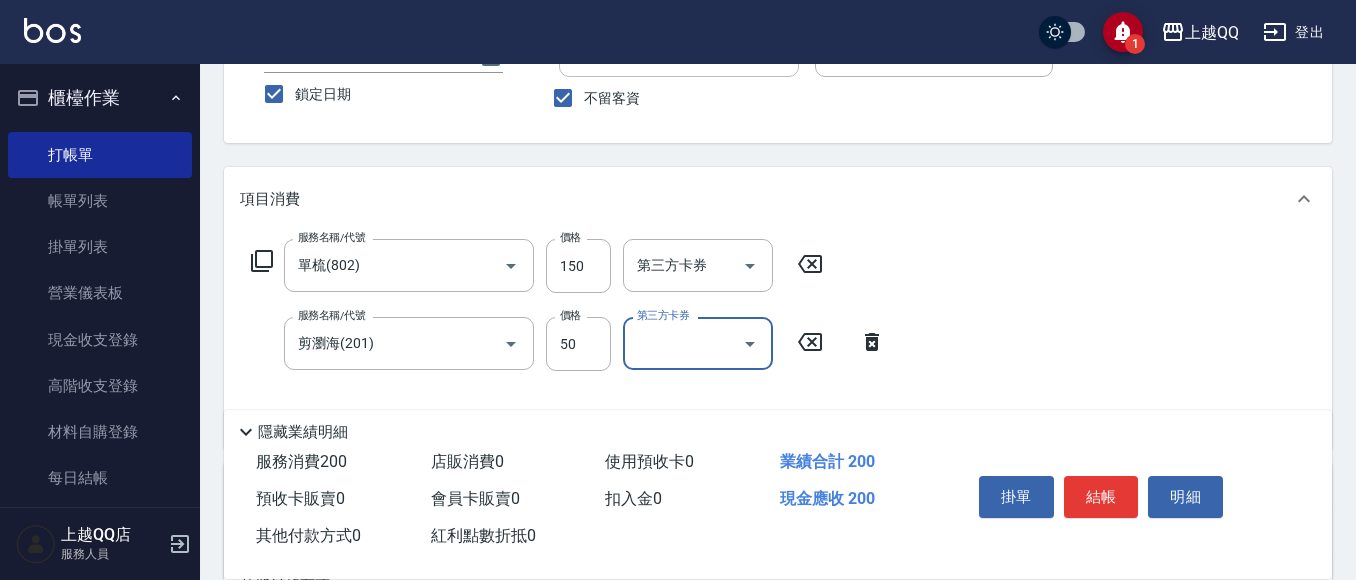 click on "結帳" at bounding box center [1101, 497] 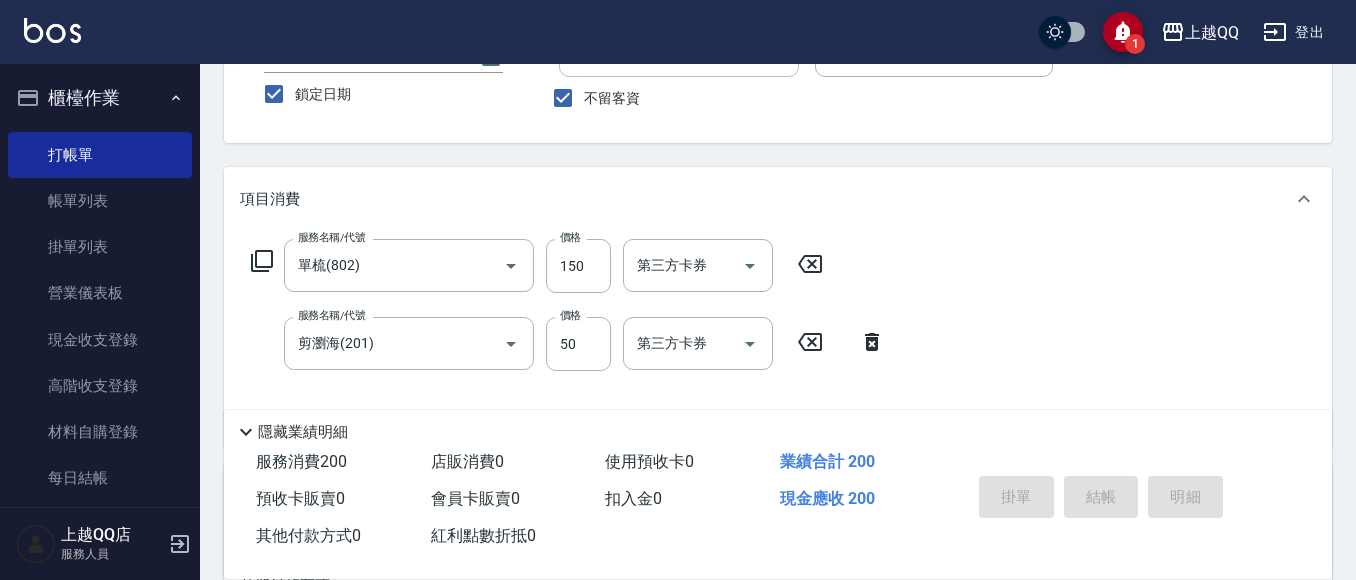 type 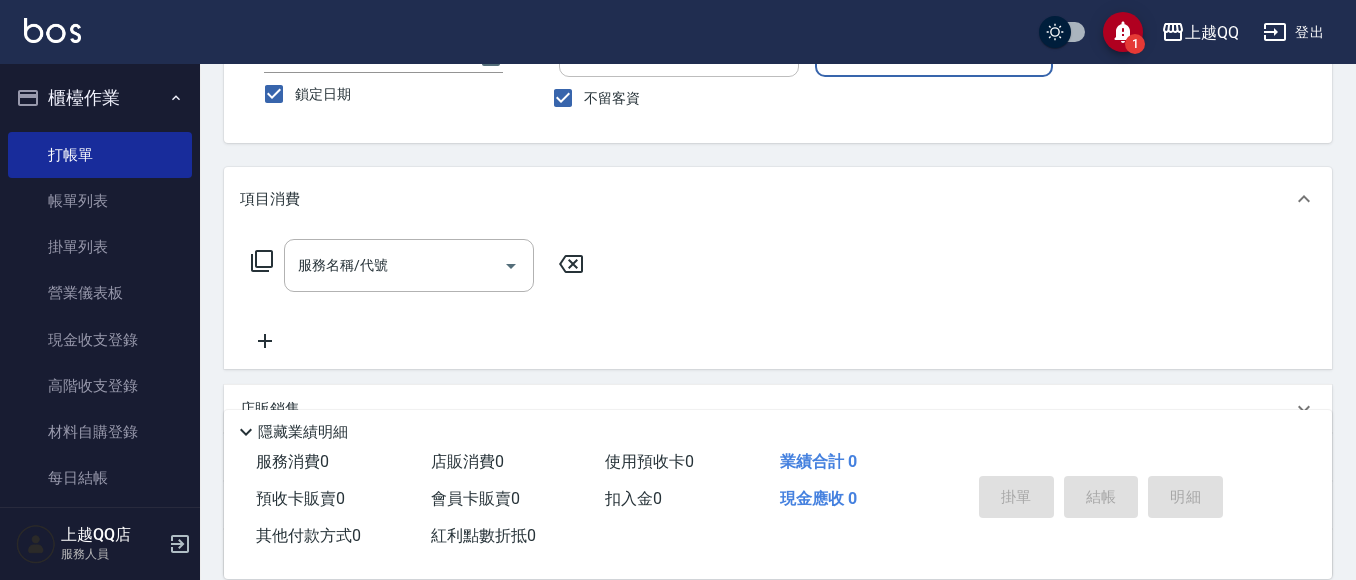 scroll, scrollTop: 90, scrollLeft: 0, axis: vertical 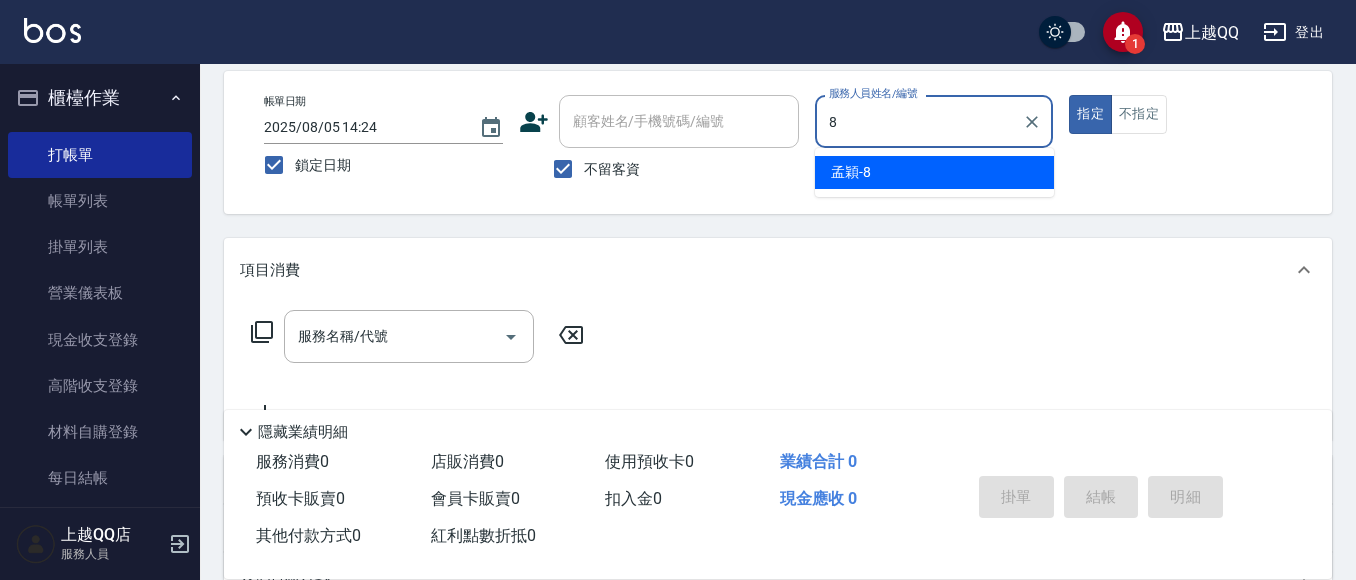 type on "孟穎-8" 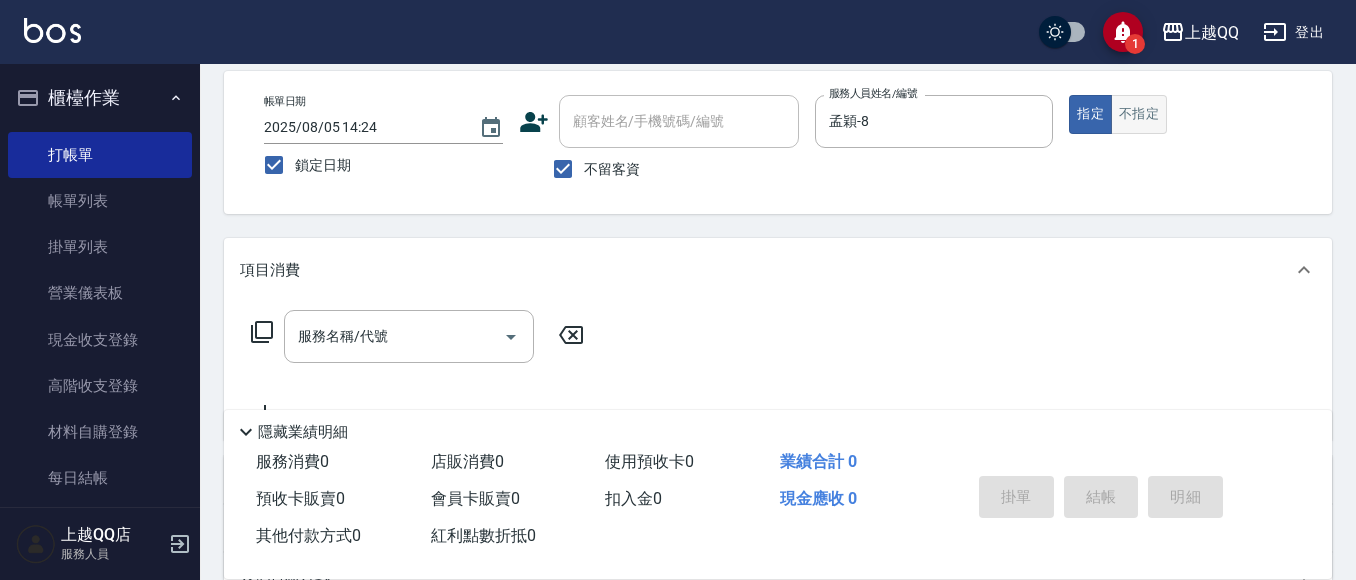 click on "不指定" at bounding box center (1139, 114) 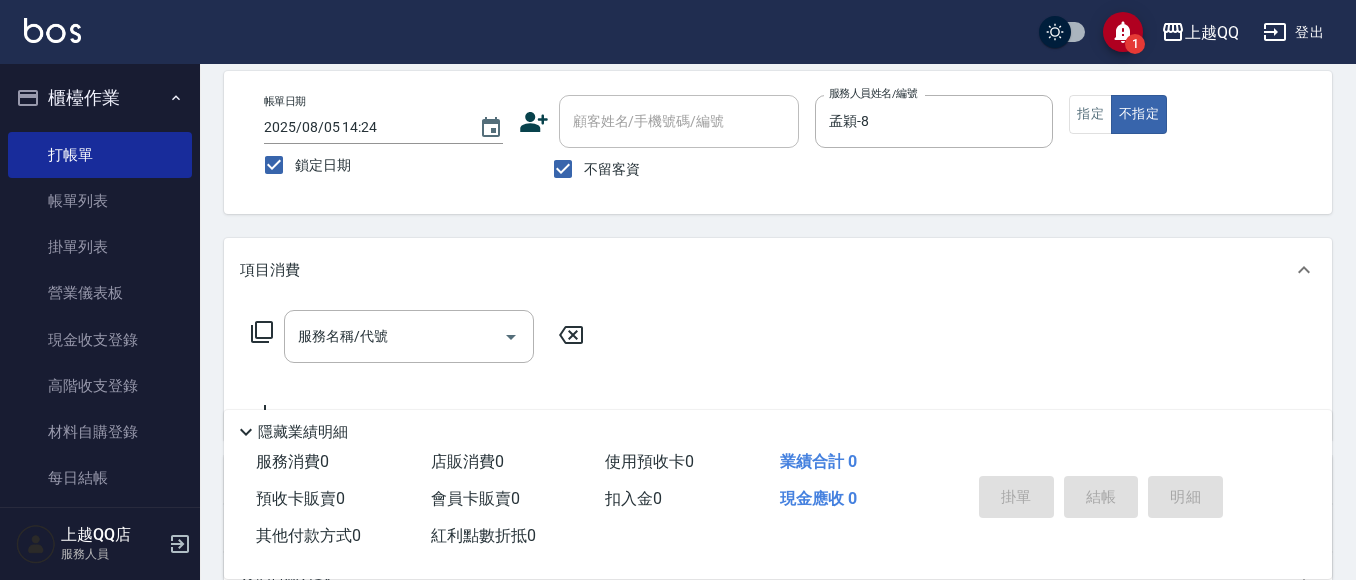 click 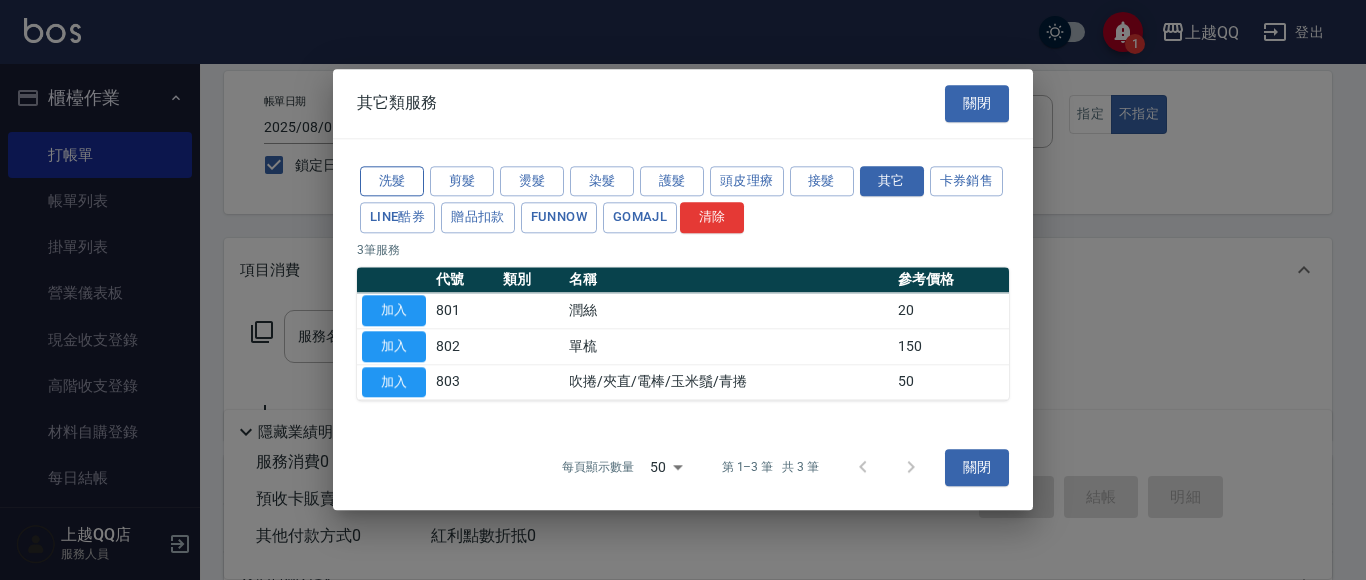 click on "洗髮" at bounding box center [392, 181] 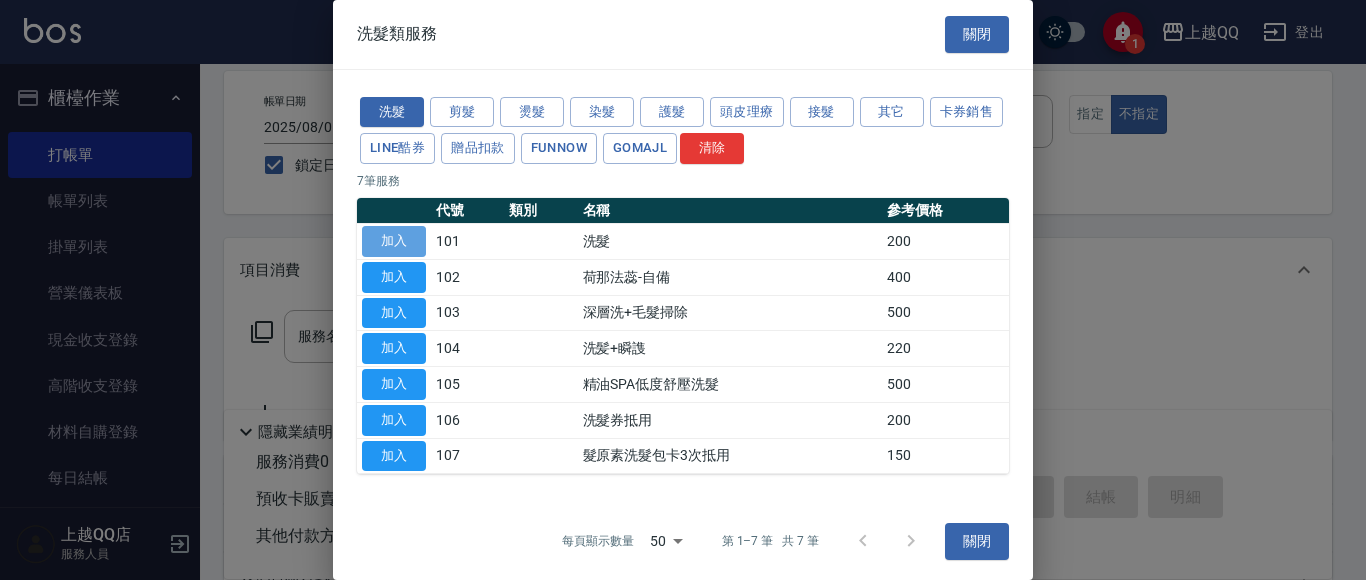 click on "加入" at bounding box center (394, 241) 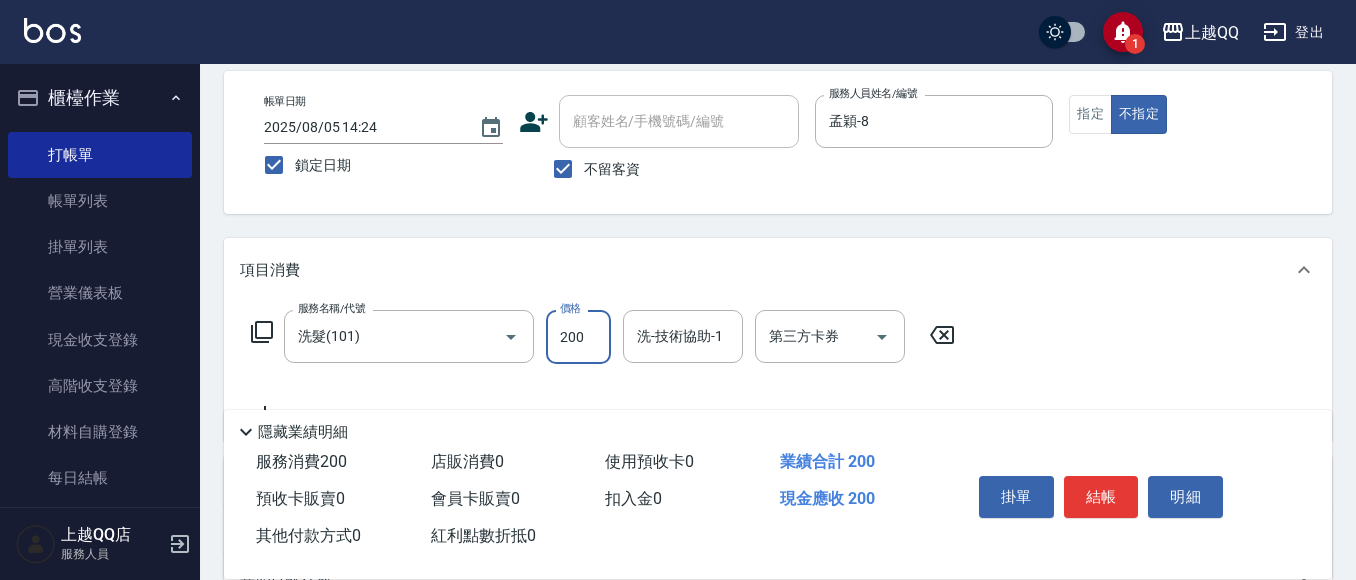 click on "200" at bounding box center [578, 337] 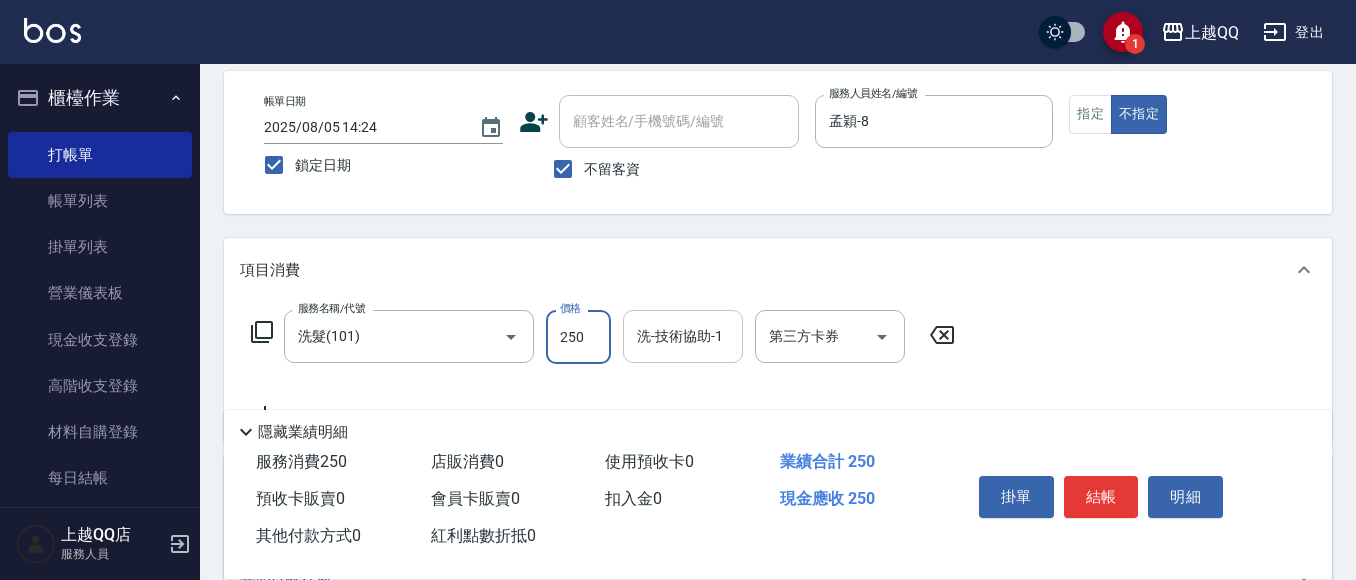 click on "洗-技術協助-1" at bounding box center (683, 336) 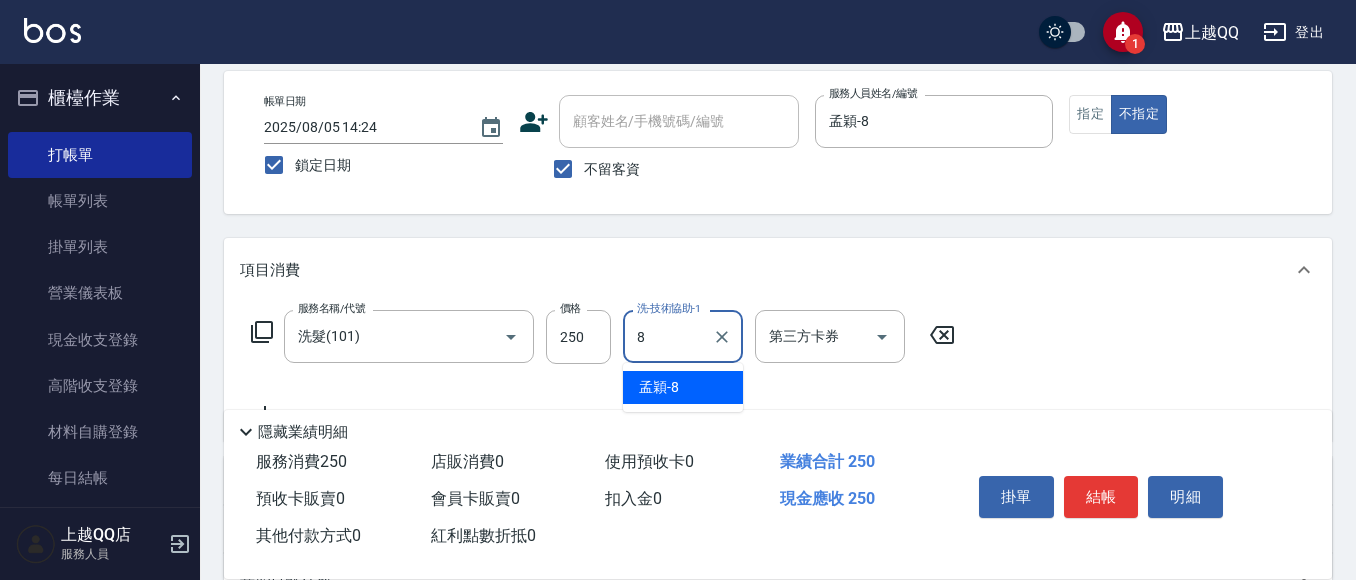 click on "孟穎 -8" at bounding box center (683, 387) 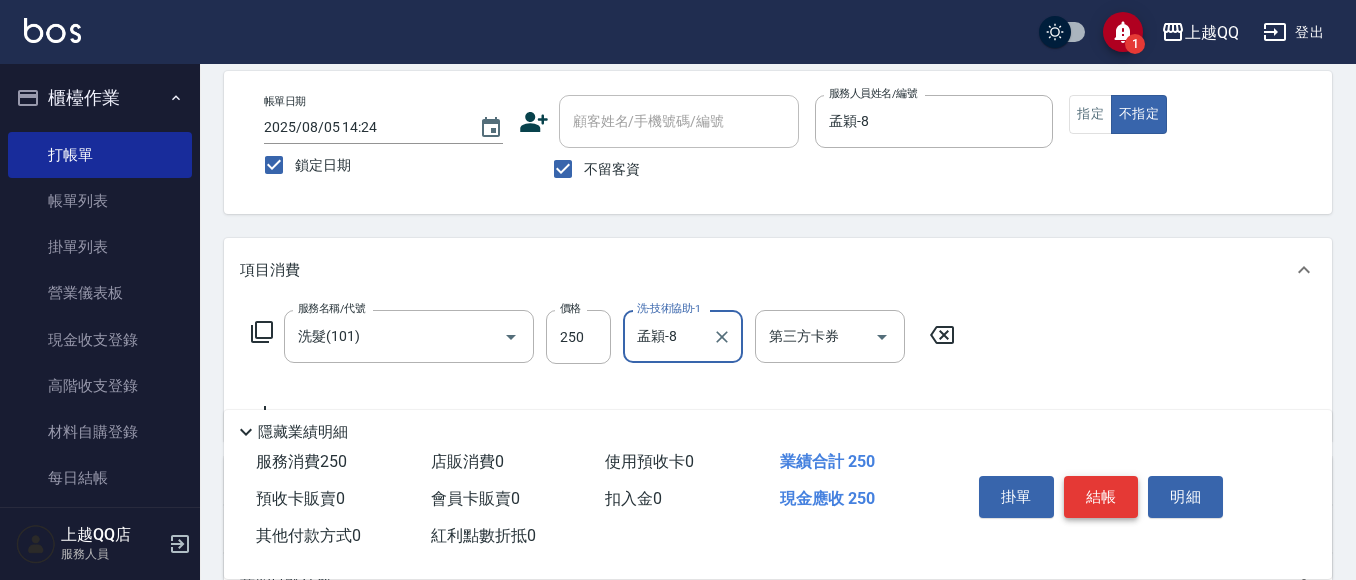 type on "孟穎-8" 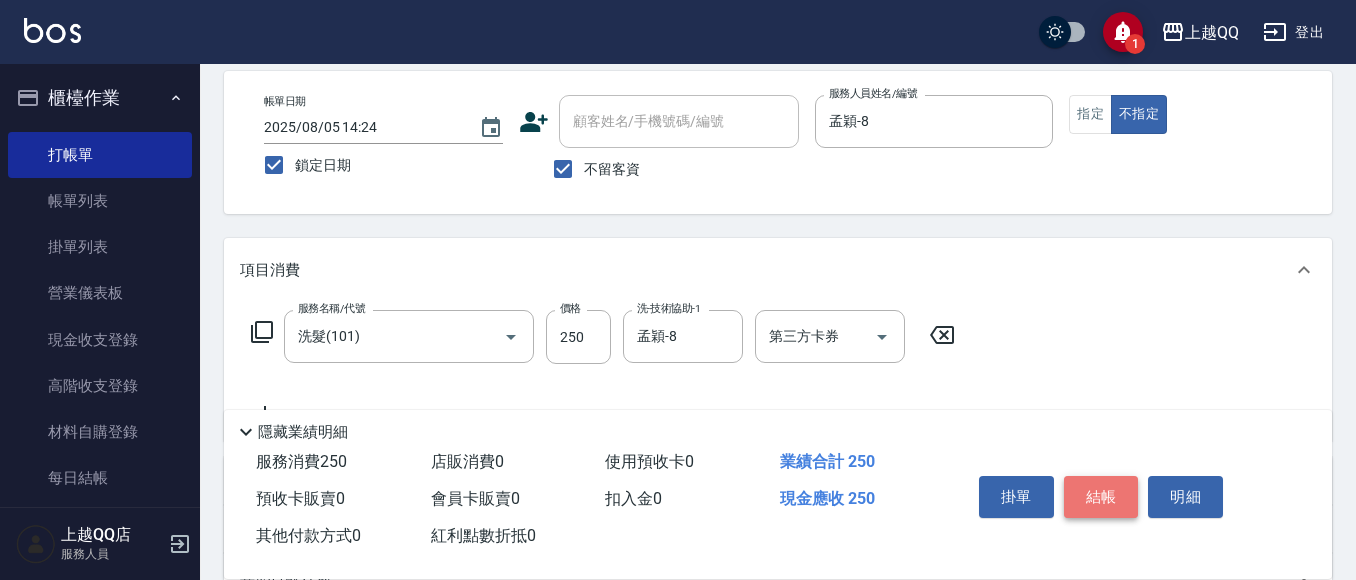 click on "結帳" at bounding box center [1101, 497] 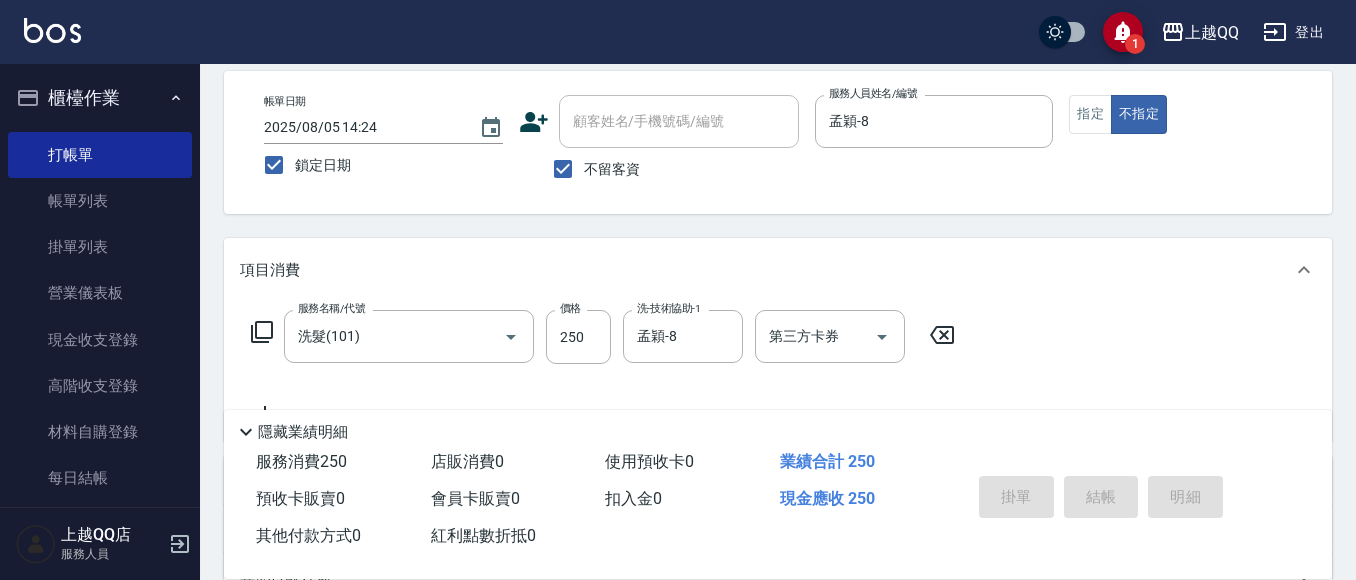 type 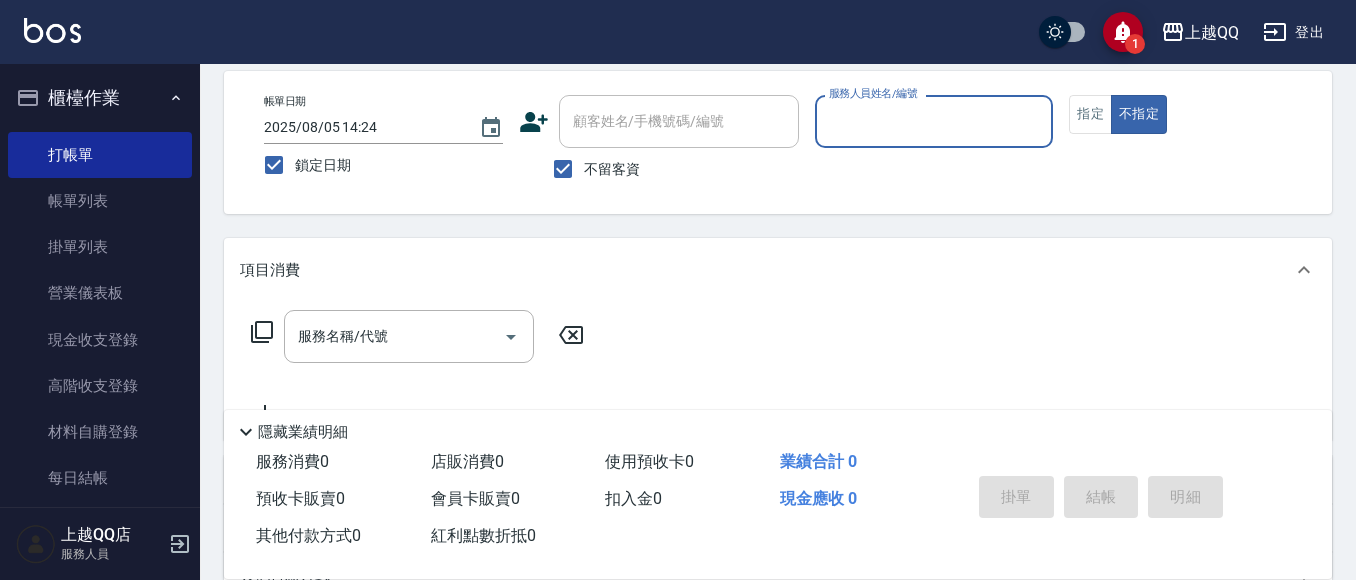 scroll, scrollTop: 0, scrollLeft: 0, axis: both 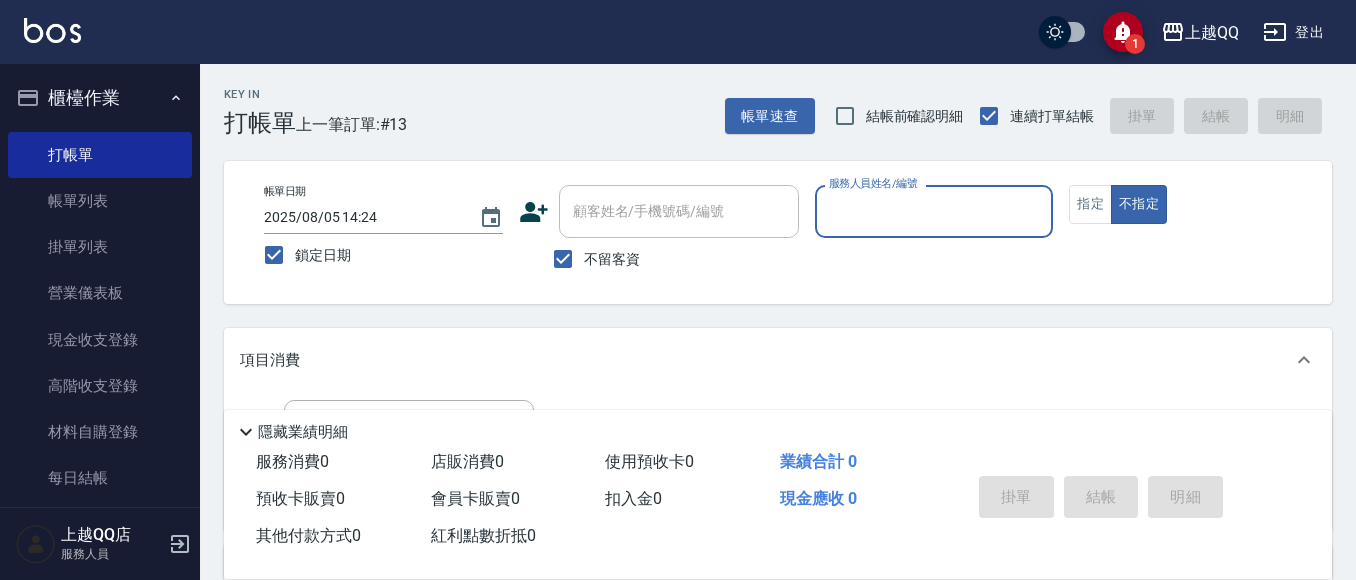 click on "1 上越QQ 登出" at bounding box center [678, 32] 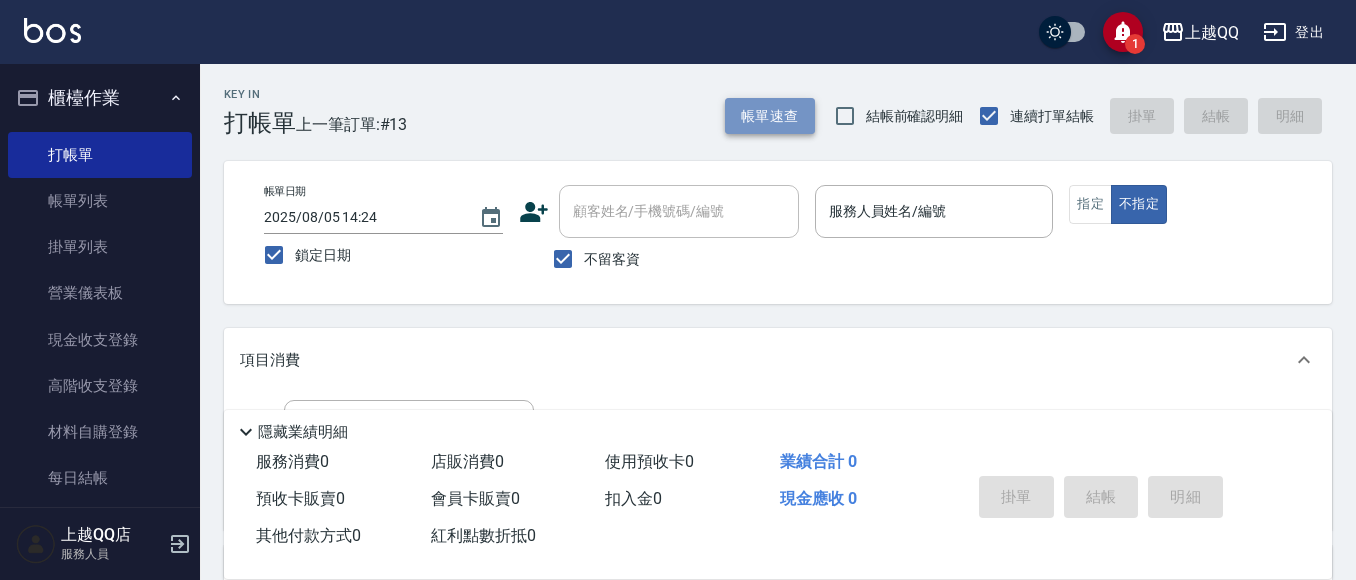 click on "帳單速查" at bounding box center (770, 116) 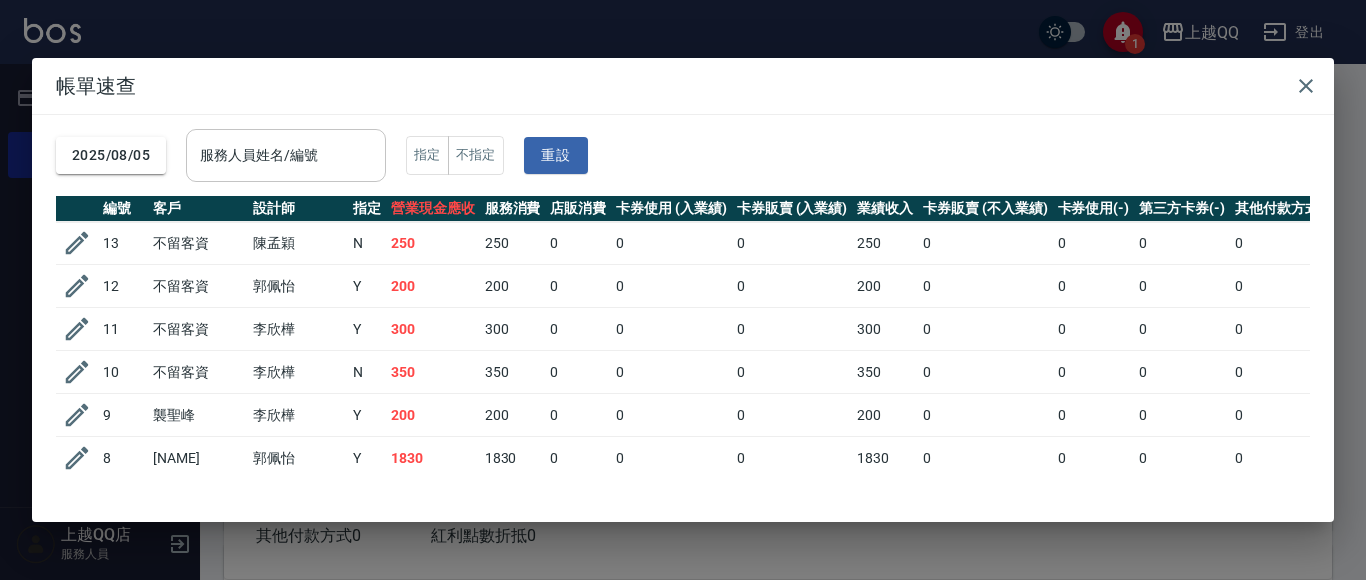click on "服務人員姓名/編號" at bounding box center [286, 155] 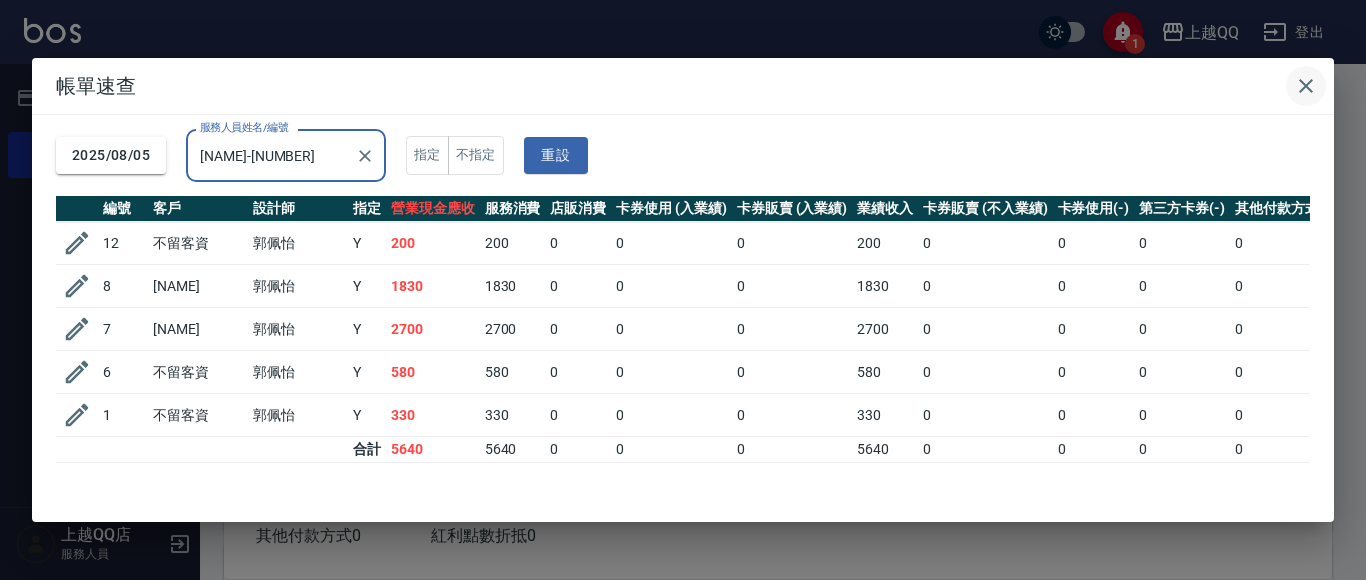 type on "[NAME]-[NUMBER]" 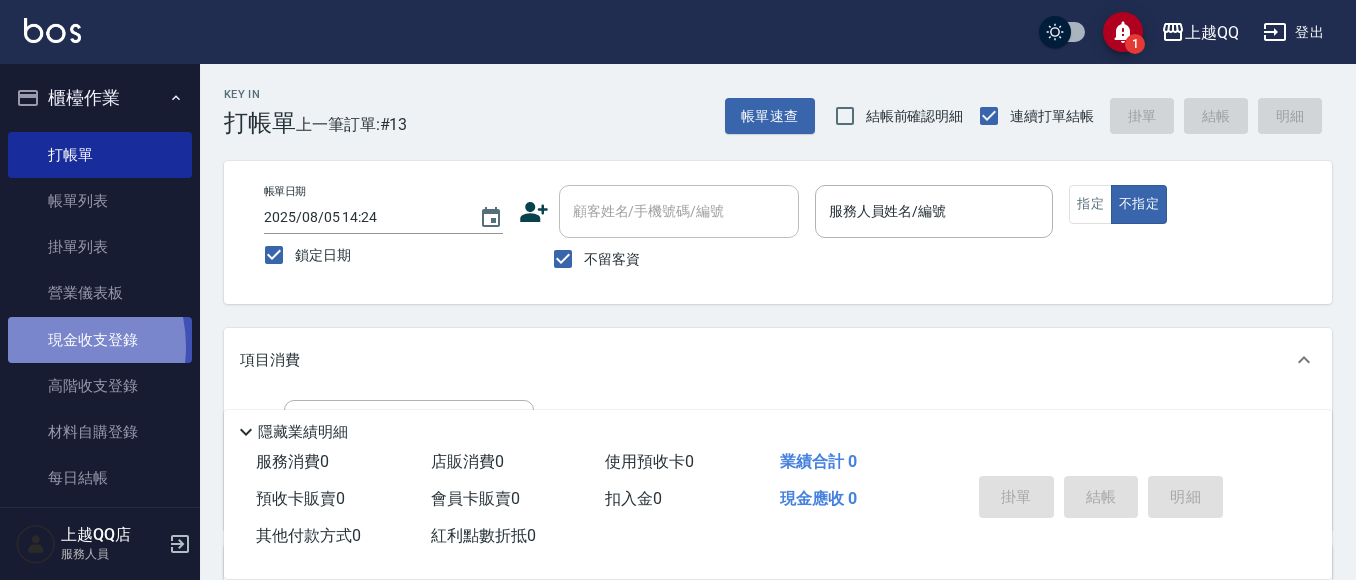 click on "現金收支登錄" at bounding box center (100, 340) 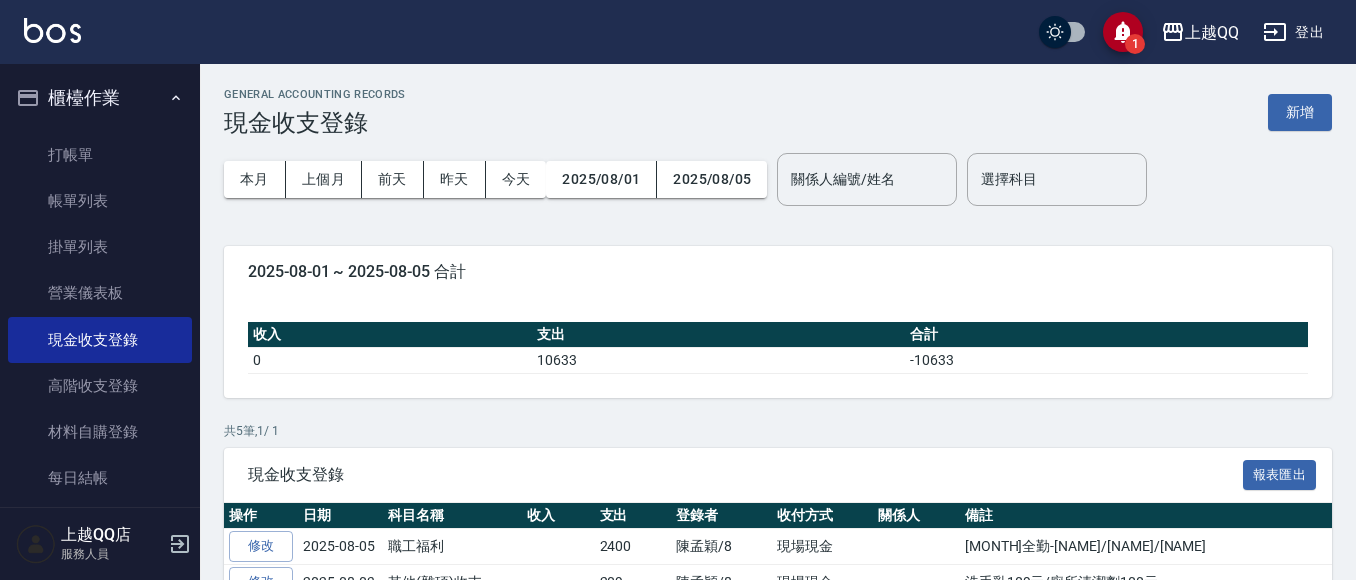 scroll, scrollTop: 206, scrollLeft: 0, axis: vertical 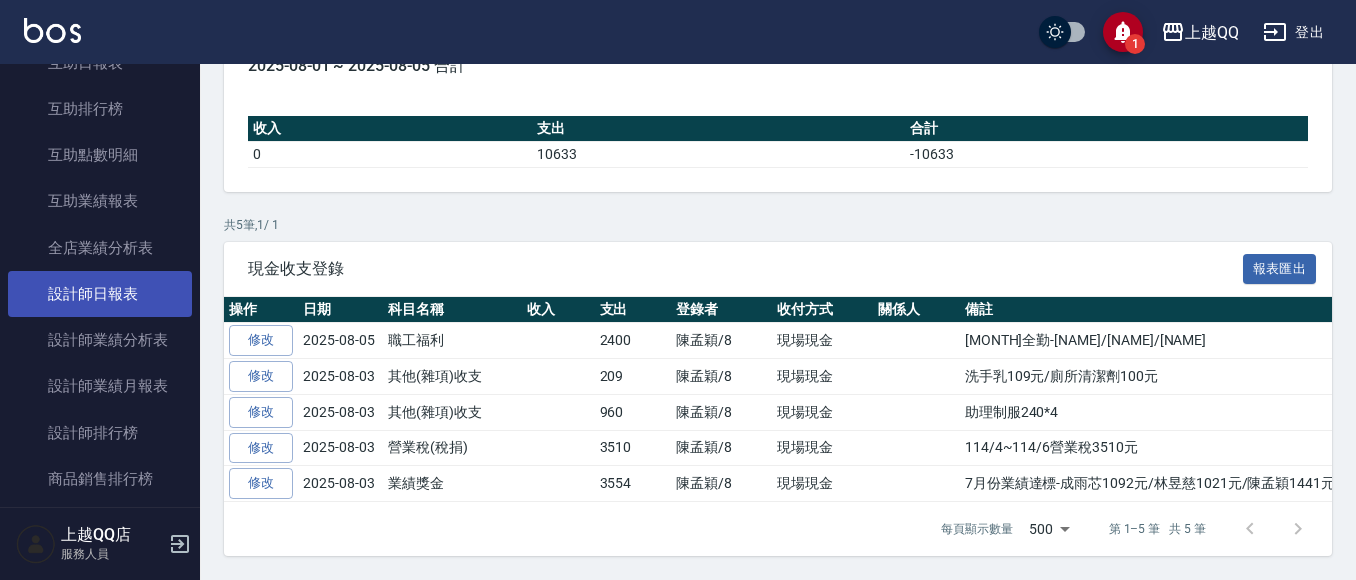 click on "設計師日報表" at bounding box center [100, 294] 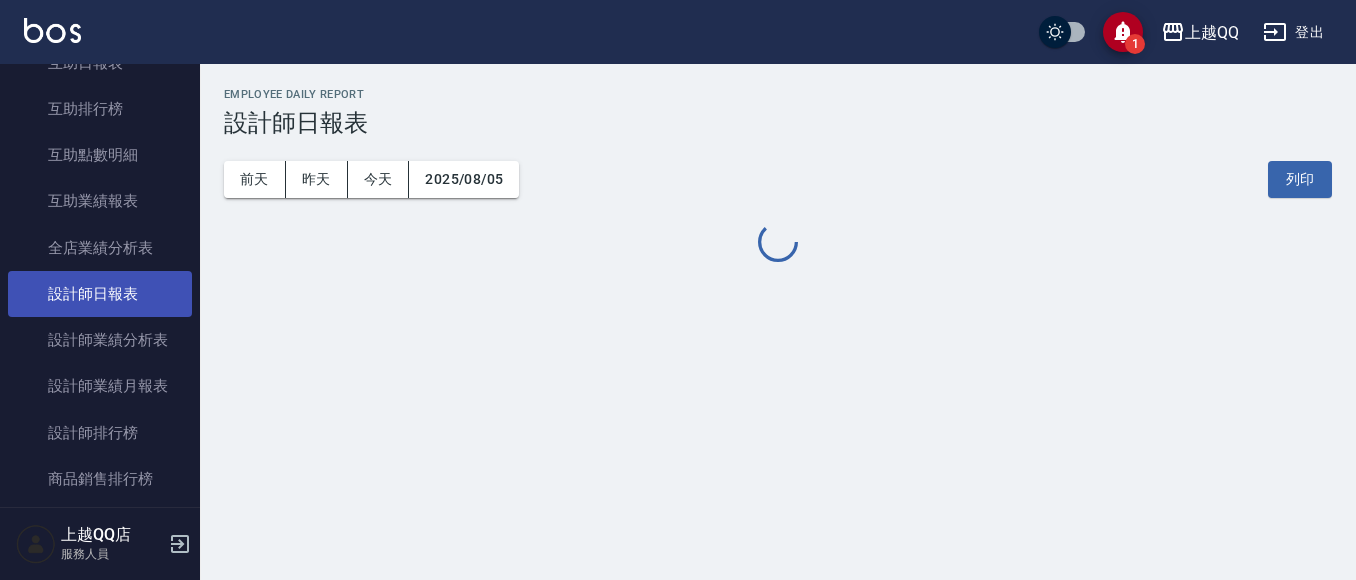 scroll, scrollTop: 0, scrollLeft: 0, axis: both 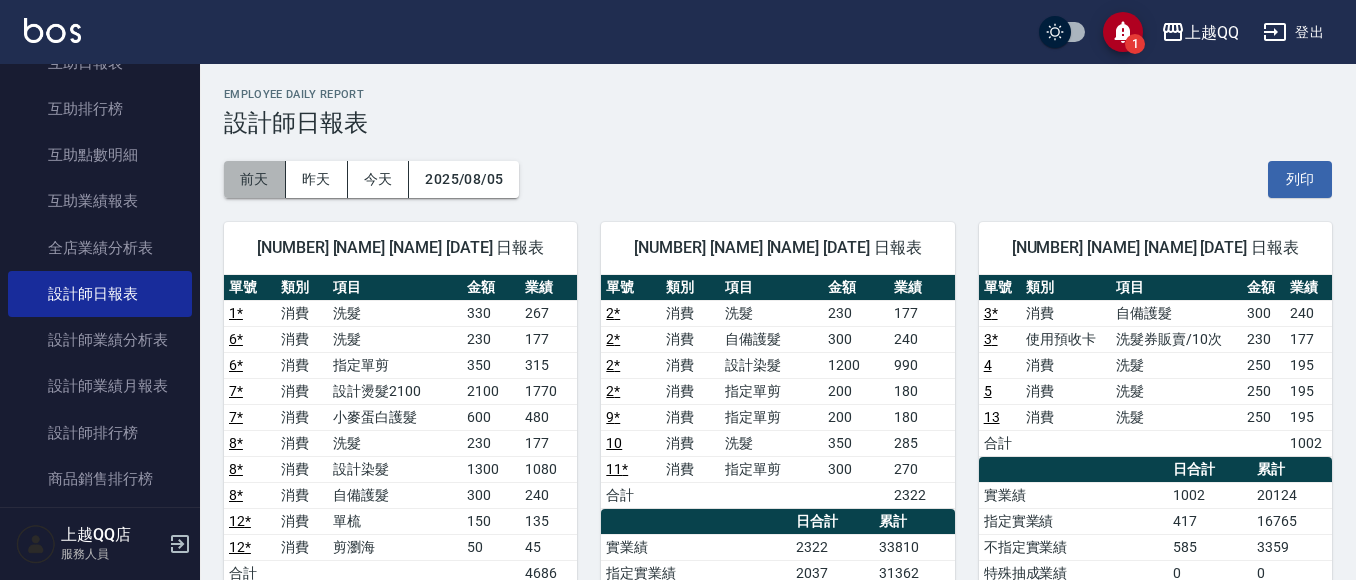 click on "前天" at bounding box center (255, 179) 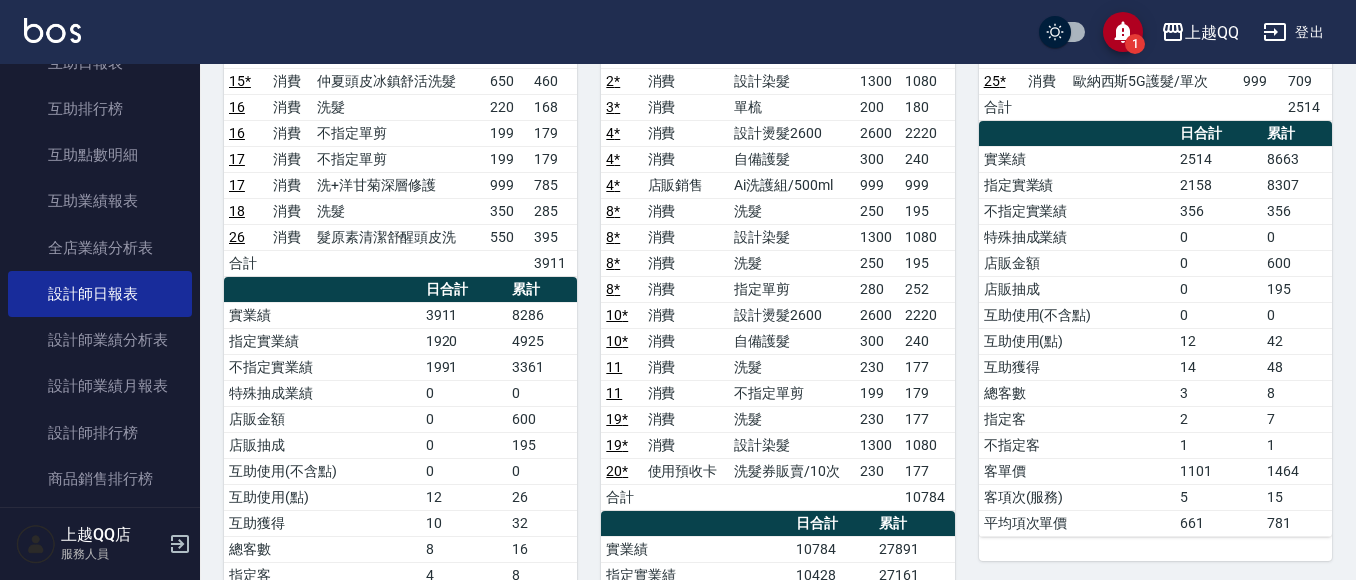 scroll, scrollTop: 0, scrollLeft: 0, axis: both 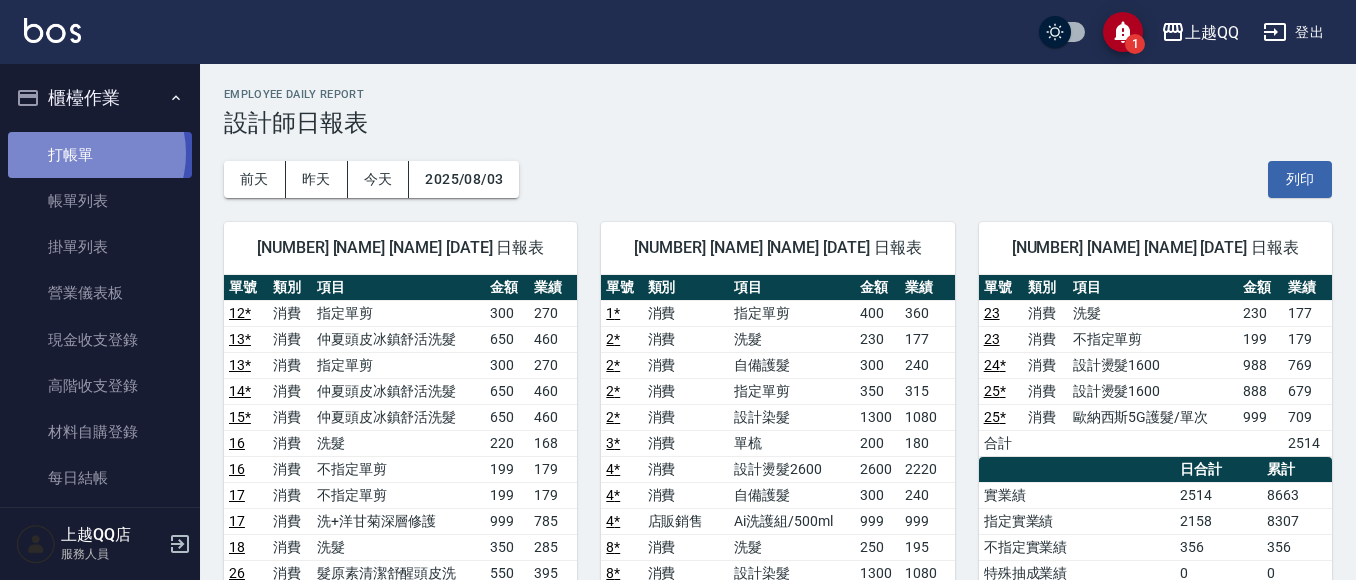 click on "打帳單" at bounding box center [100, 155] 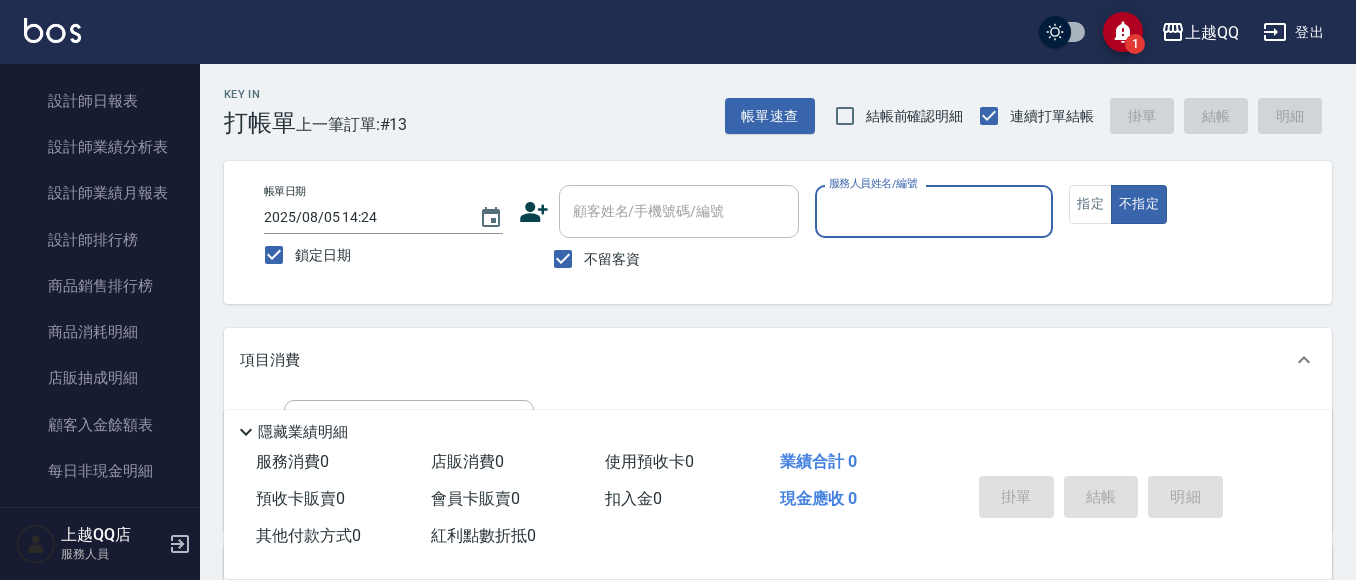 scroll, scrollTop: 565, scrollLeft: 0, axis: vertical 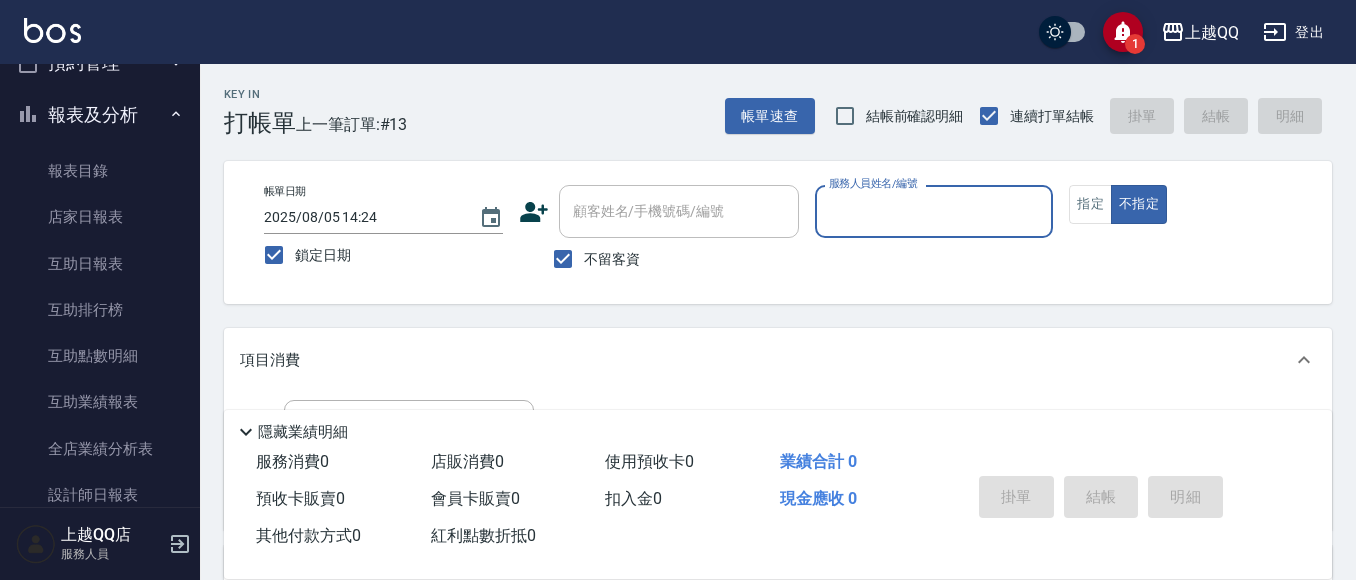 click on "報表及分析" at bounding box center (100, 115) 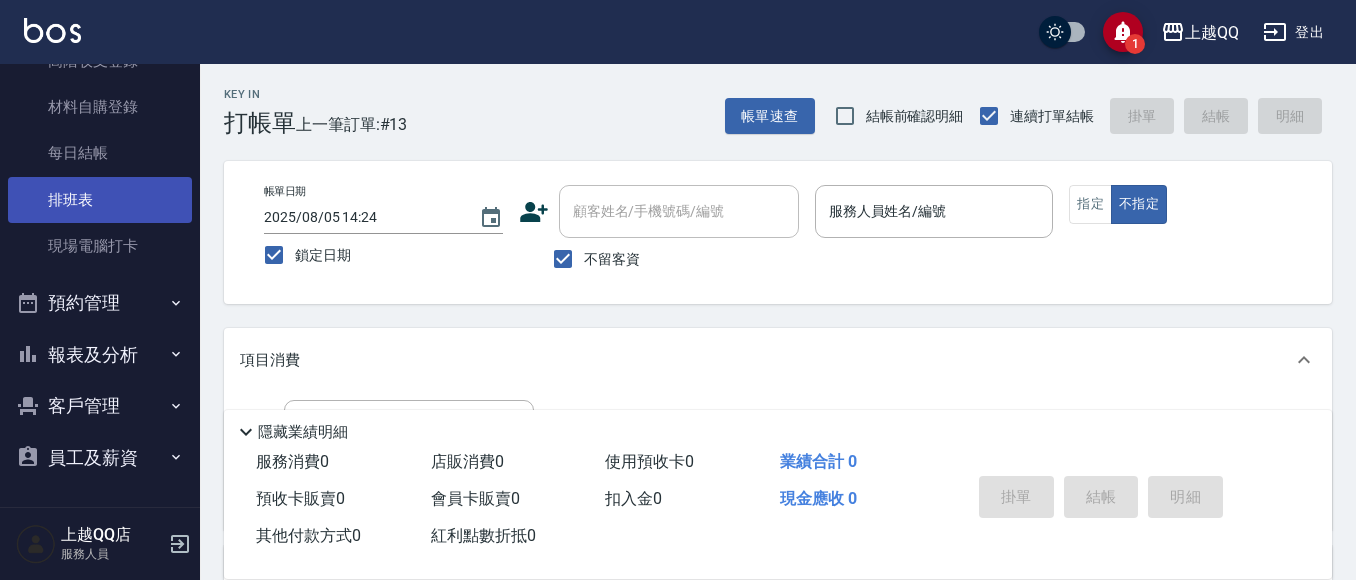 scroll, scrollTop: 325, scrollLeft: 0, axis: vertical 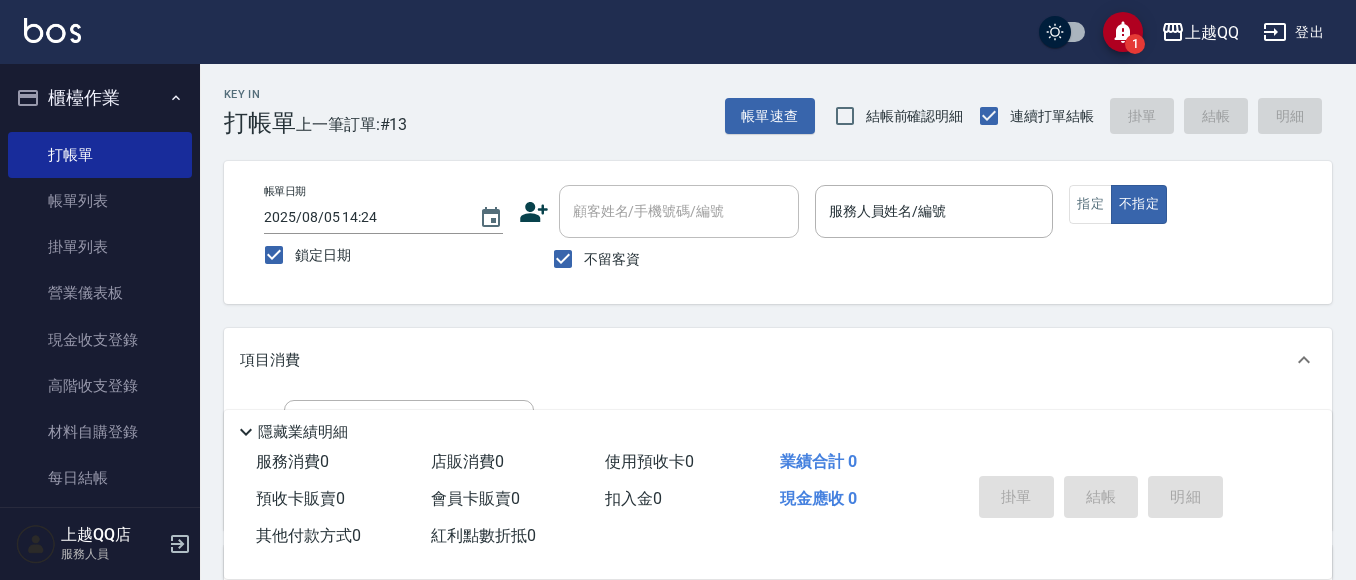 click on "不留客資" at bounding box center (591, 259) 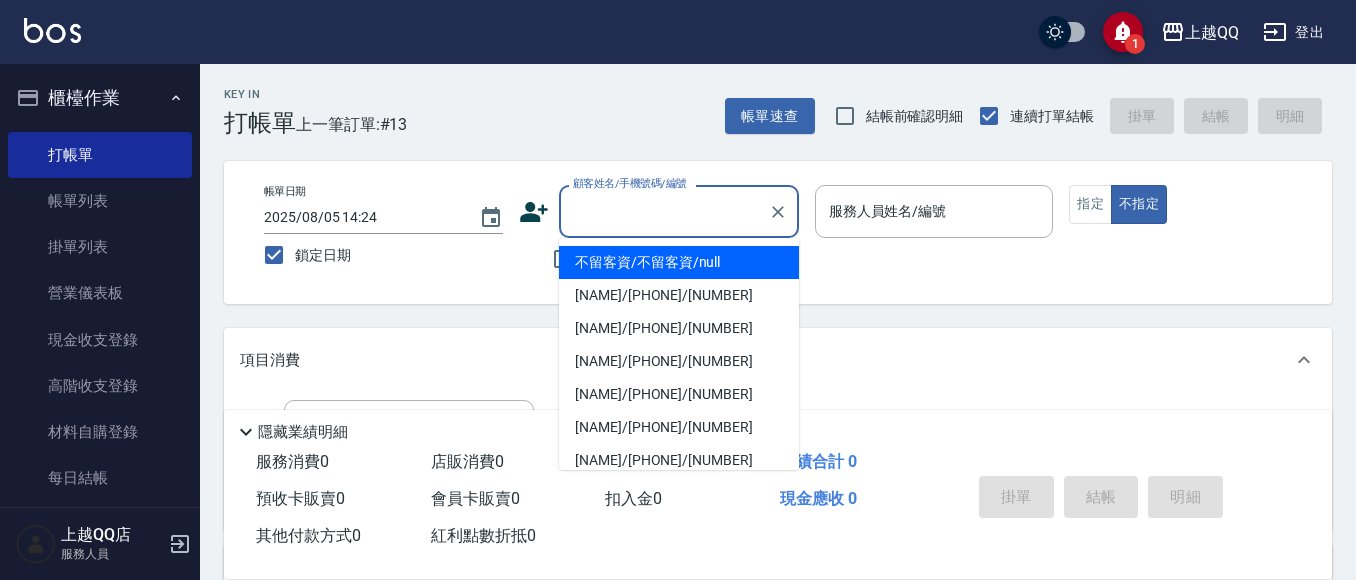drag, startPoint x: 632, startPoint y: 210, endPoint x: 659, endPoint y: 22, distance: 189.92894 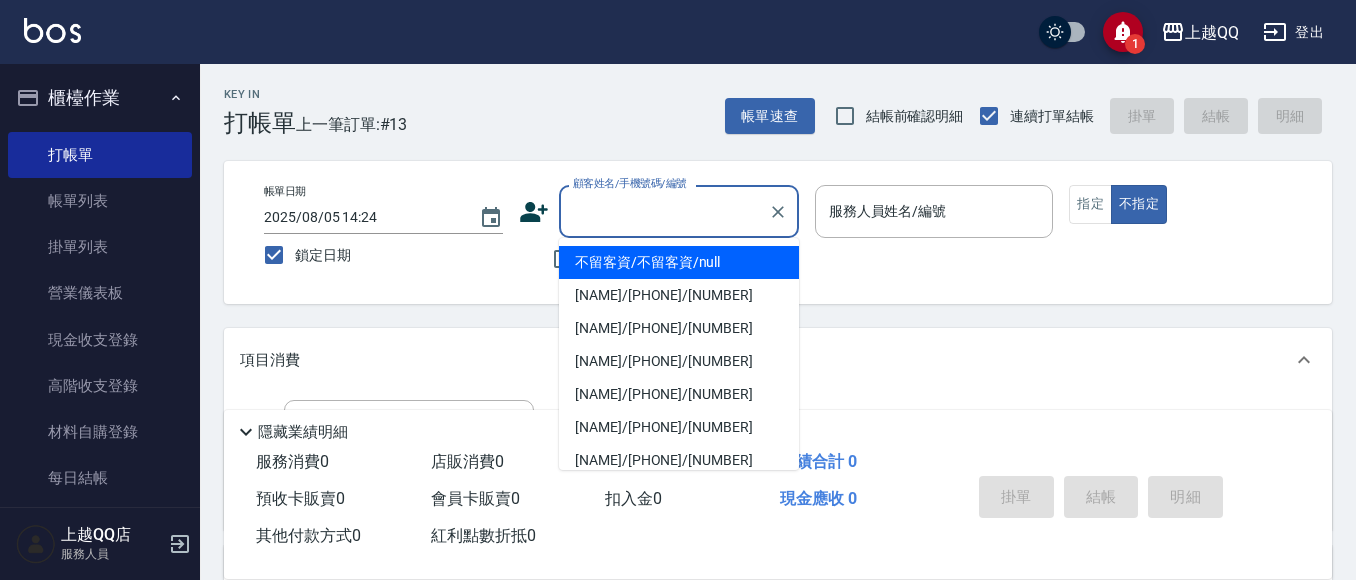 click on "帳單日期 2025/08/05 14:24 鎖定日期 顧客姓名/手機號碼/編號 顧客姓名/手機號碼/編號 不留客資 服務人員姓名/編號 服務人員姓名/編號 指定 不指定" at bounding box center (778, 232) 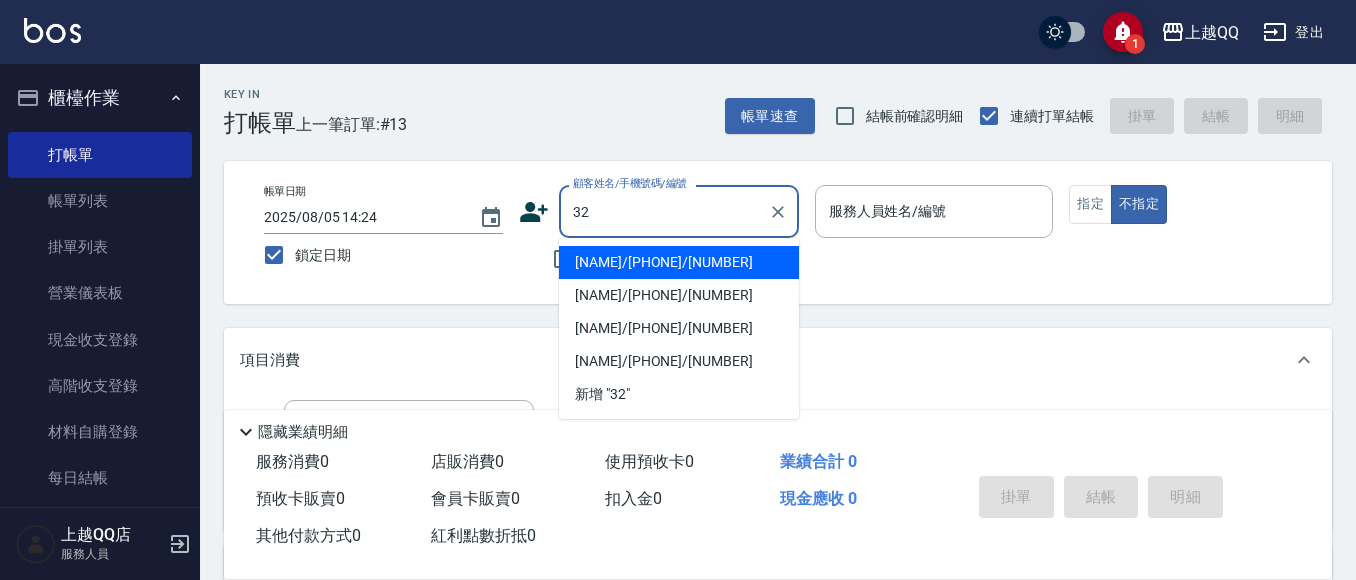 type on "3" 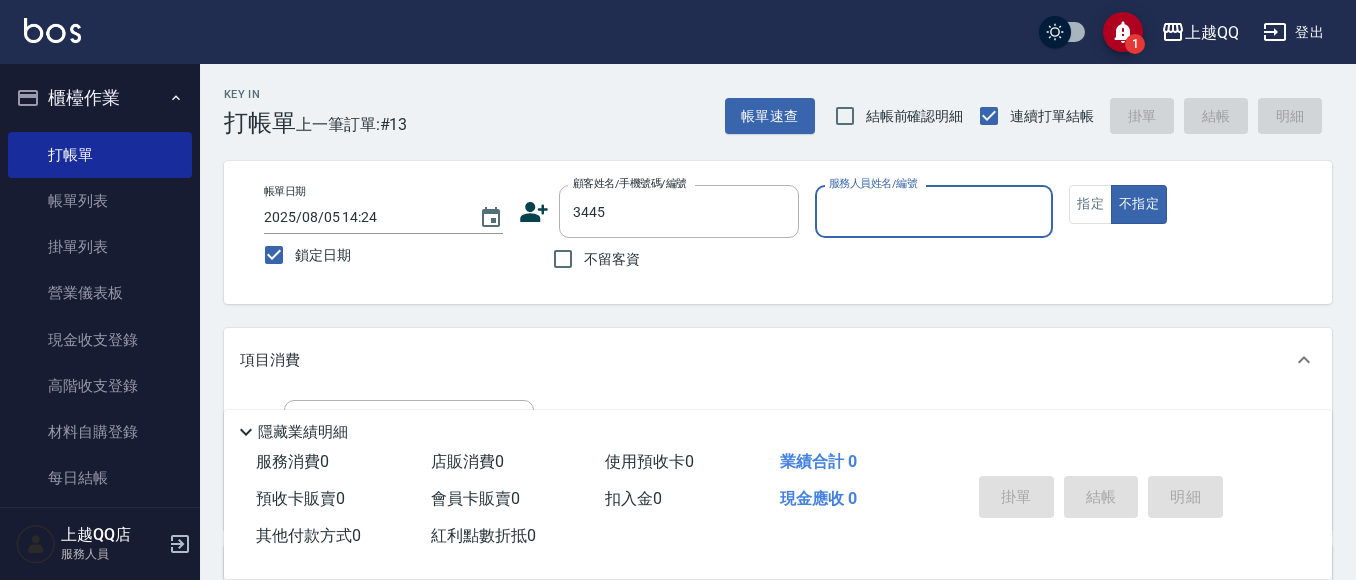 type on "[NAME]/[PHONE]/[NUMBER]" 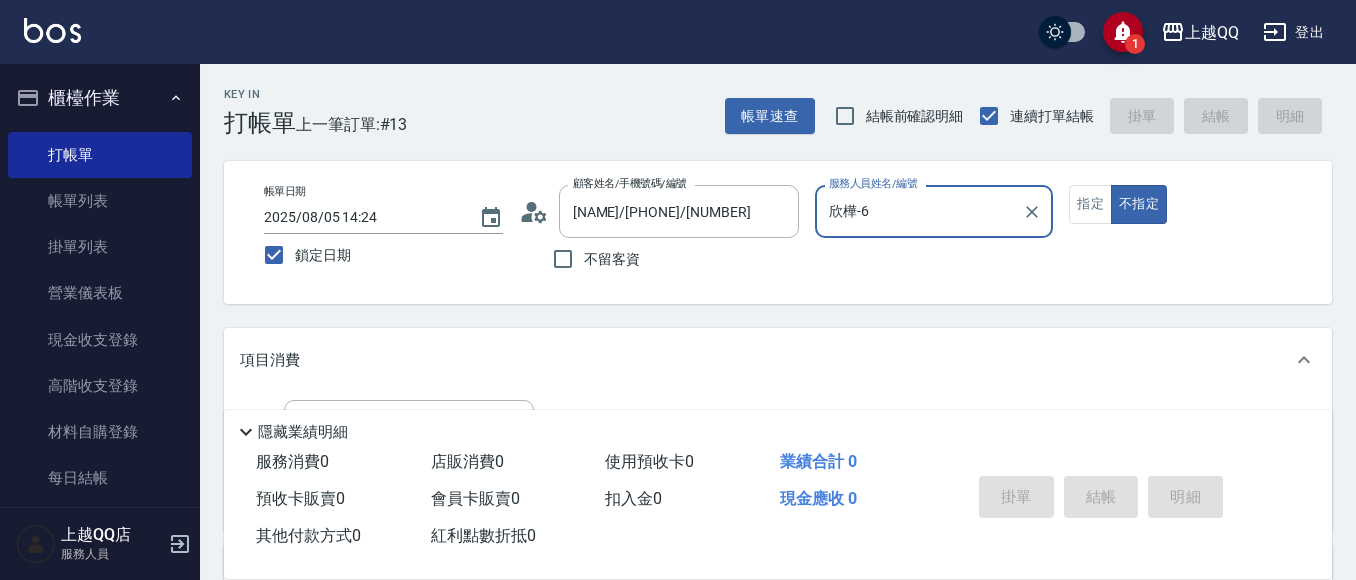 type on "欣樺-6" 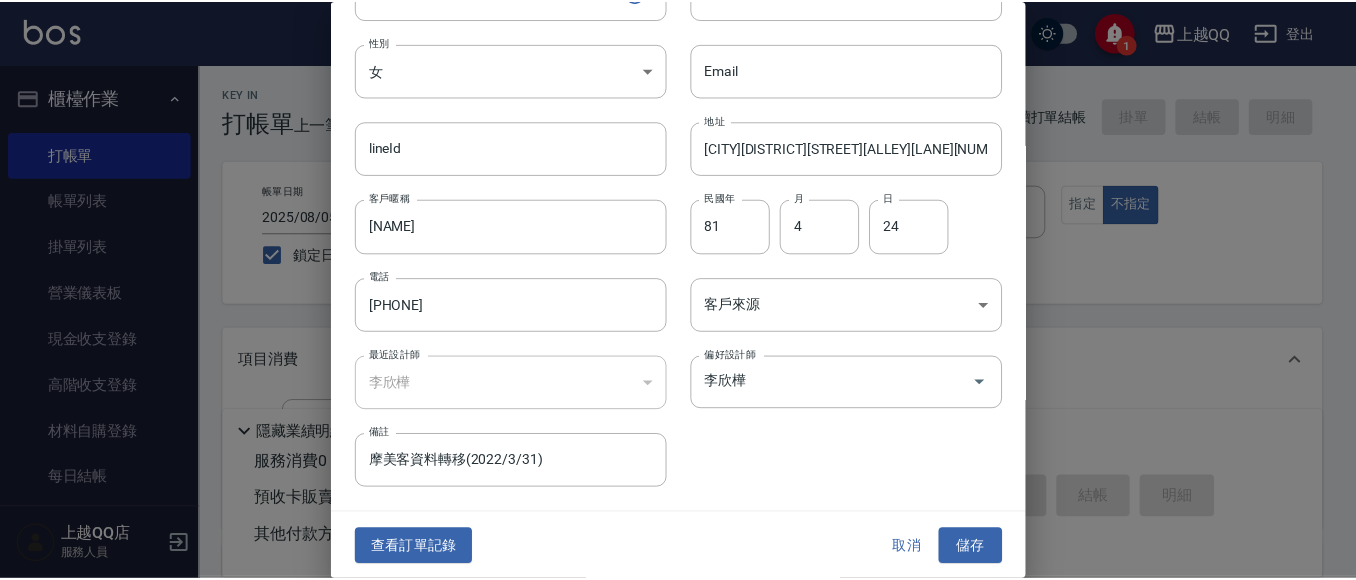 scroll, scrollTop: 113, scrollLeft: 0, axis: vertical 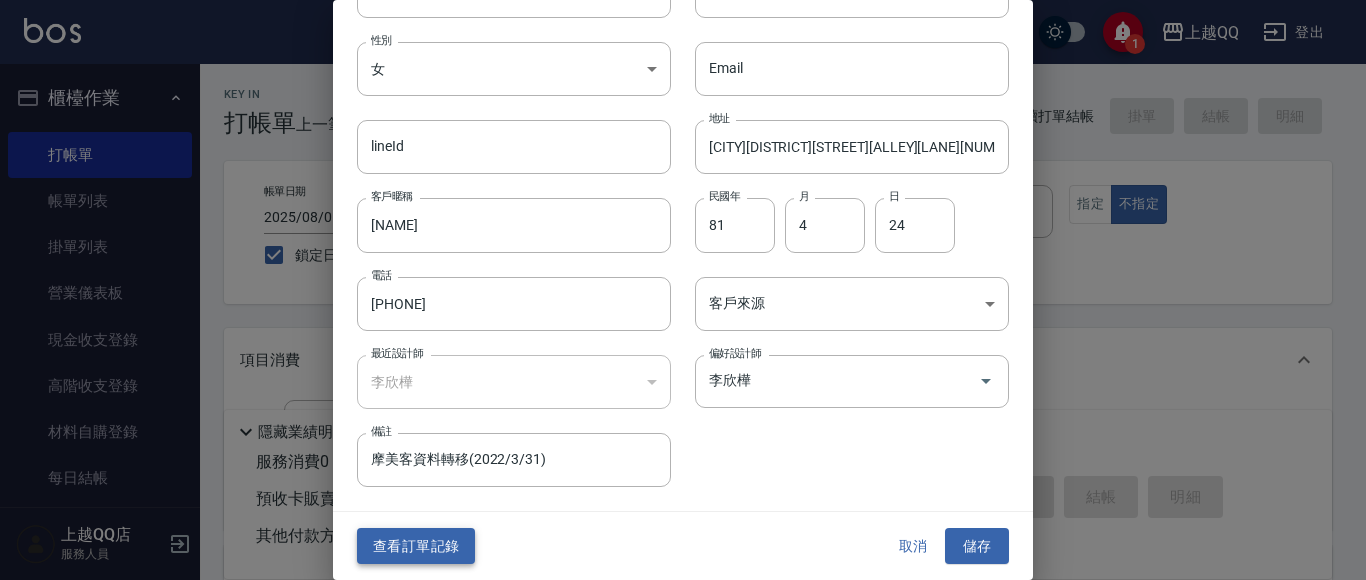 click on "查看訂單記錄" at bounding box center [416, 546] 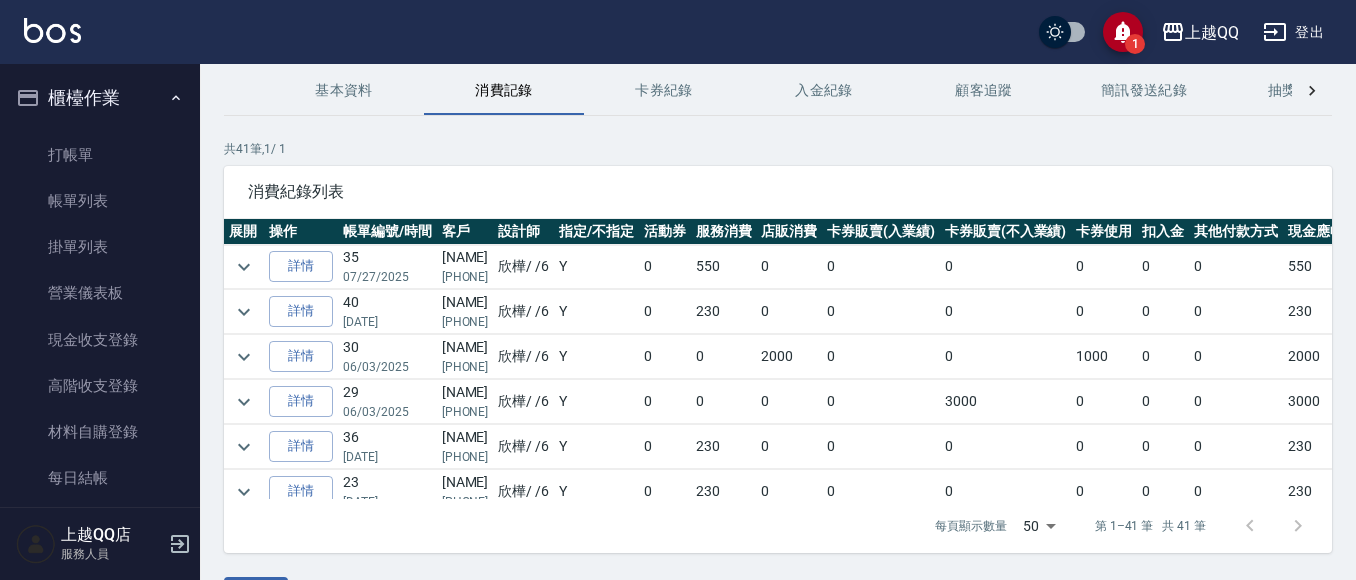 scroll, scrollTop: 100, scrollLeft: 0, axis: vertical 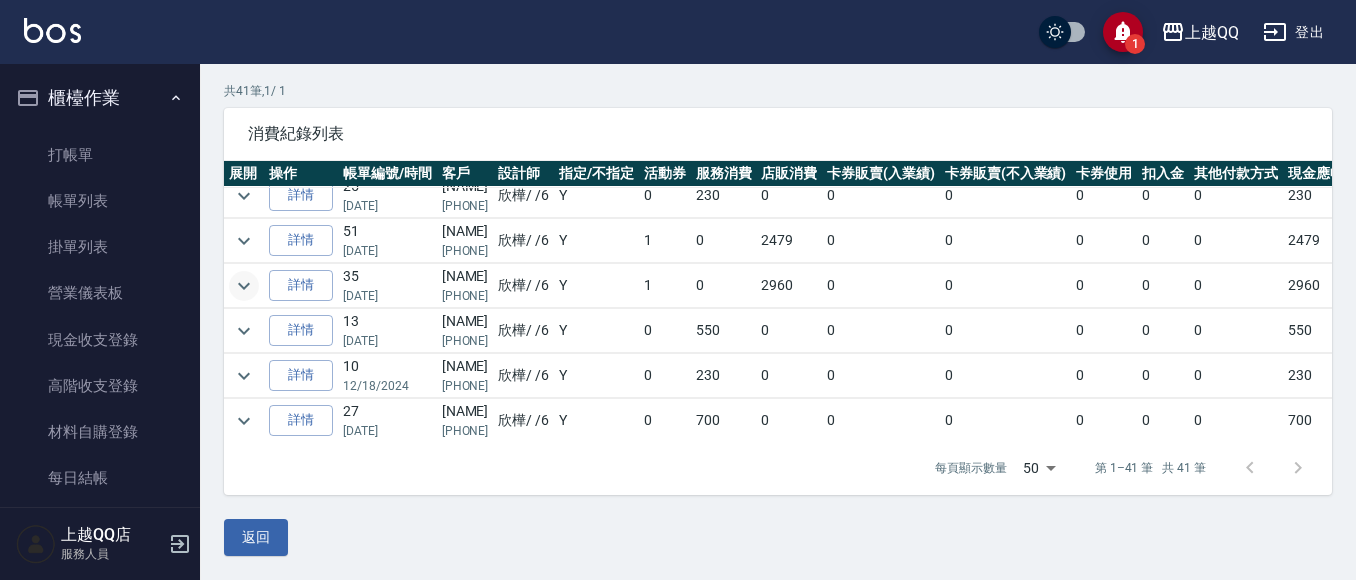 click 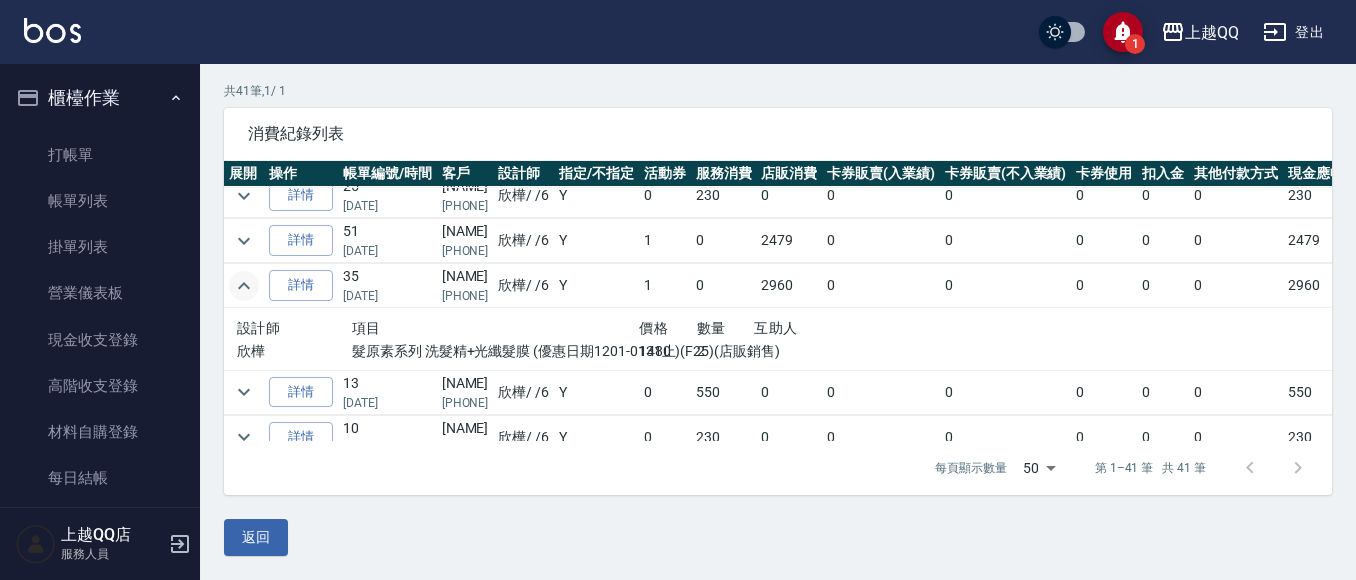 click 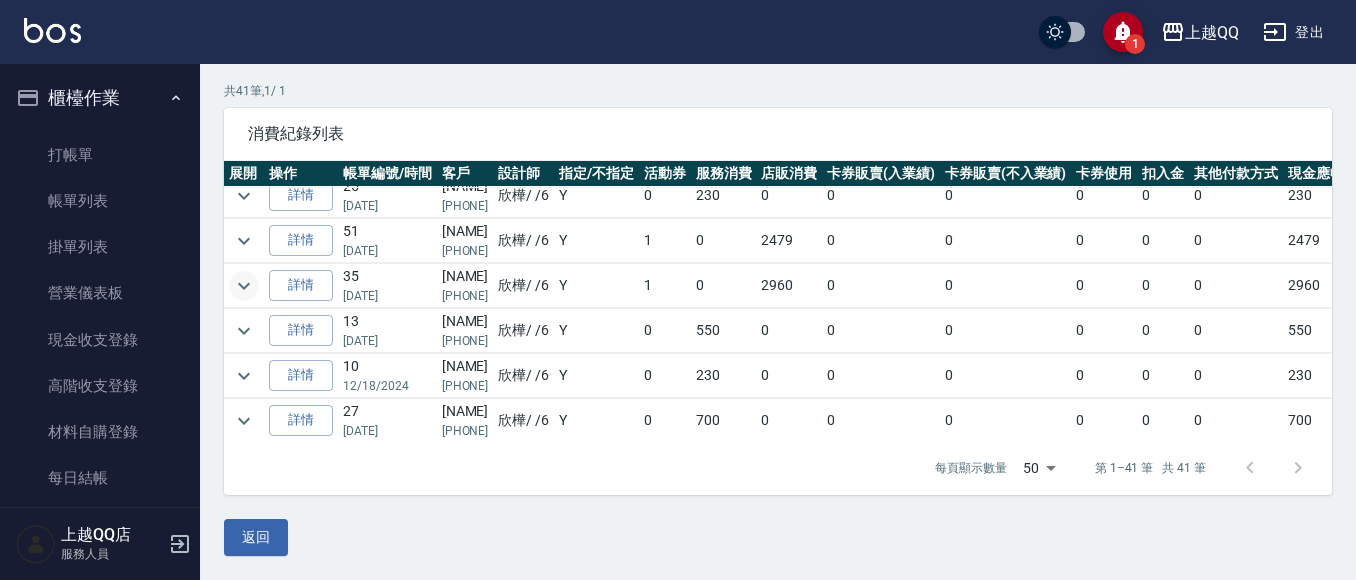 click at bounding box center (244, 241) 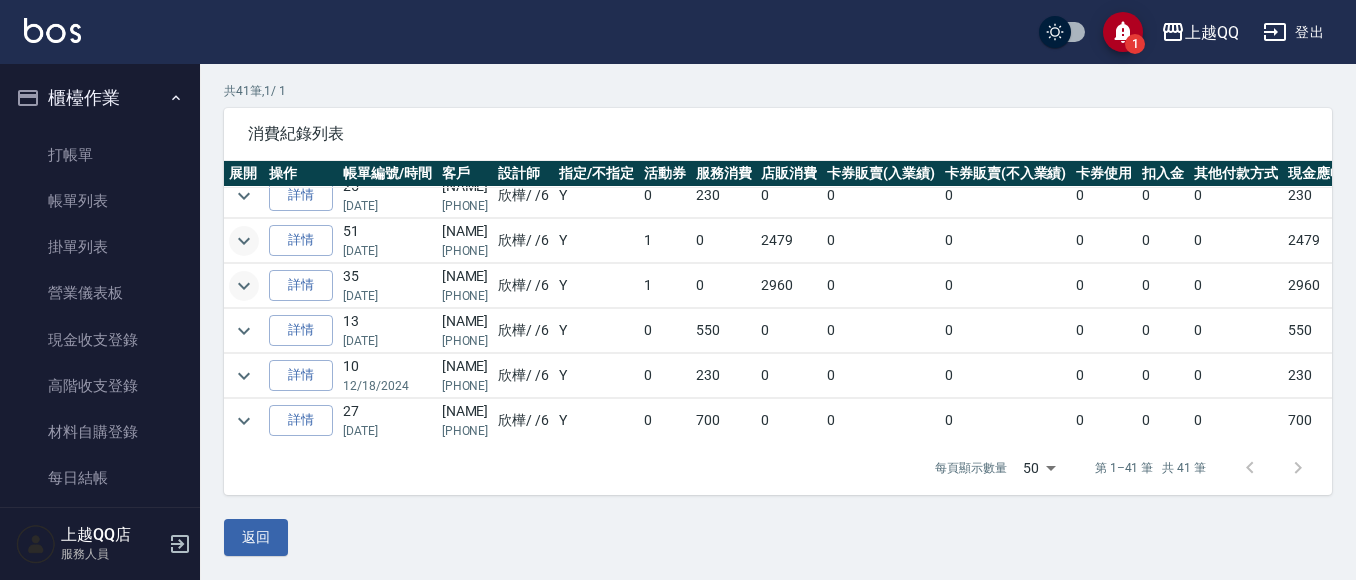 click 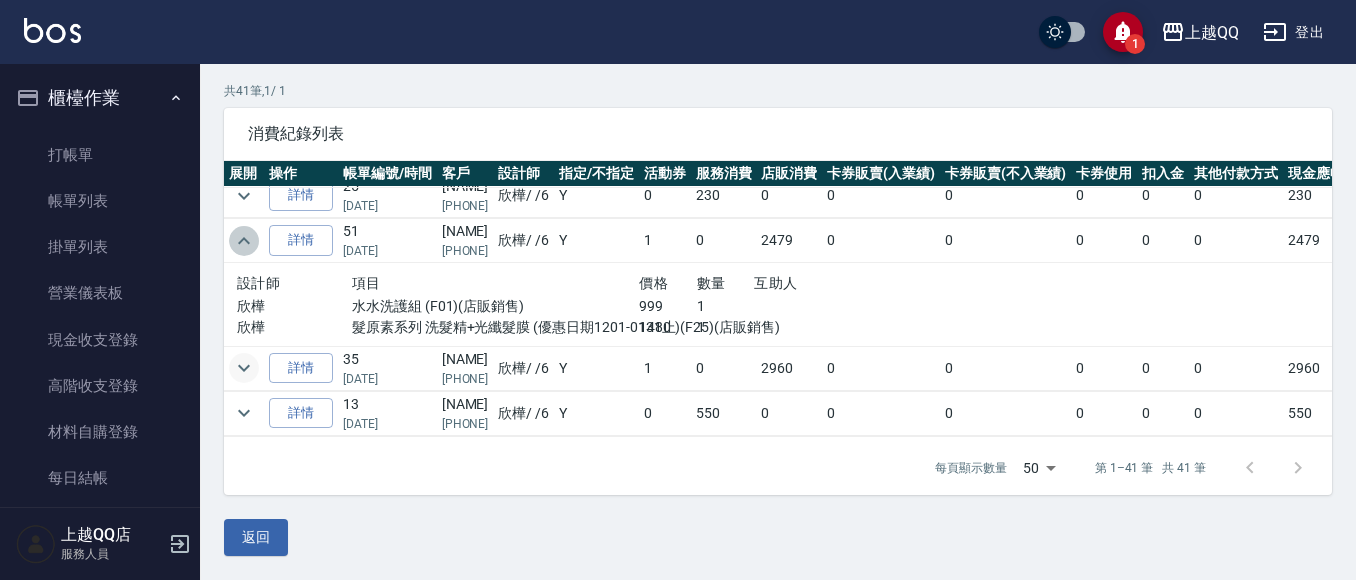 click 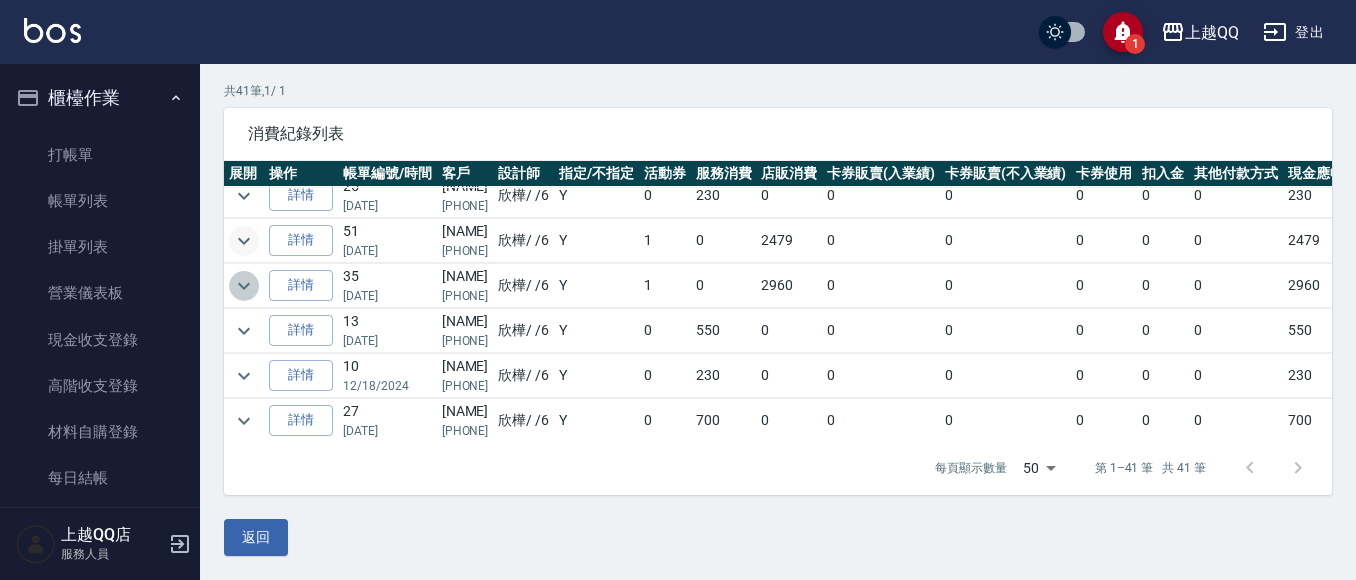 click 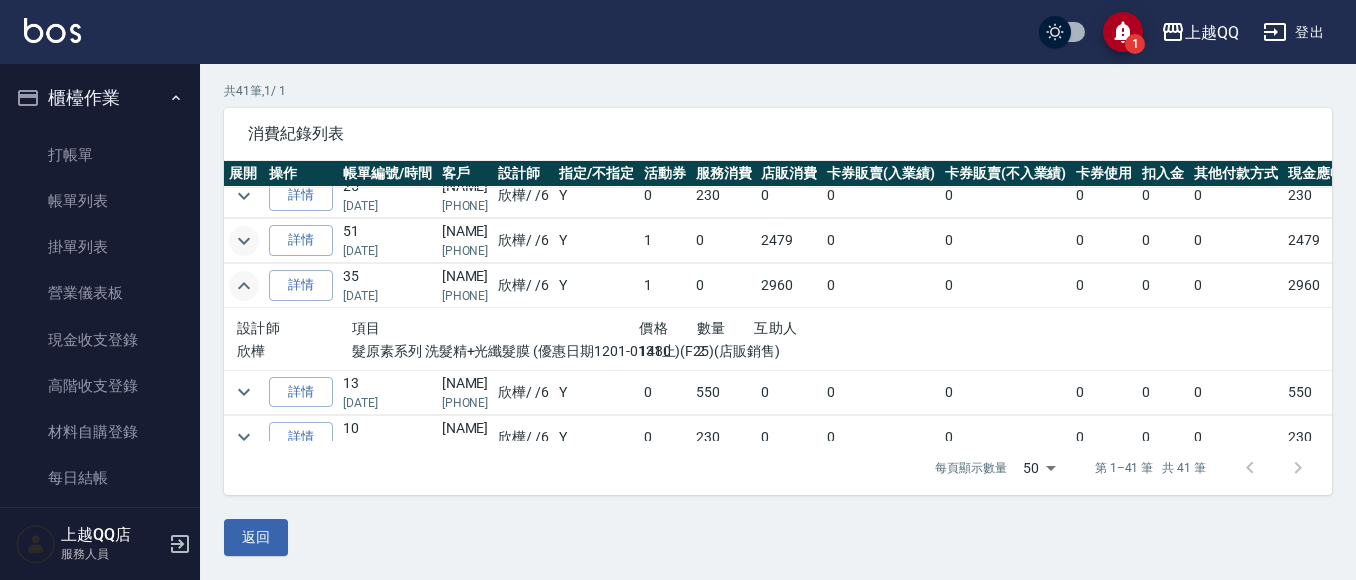 click 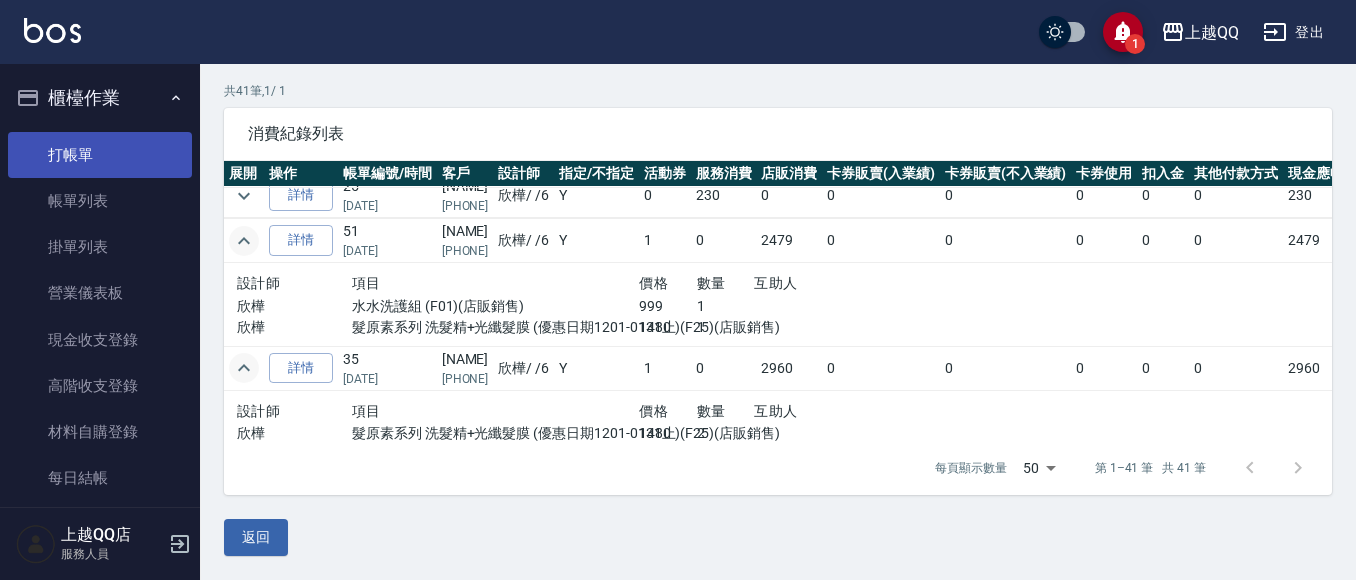 click on "打帳單" at bounding box center (100, 155) 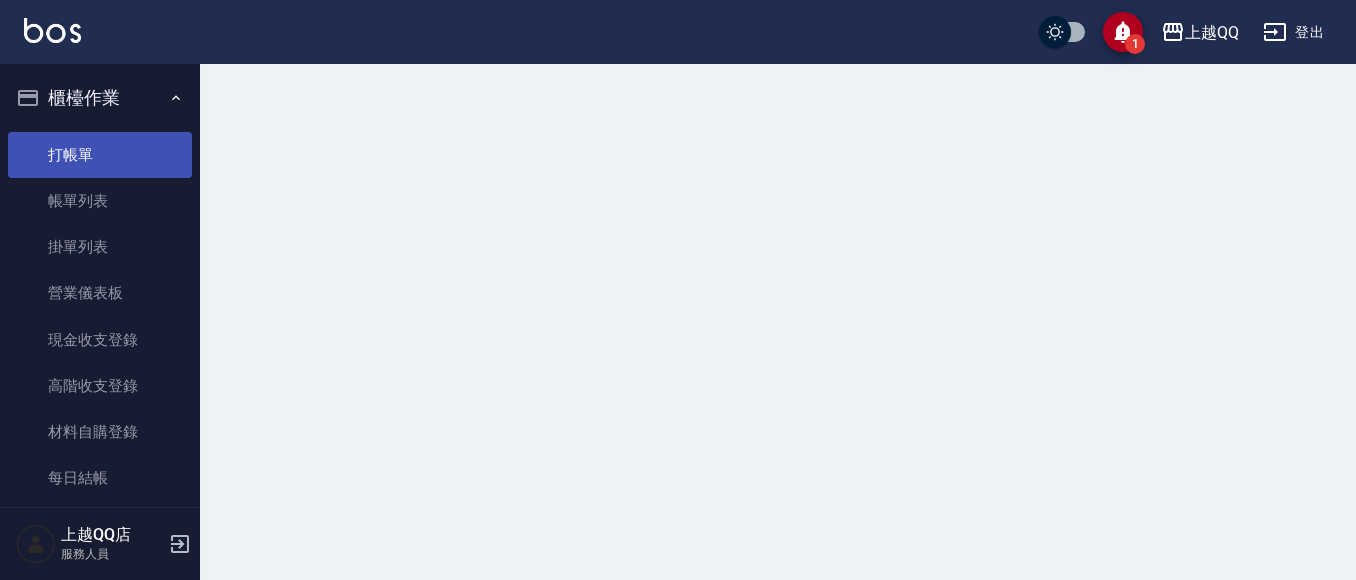 scroll, scrollTop: 0, scrollLeft: 0, axis: both 